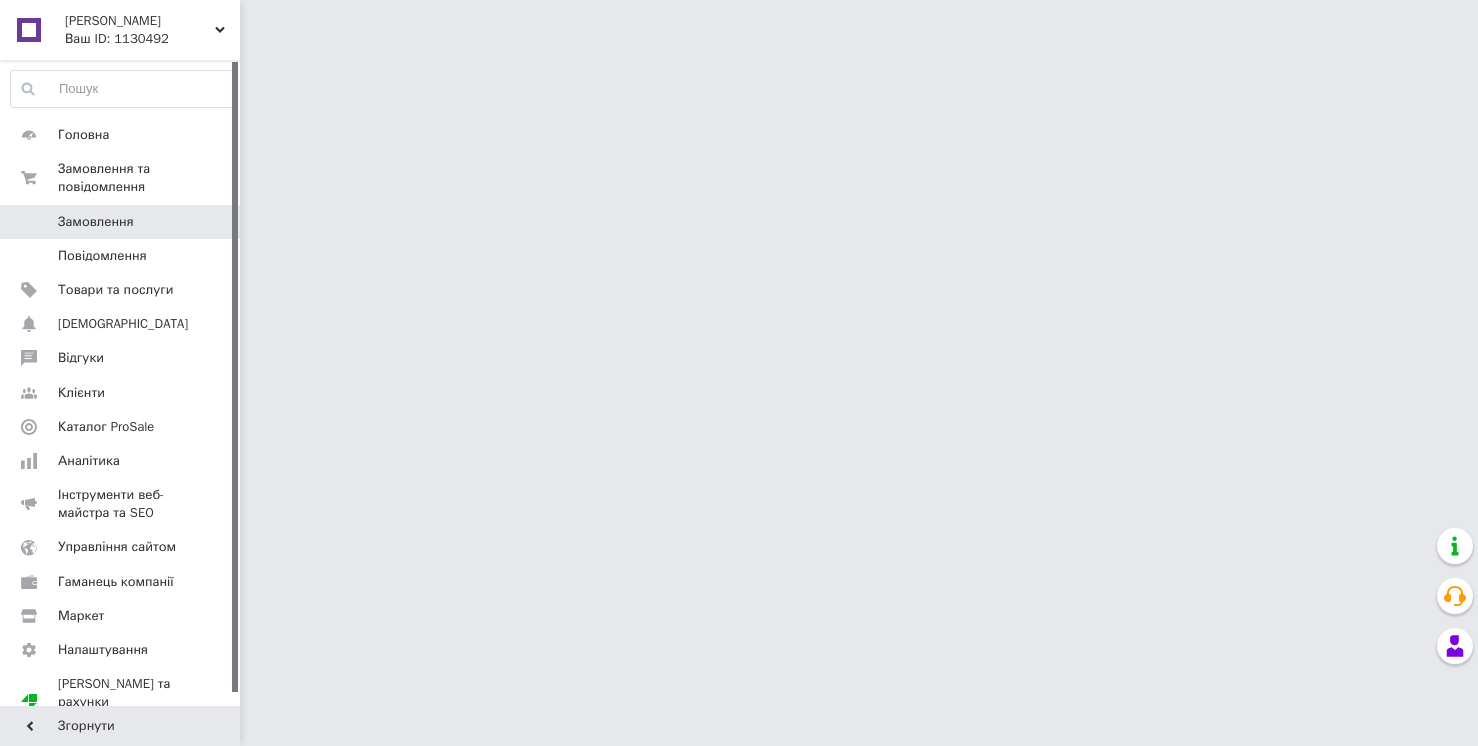 scroll, scrollTop: 0, scrollLeft: 0, axis: both 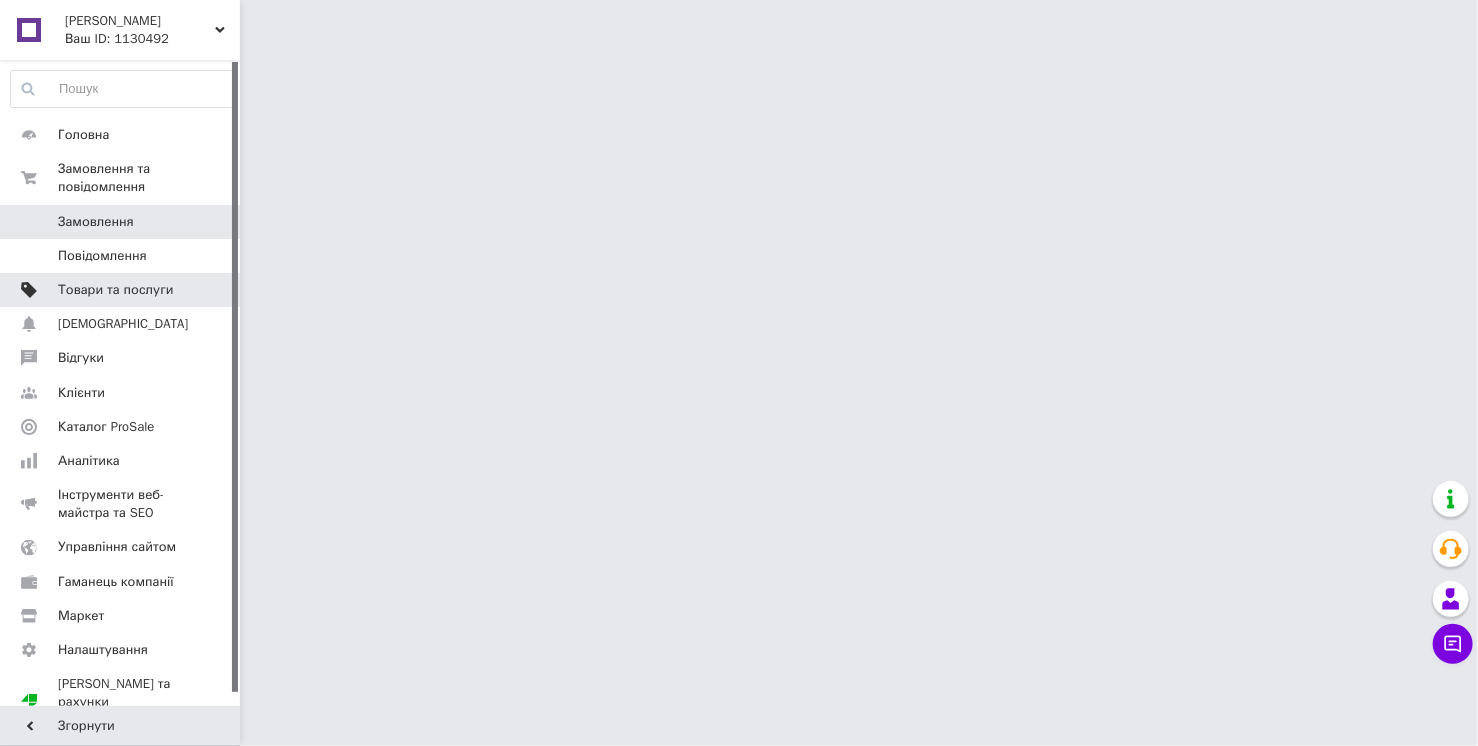 click on "Товари та послуги" at bounding box center (115, 290) 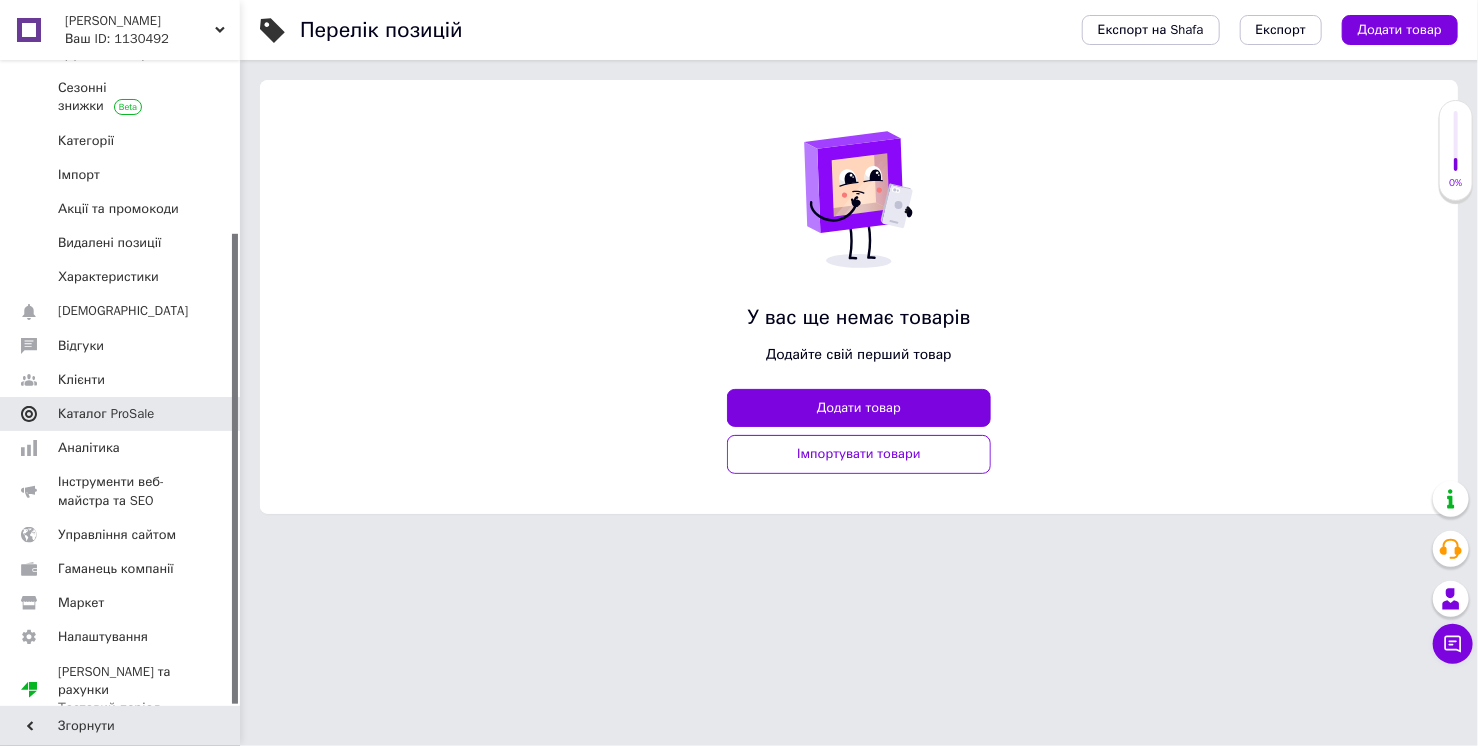 click on "Каталог ProSale" at bounding box center [123, 414] 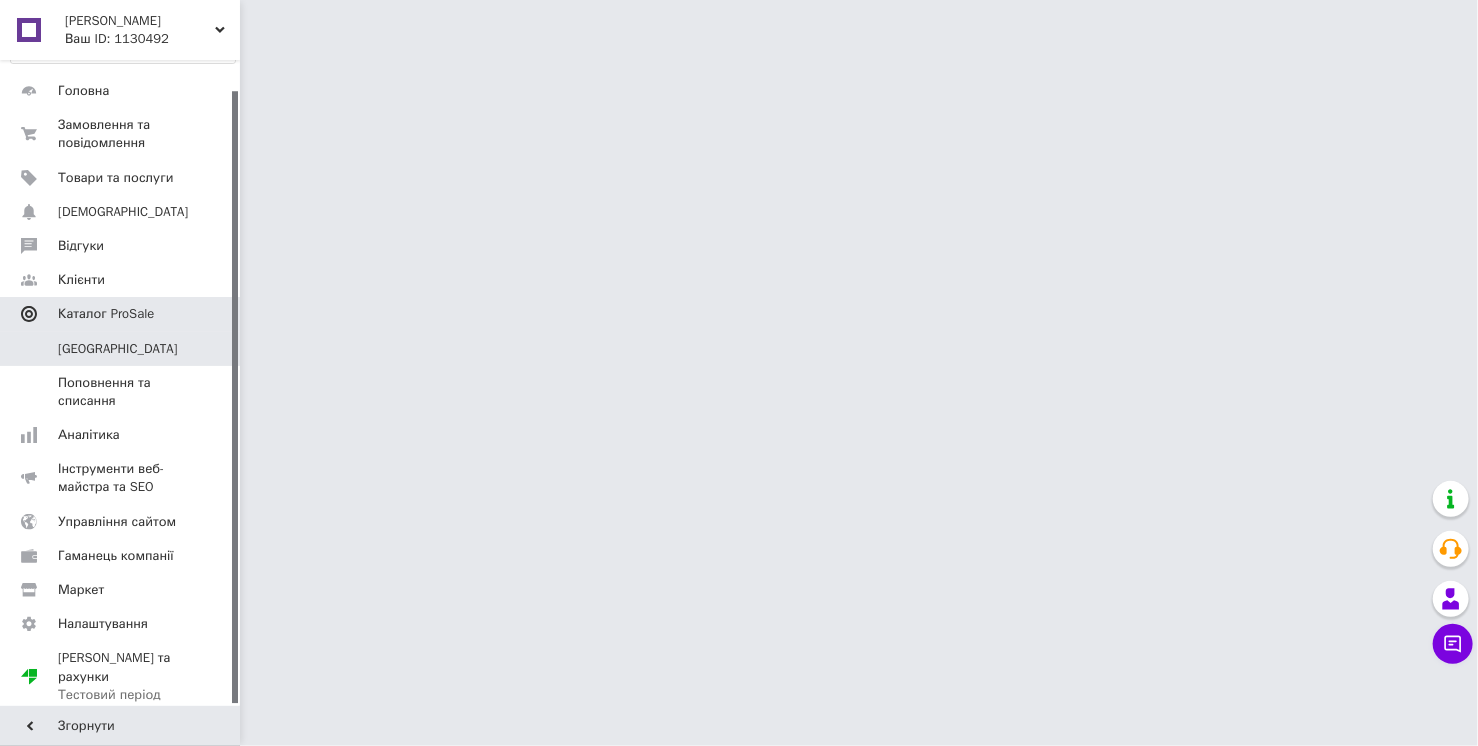 scroll, scrollTop: 31, scrollLeft: 0, axis: vertical 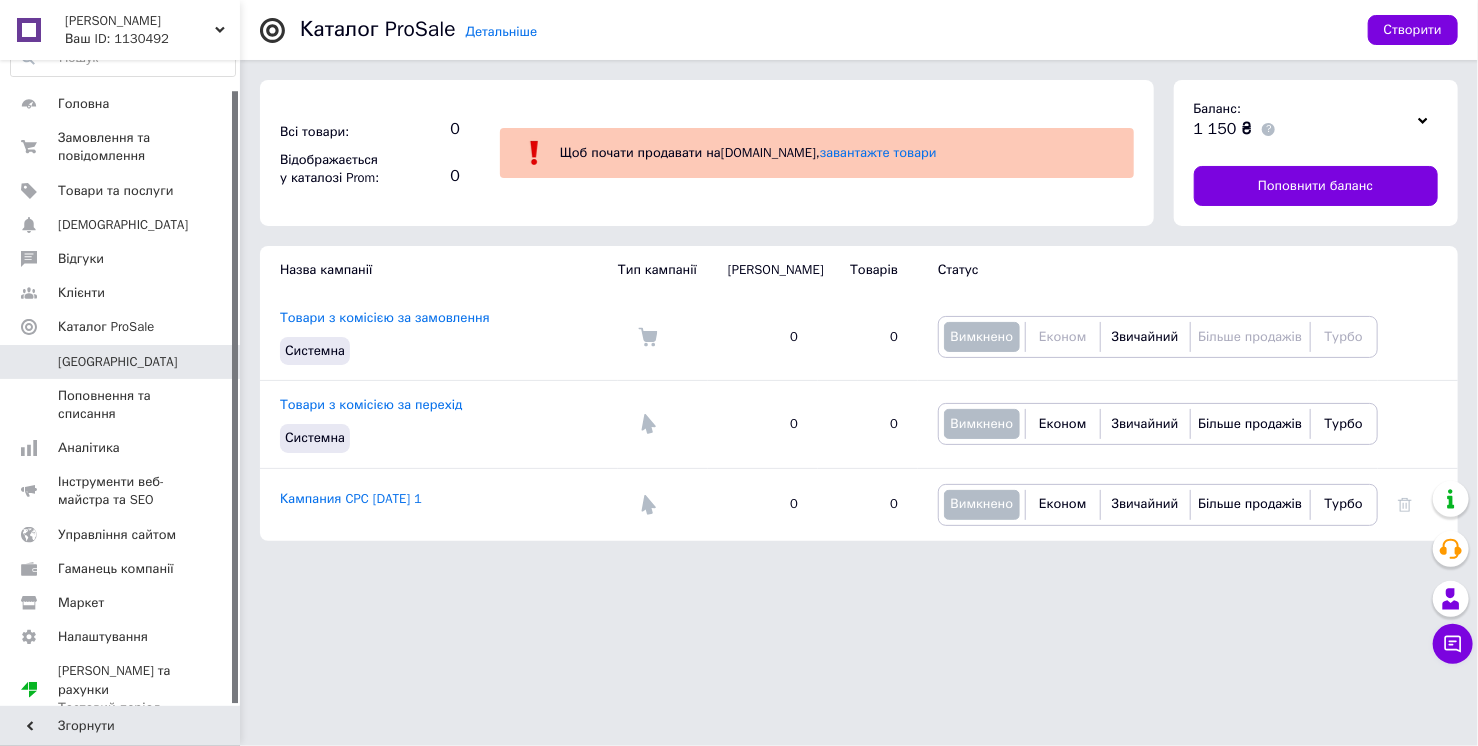 click on "Ваш ID: 1130492" at bounding box center (152, 39) 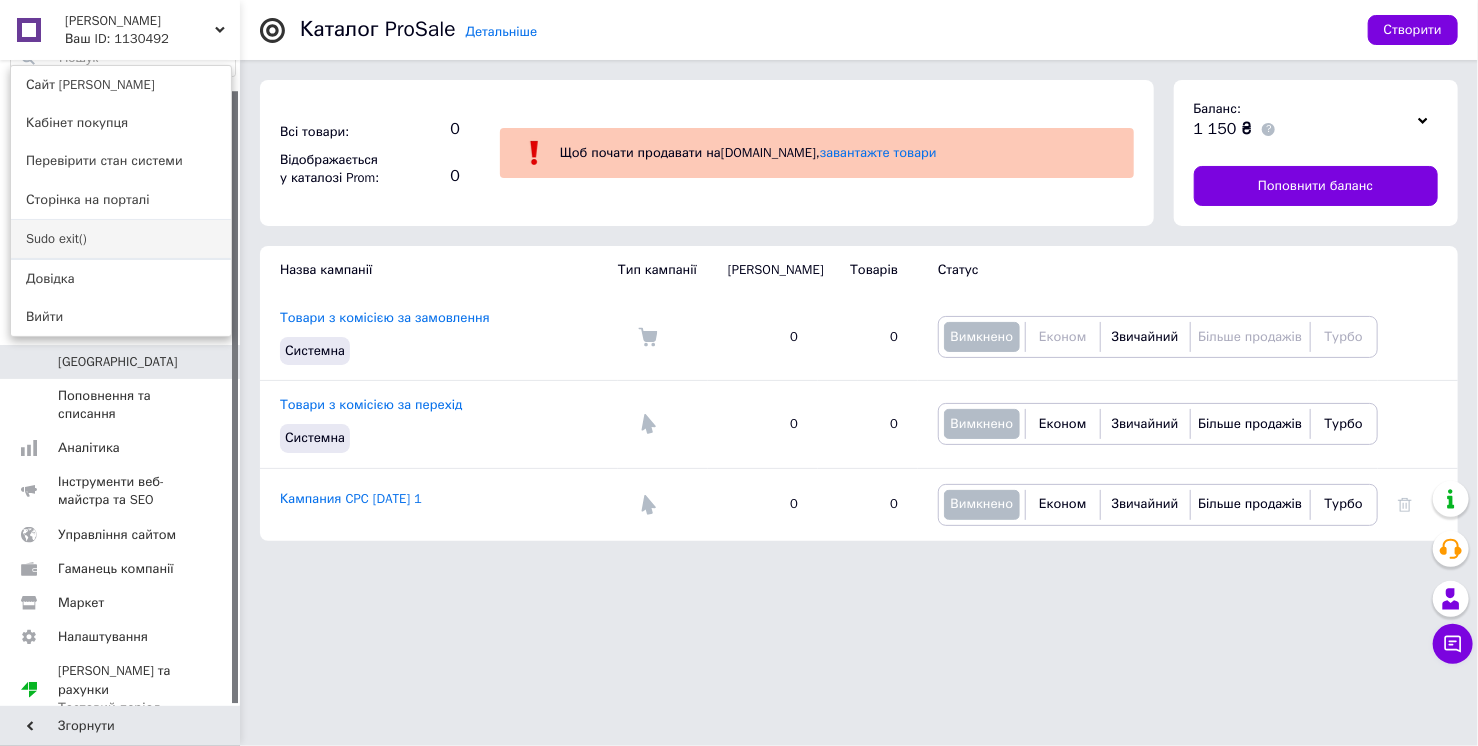 click on "Sudo exit()" at bounding box center [121, 239] 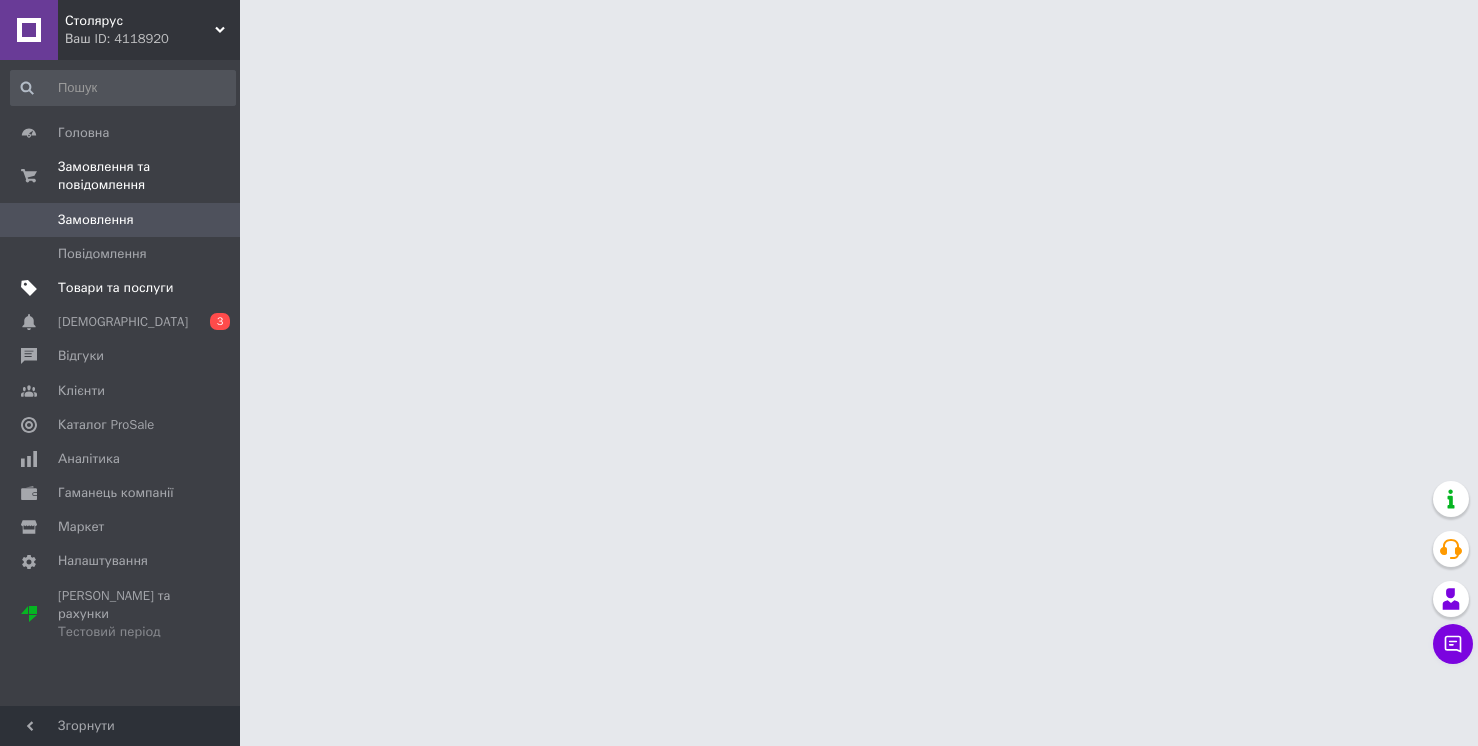 scroll, scrollTop: 0, scrollLeft: 0, axis: both 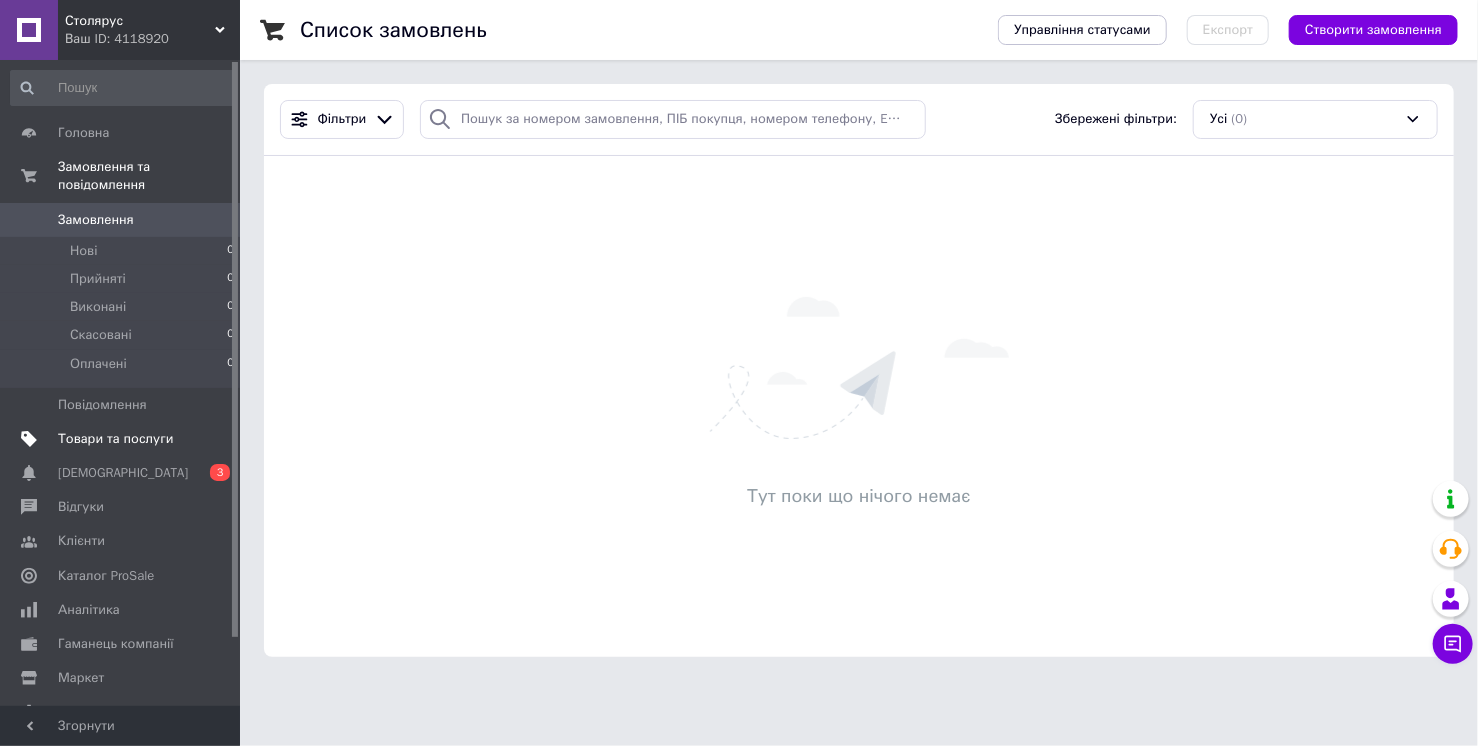 click on "Товари та послуги" at bounding box center (115, 439) 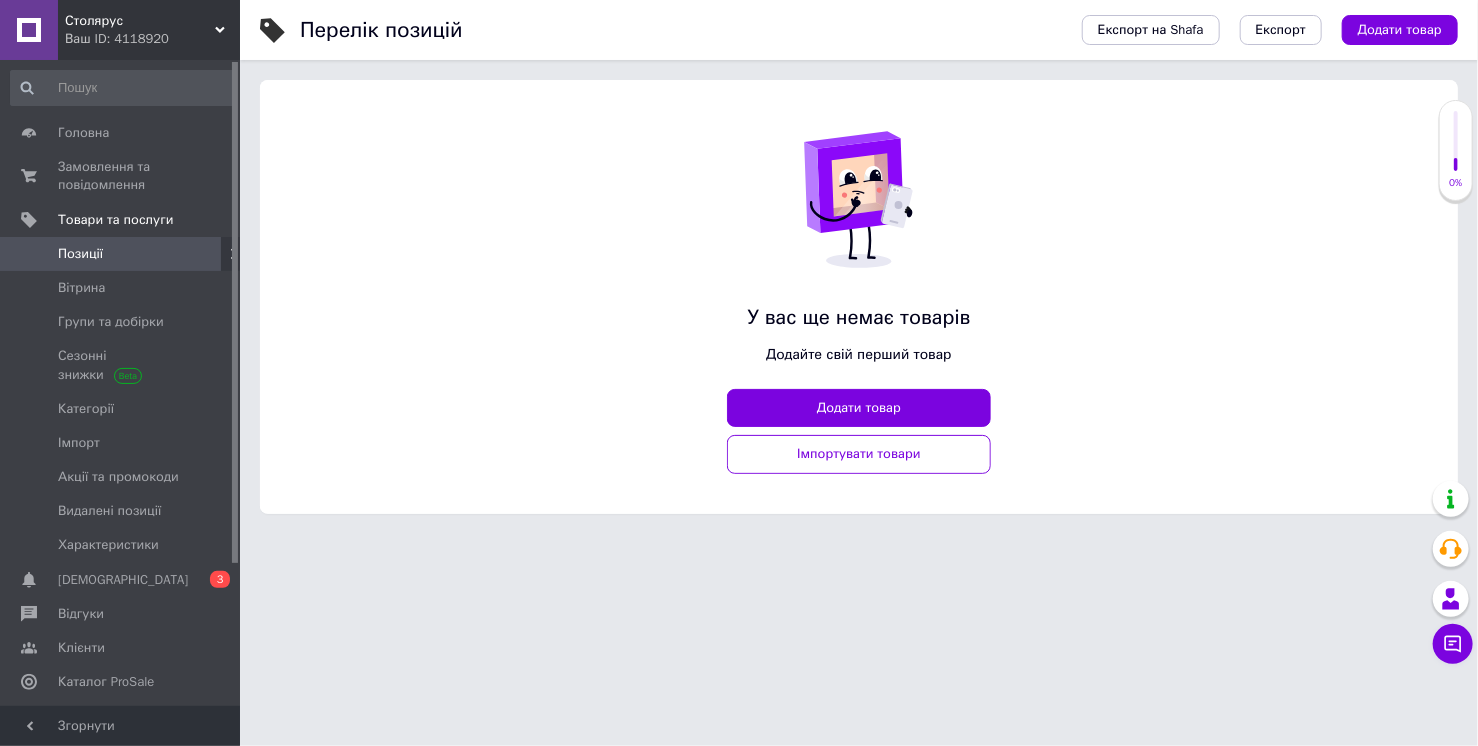 click on "Ваш ID: 4118920" at bounding box center (152, 39) 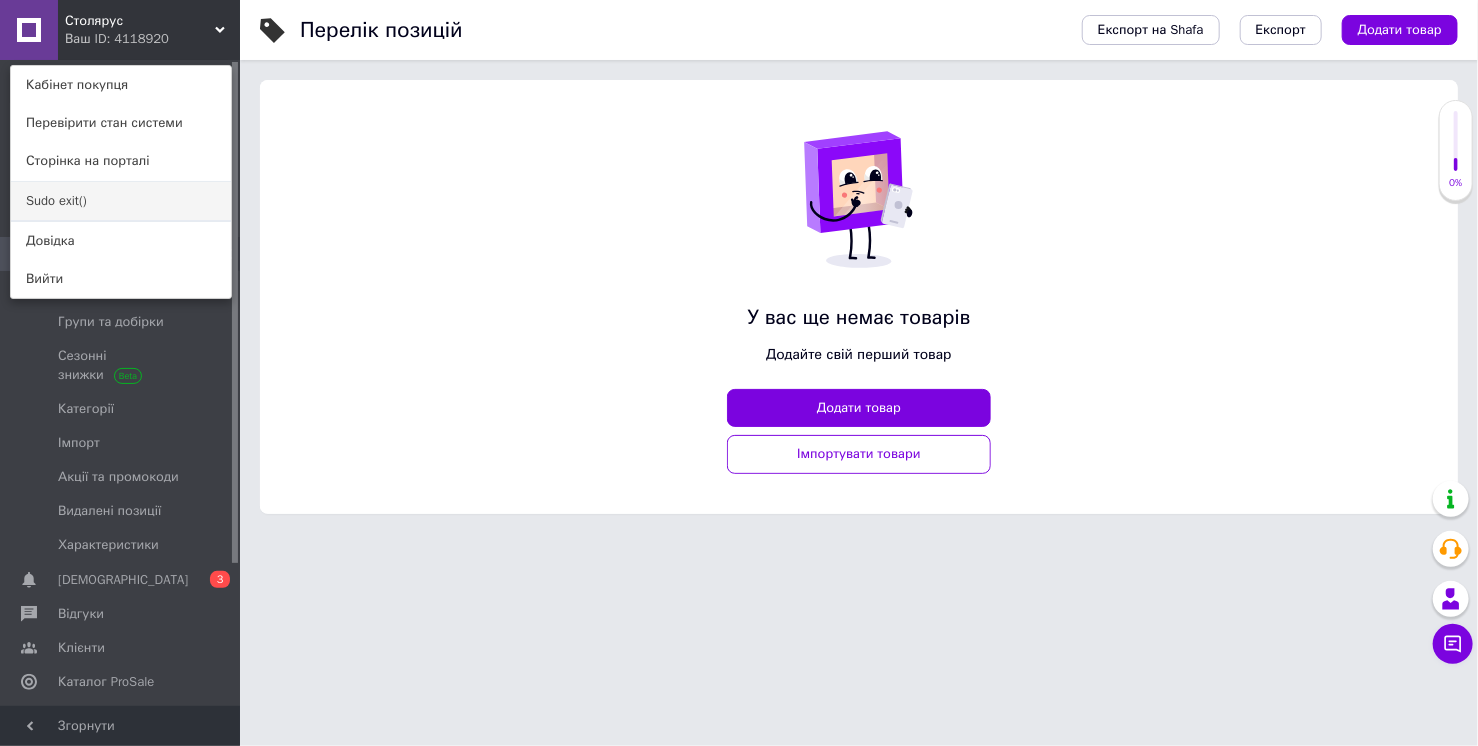 click on "Sudo exit()" at bounding box center [121, 201] 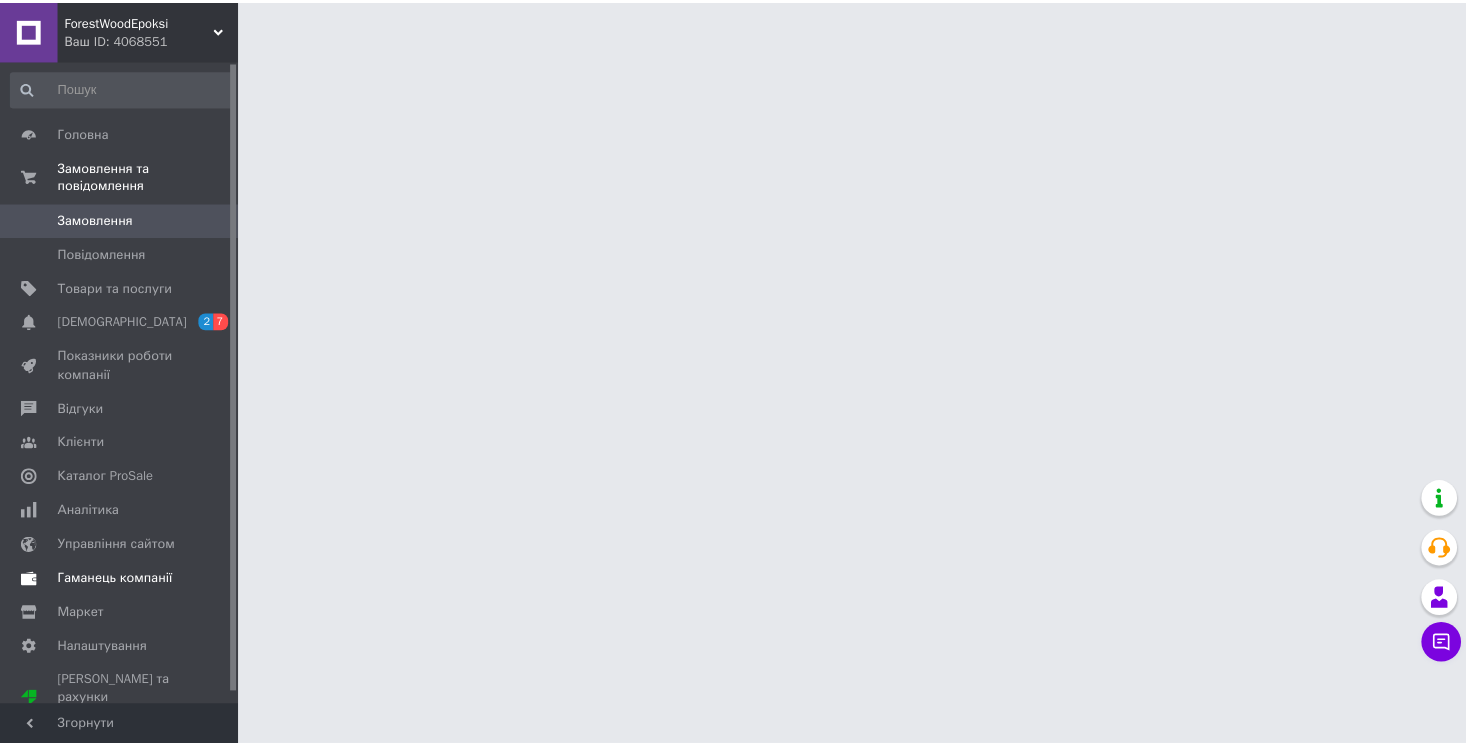 scroll, scrollTop: 0, scrollLeft: 0, axis: both 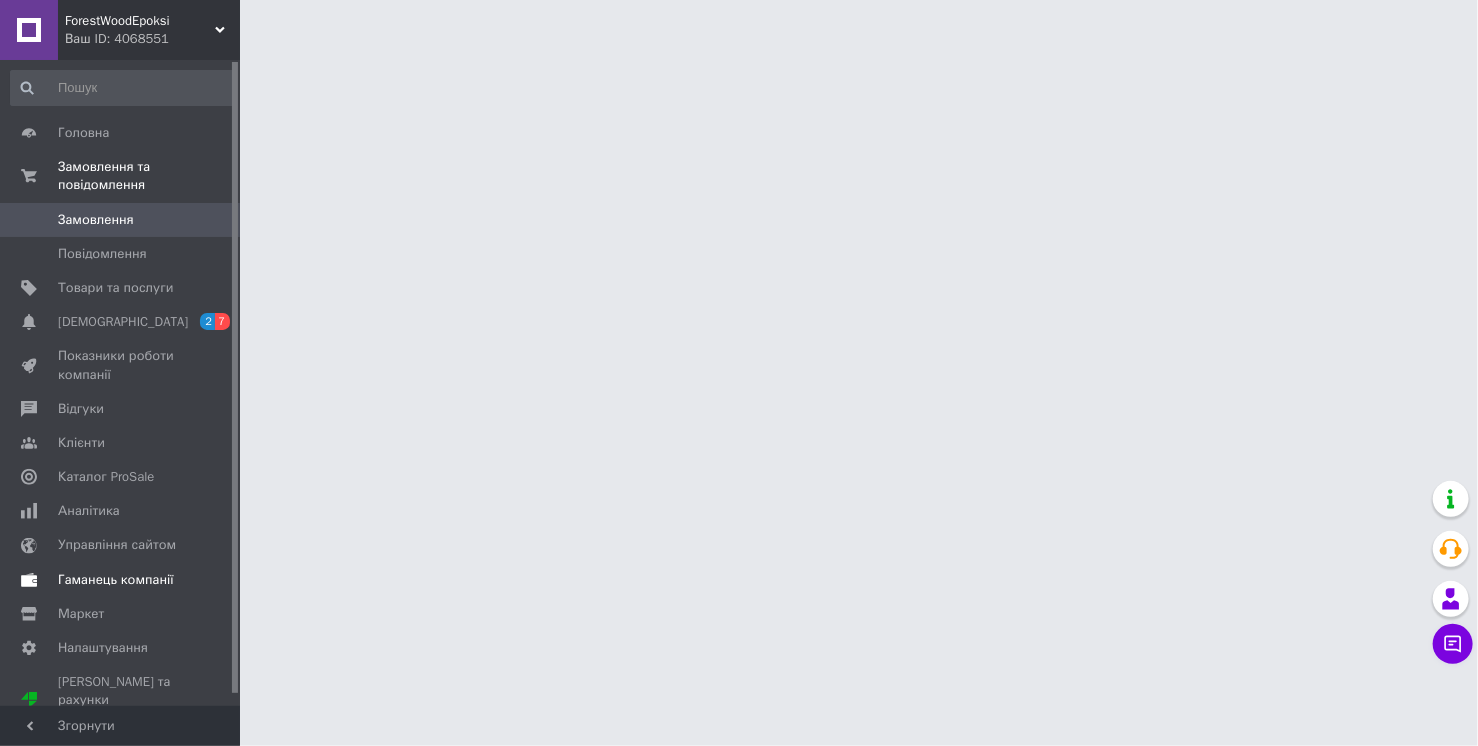 click on "Показники роботи компанії" at bounding box center [121, 365] 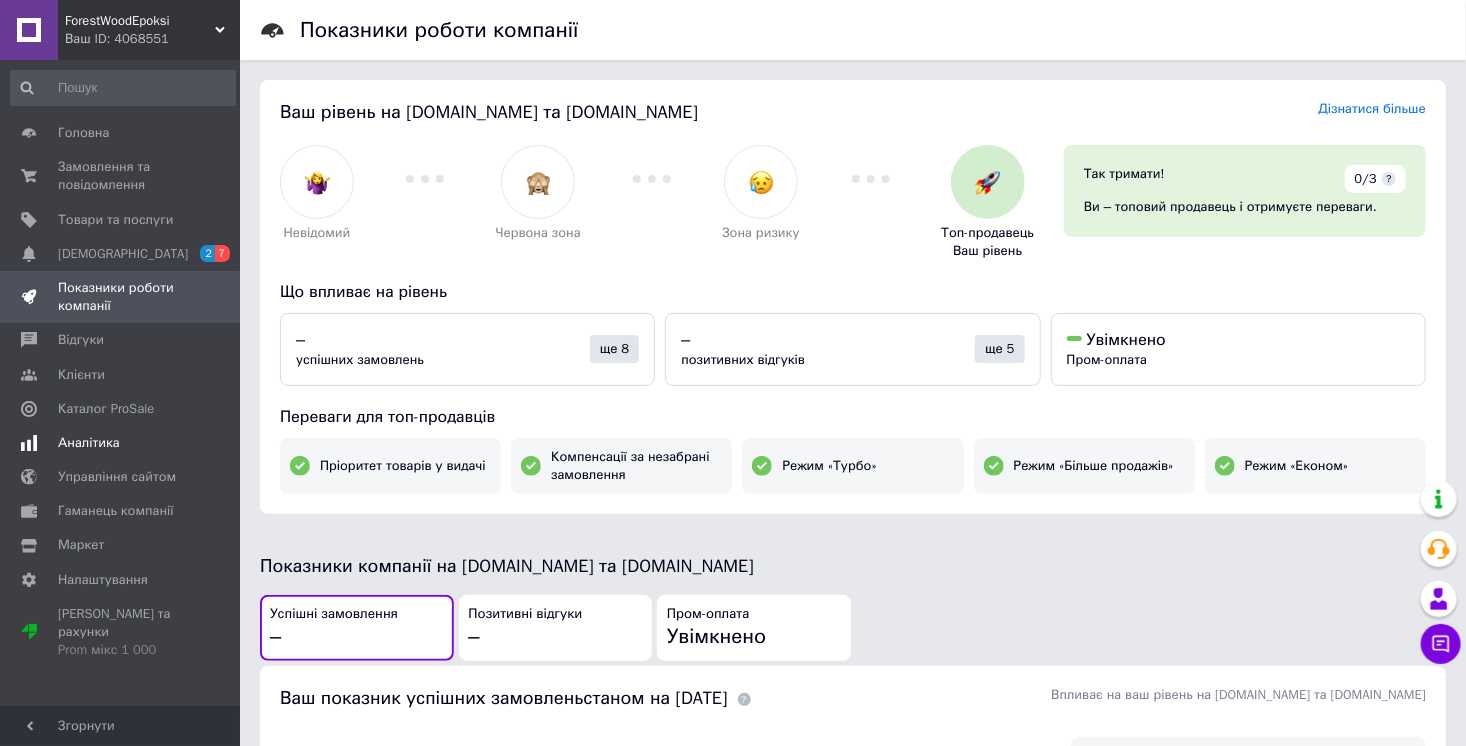 click on "Аналітика" at bounding box center (89, 443) 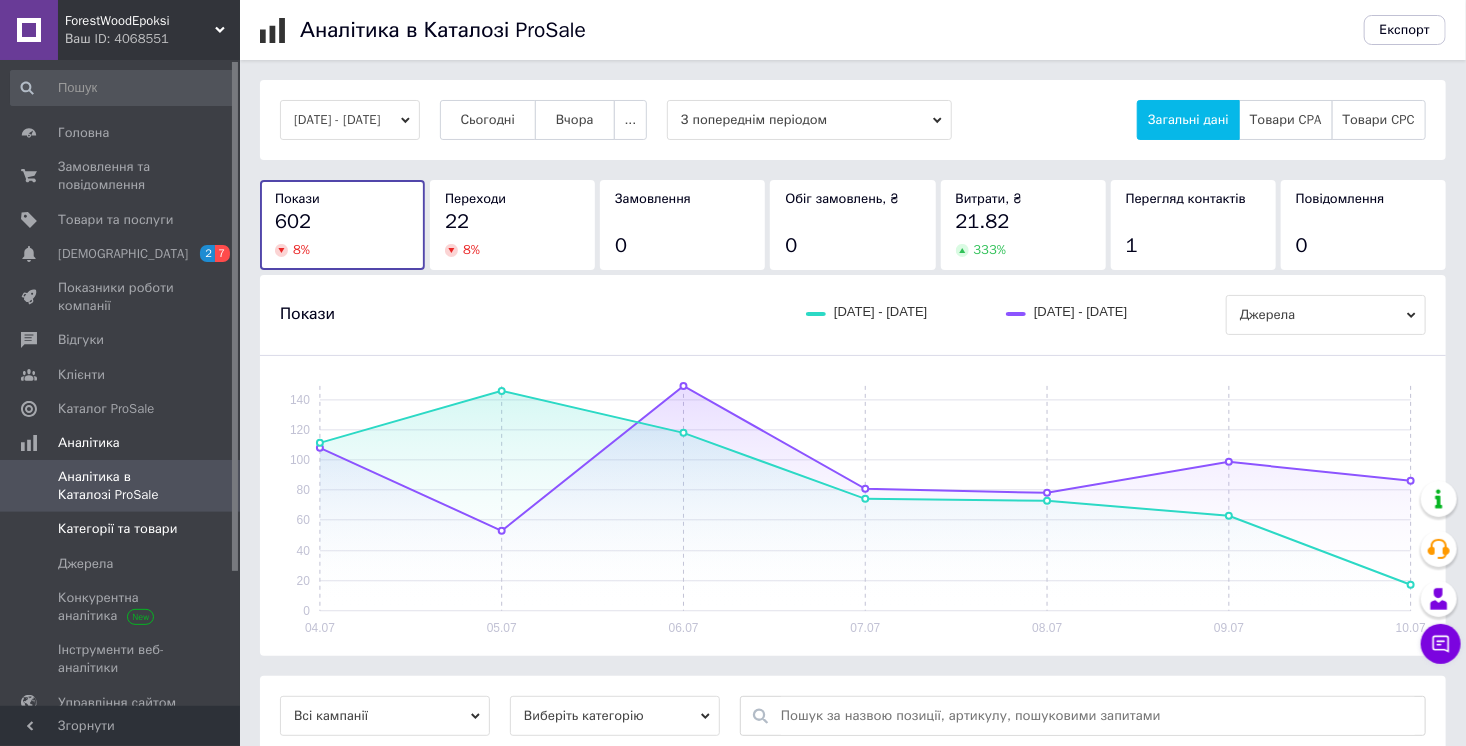 click on "Категорії та товари" at bounding box center [117, 529] 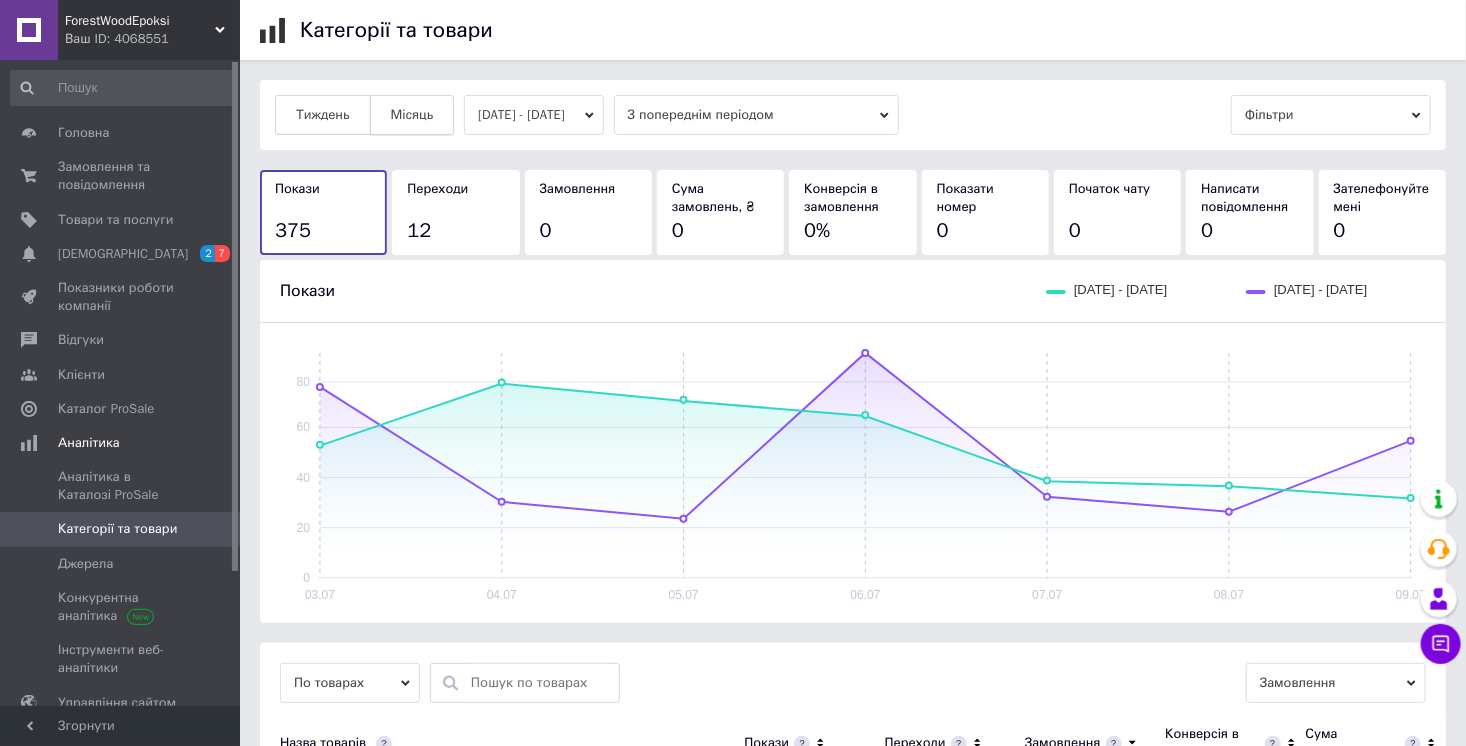 click on "Місяць" at bounding box center (412, 115) 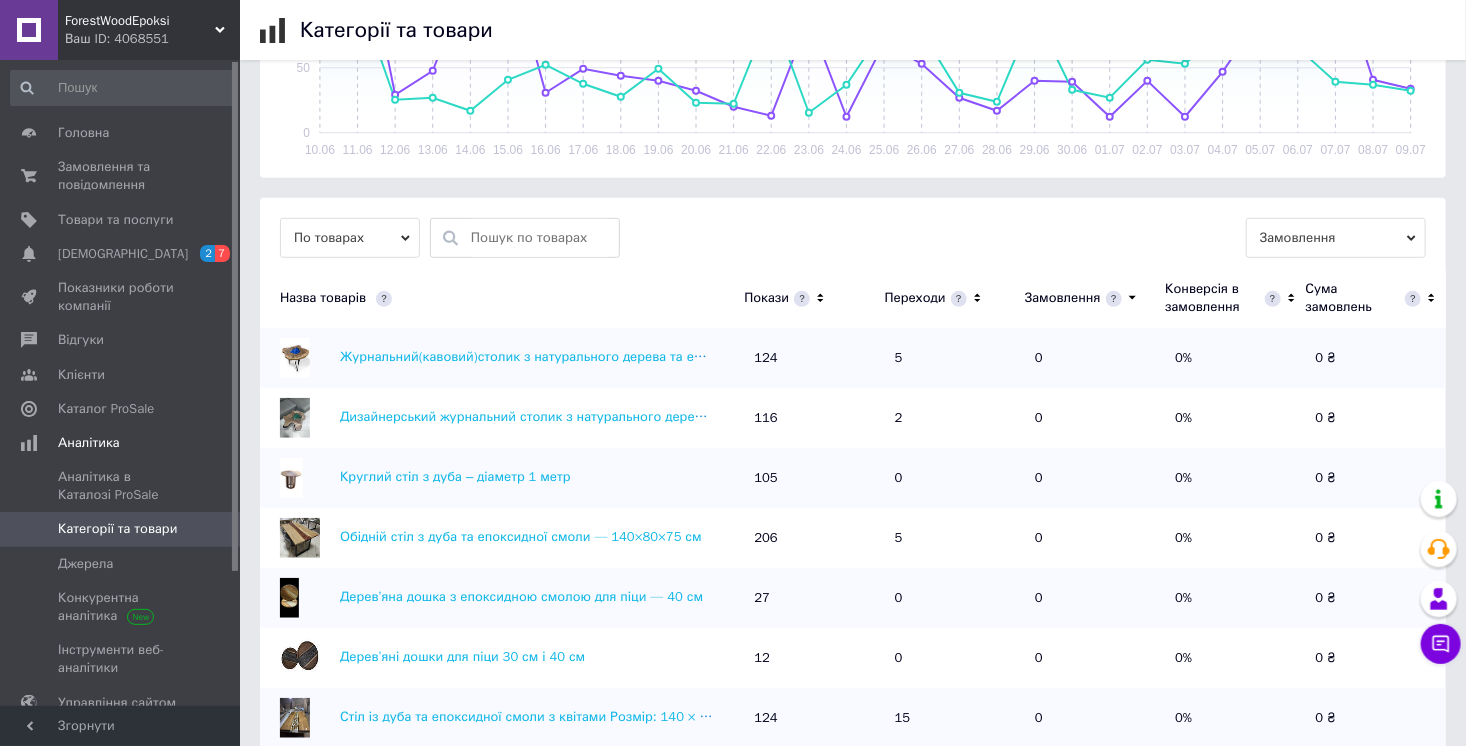 scroll, scrollTop: 196, scrollLeft: 0, axis: vertical 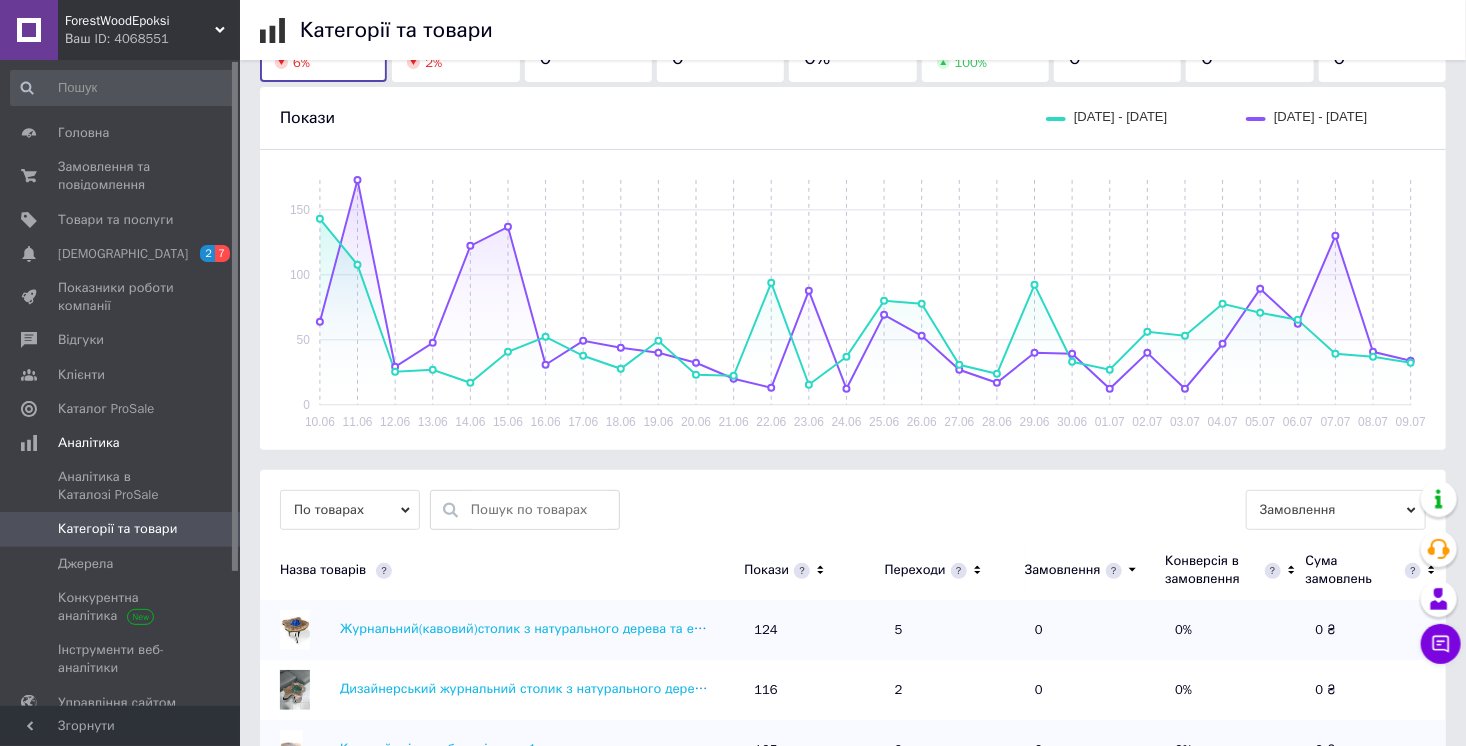 click on "Ваш ID: 4068551" at bounding box center (152, 39) 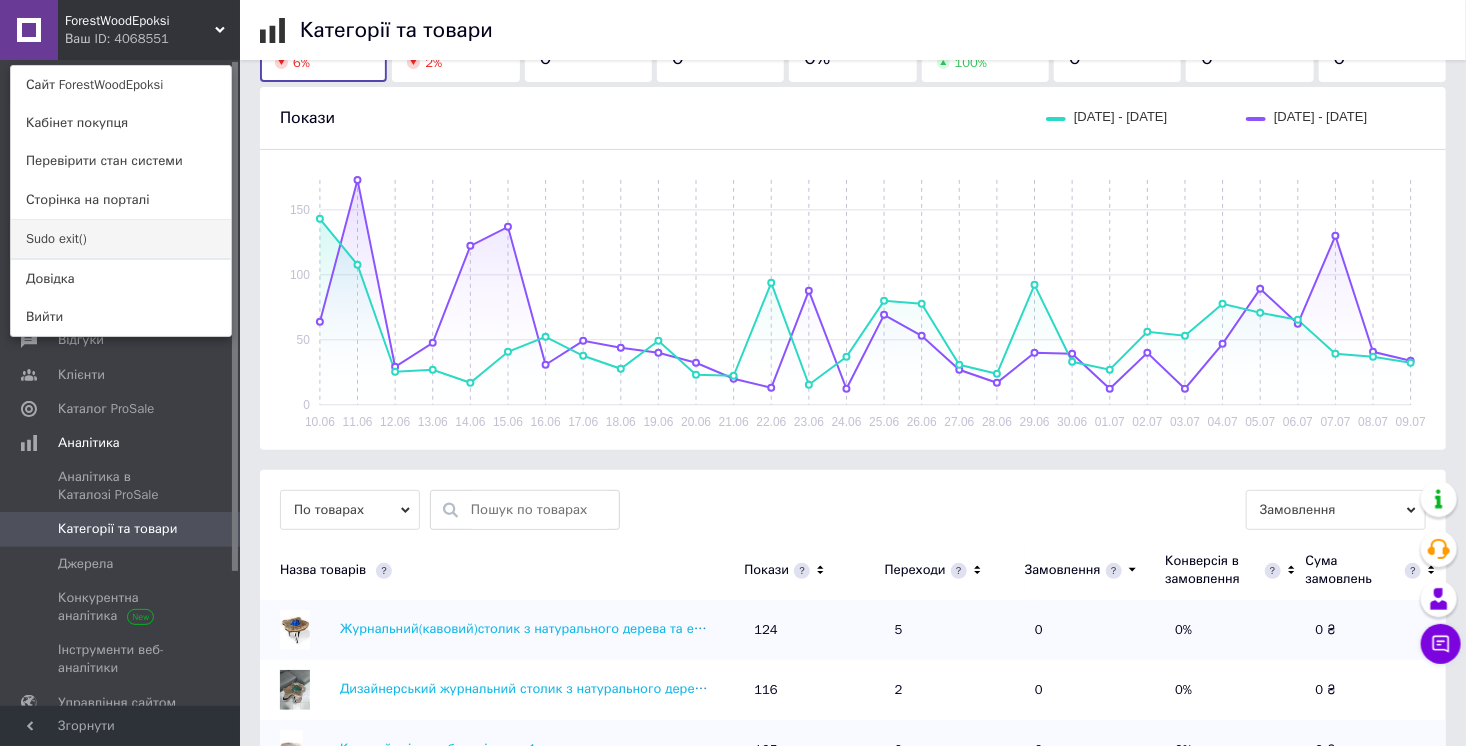 click on "Sudo exit()" at bounding box center (121, 239) 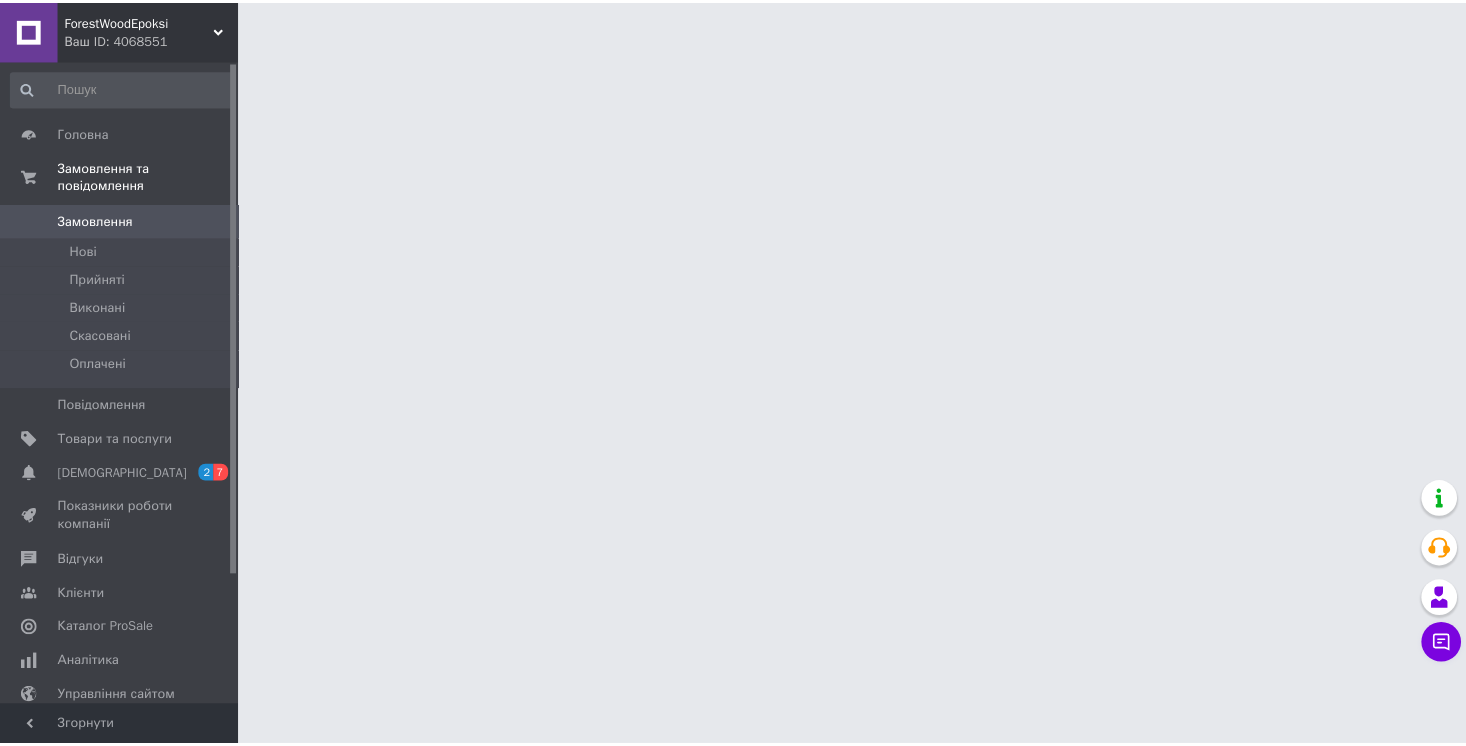 scroll, scrollTop: 0, scrollLeft: 0, axis: both 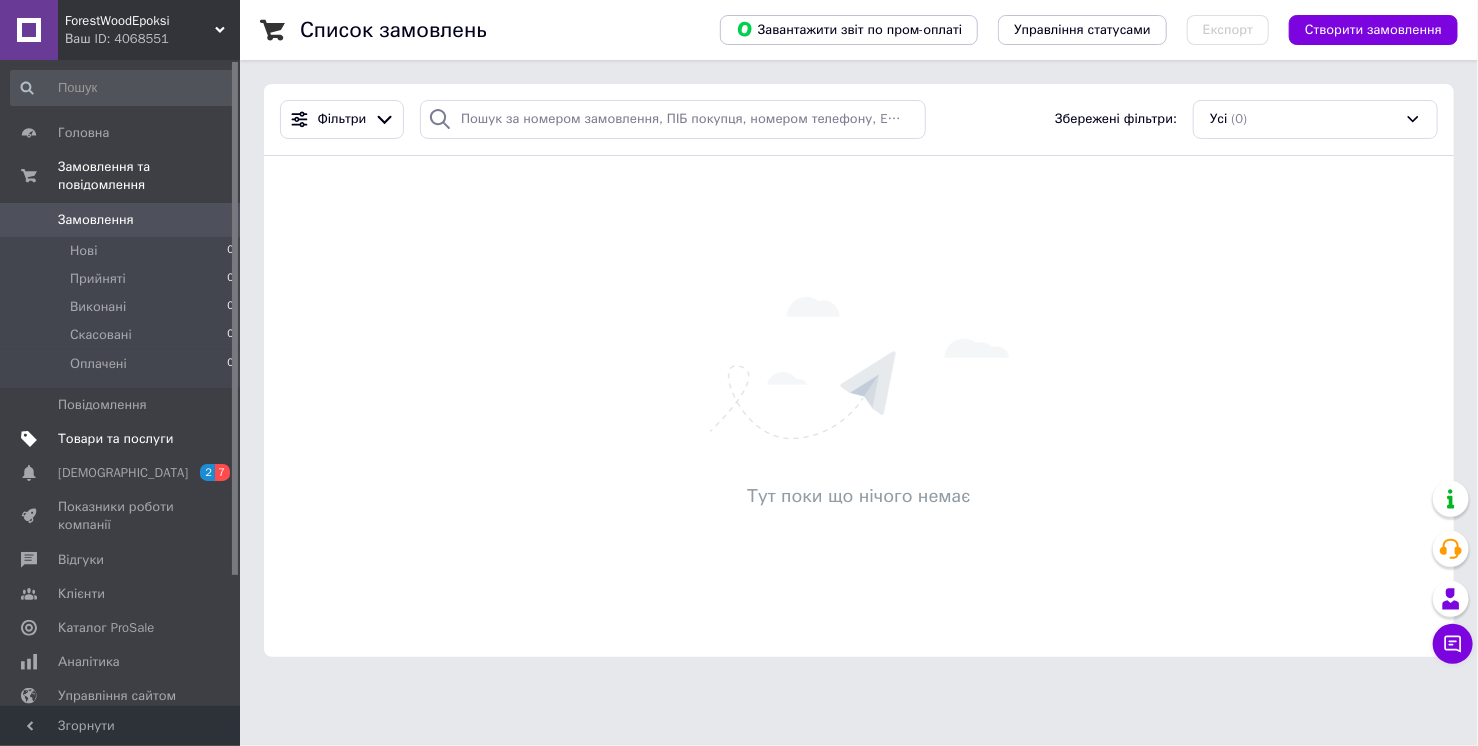 click on "Товари та послуги" at bounding box center [115, 439] 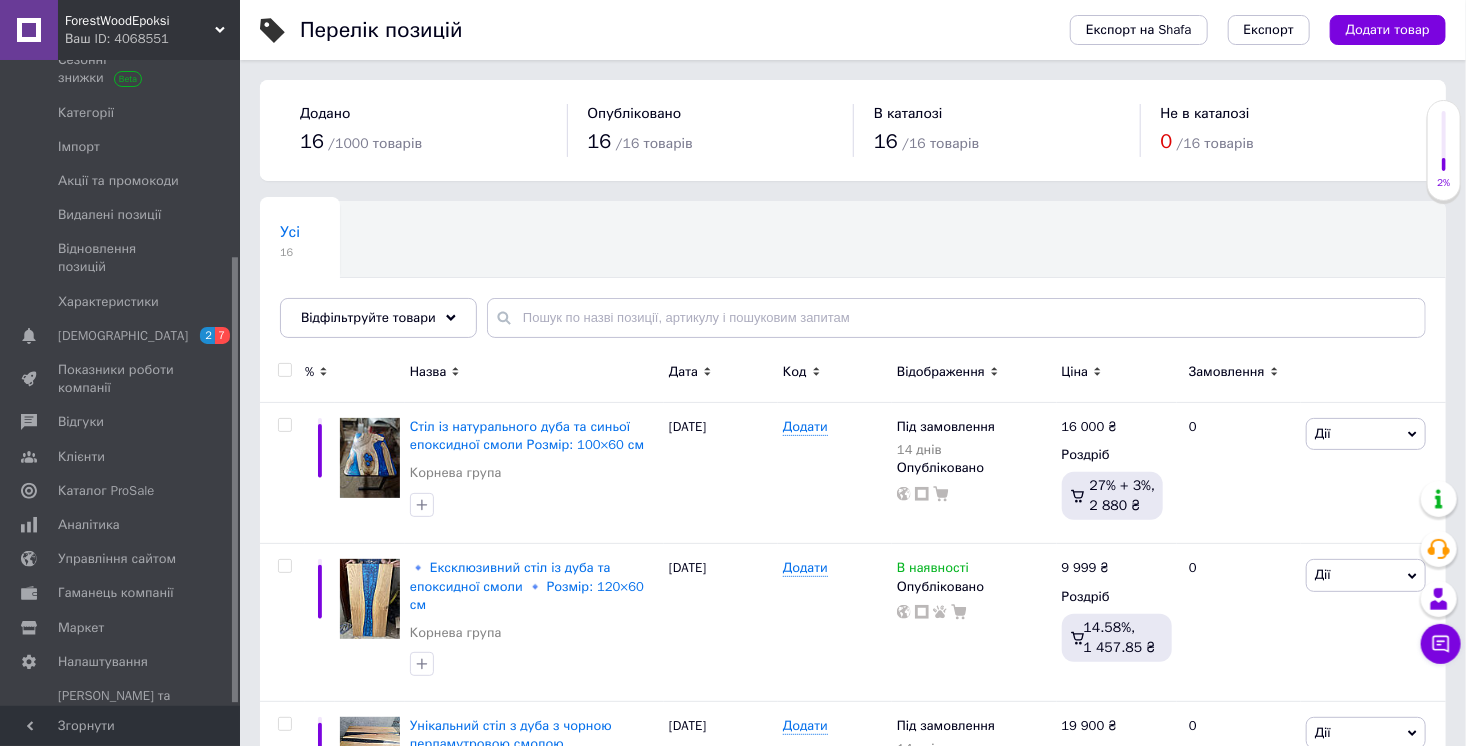 scroll, scrollTop: 0, scrollLeft: 0, axis: both 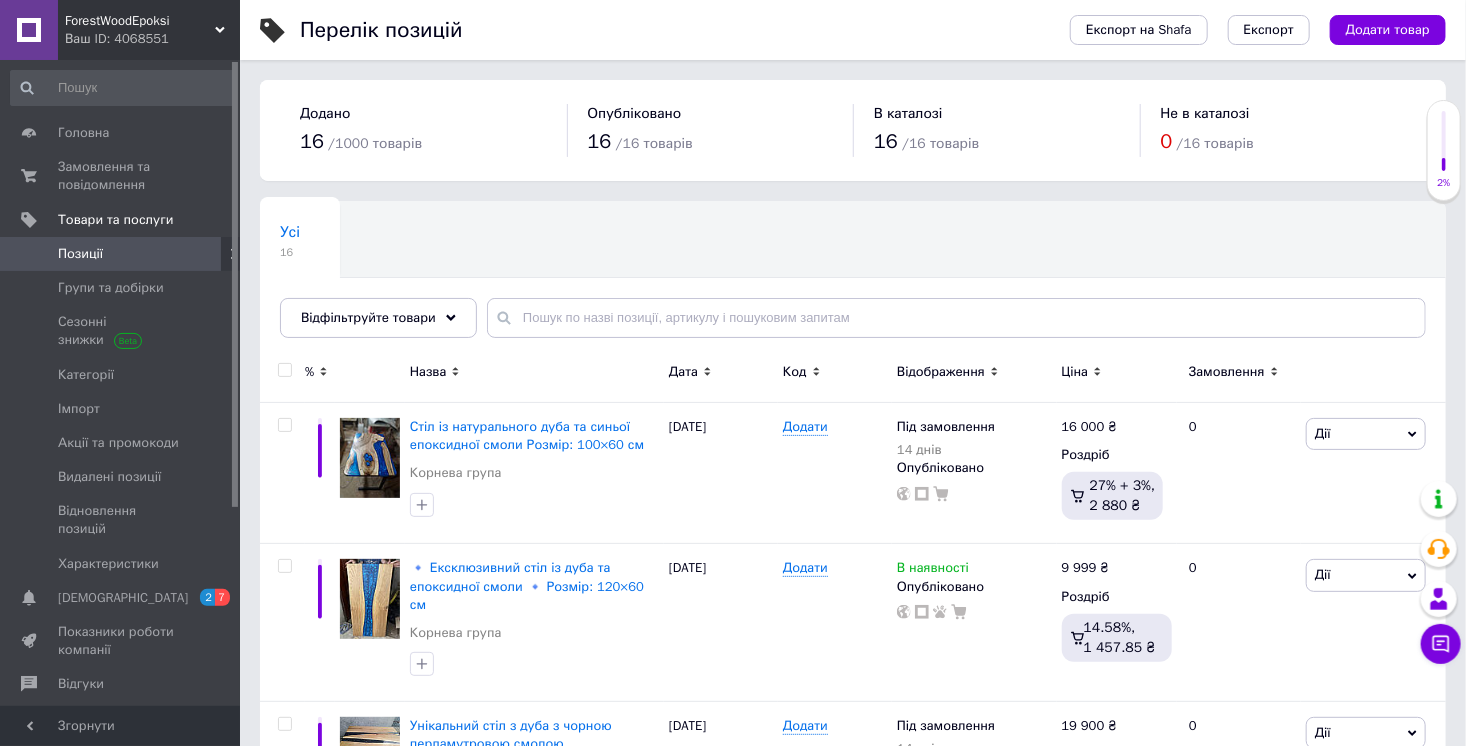 drag, startPoint x: 121, startPoint y: 49, endPoint x: 77, endPoint y: 201, distance: 158.24033 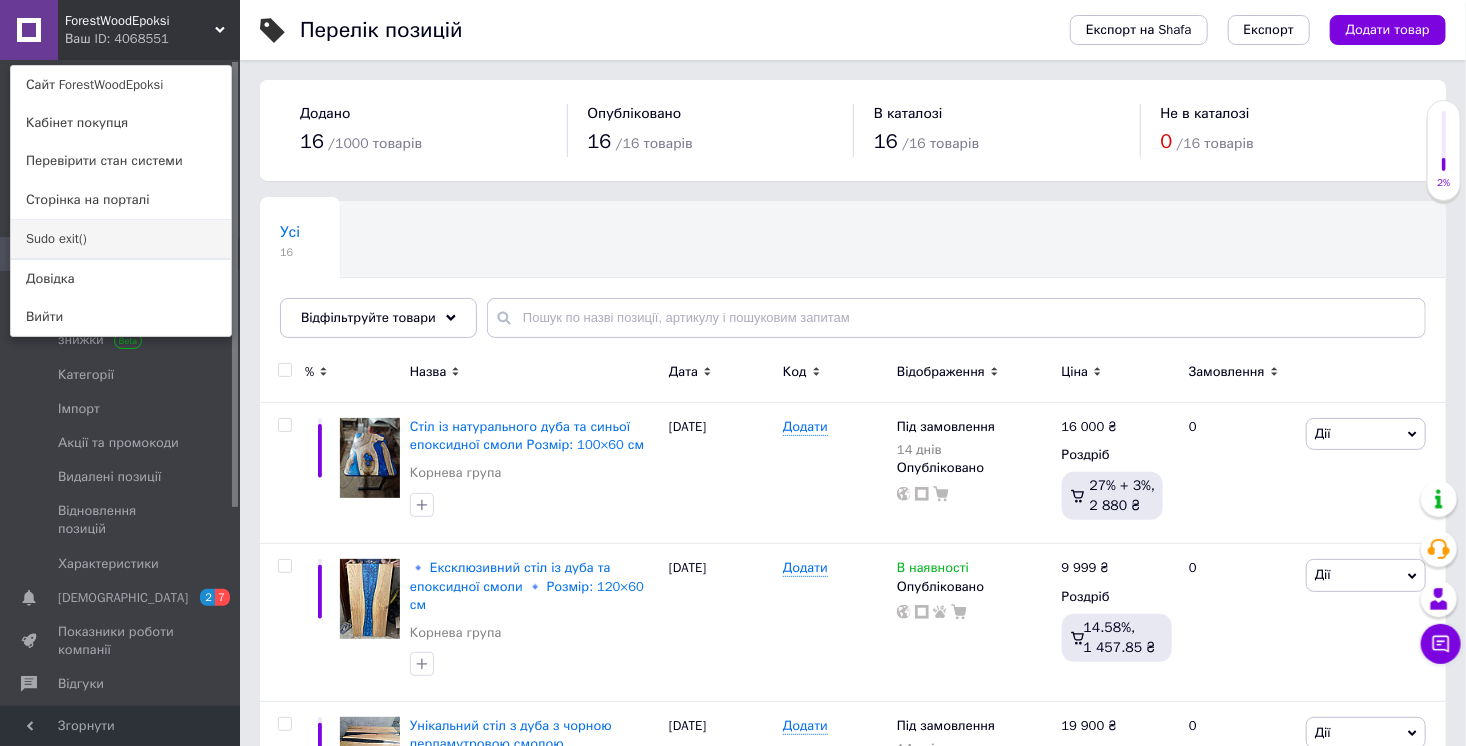 click on "Sudo exit()" at bounding box center (121, 239) 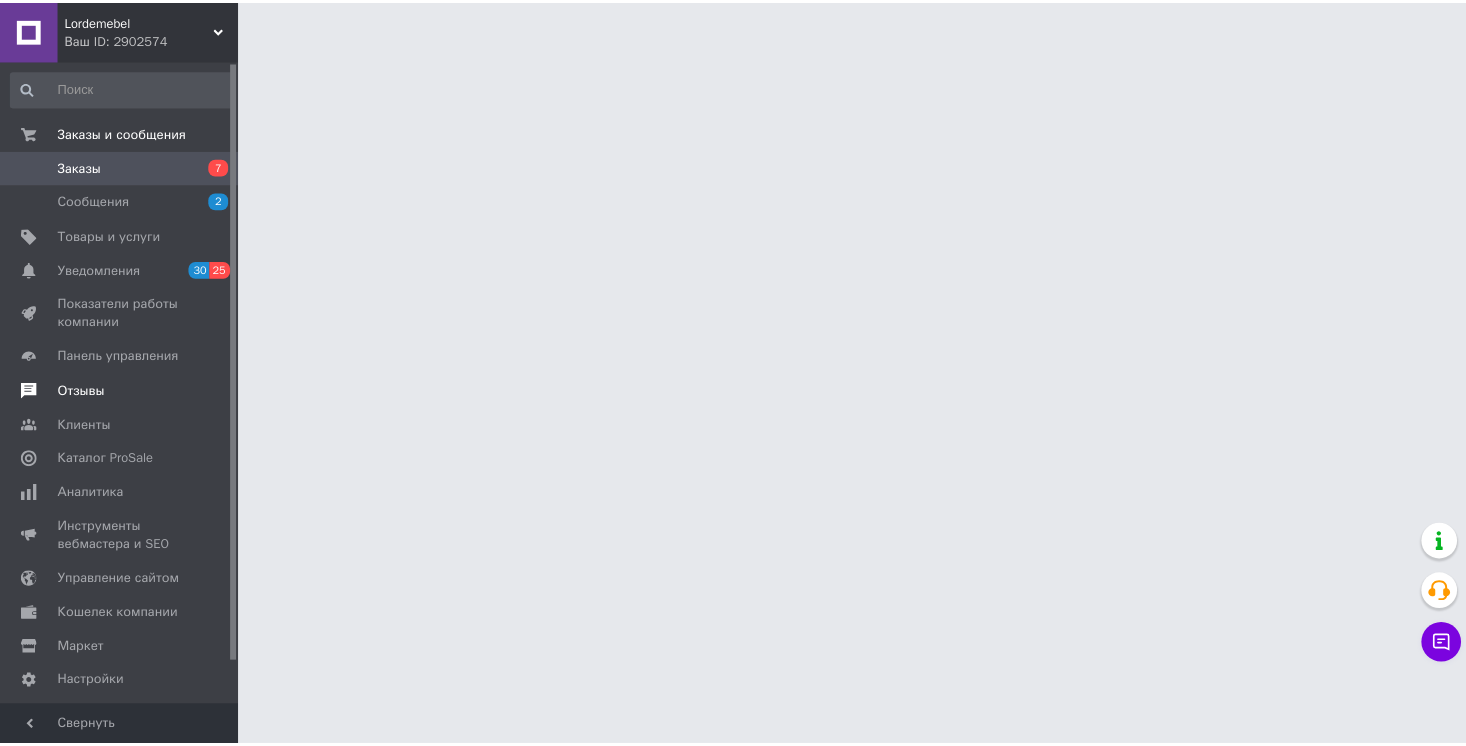 scroll, scrollTop: 0, scrollLeft: 0, axis: both 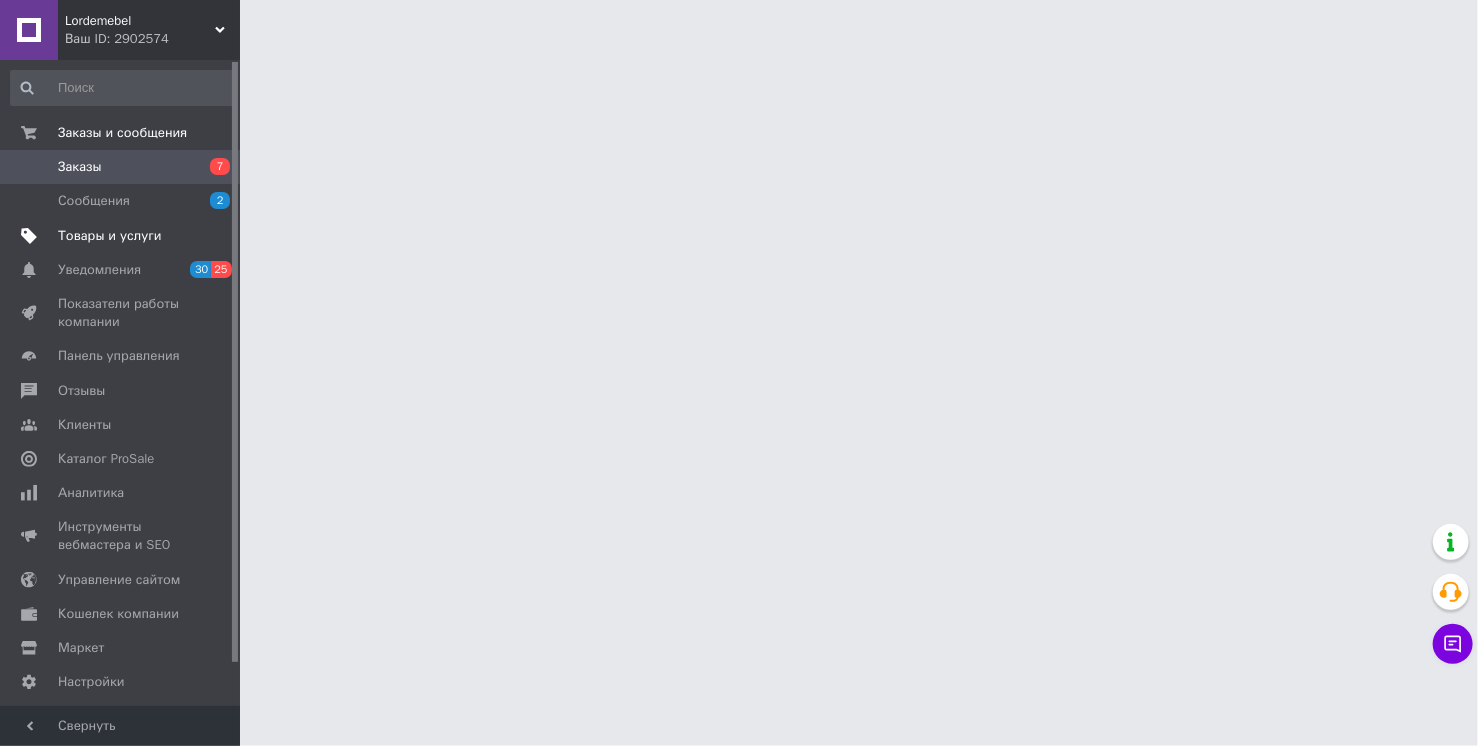 click on "Товары и услуги" at bounding box center [123, 236] 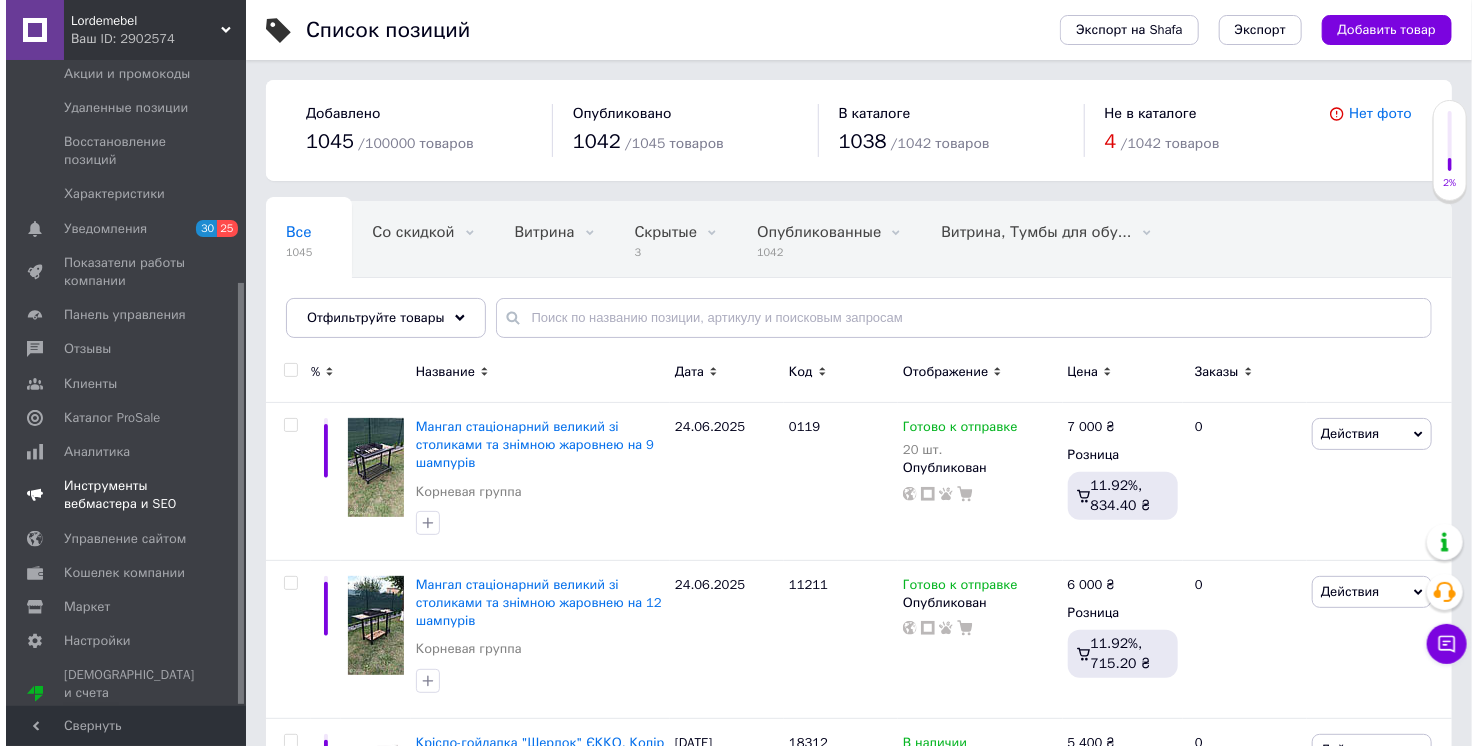 scroll, scrollTop: 340, scrollLeft: 0, axis: vertical 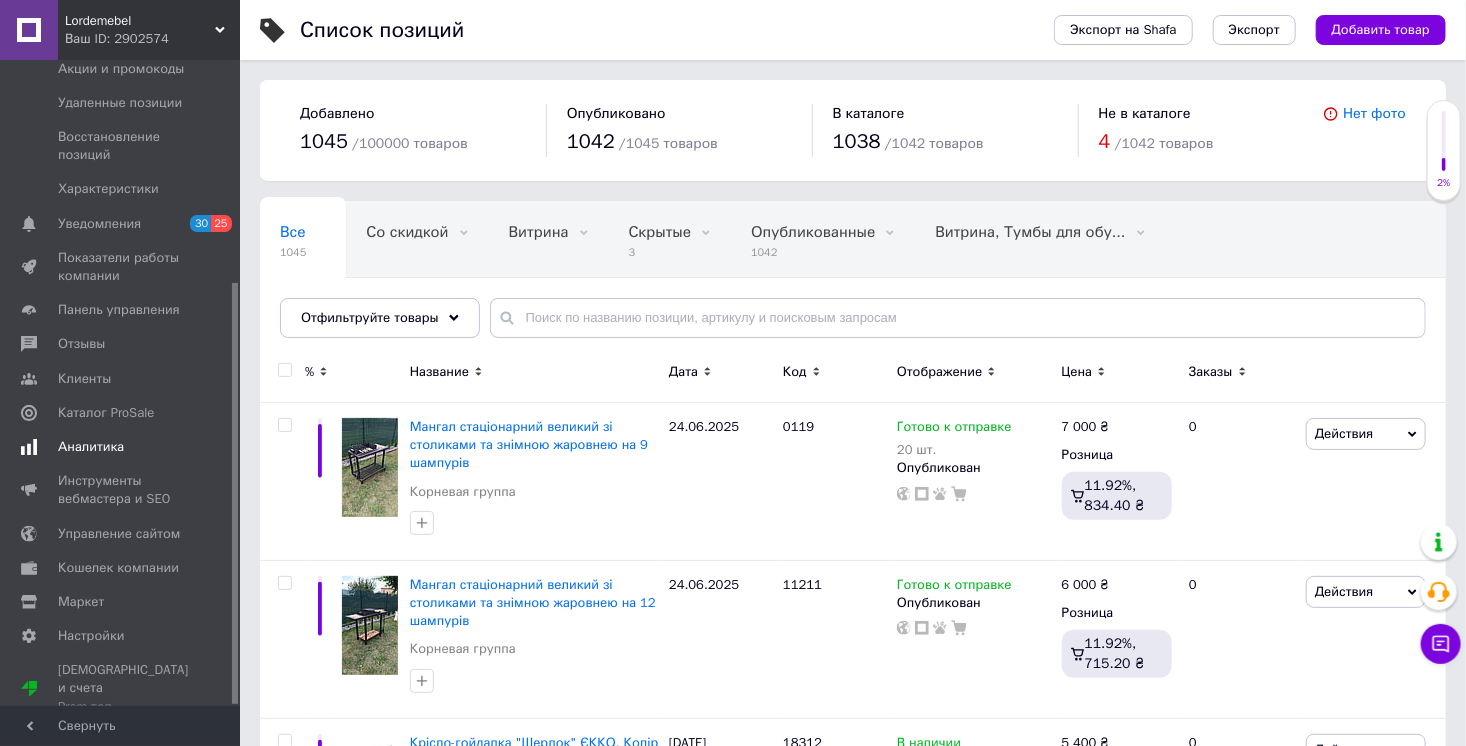 click on "Аналитика" at bounding box center (91, 447) 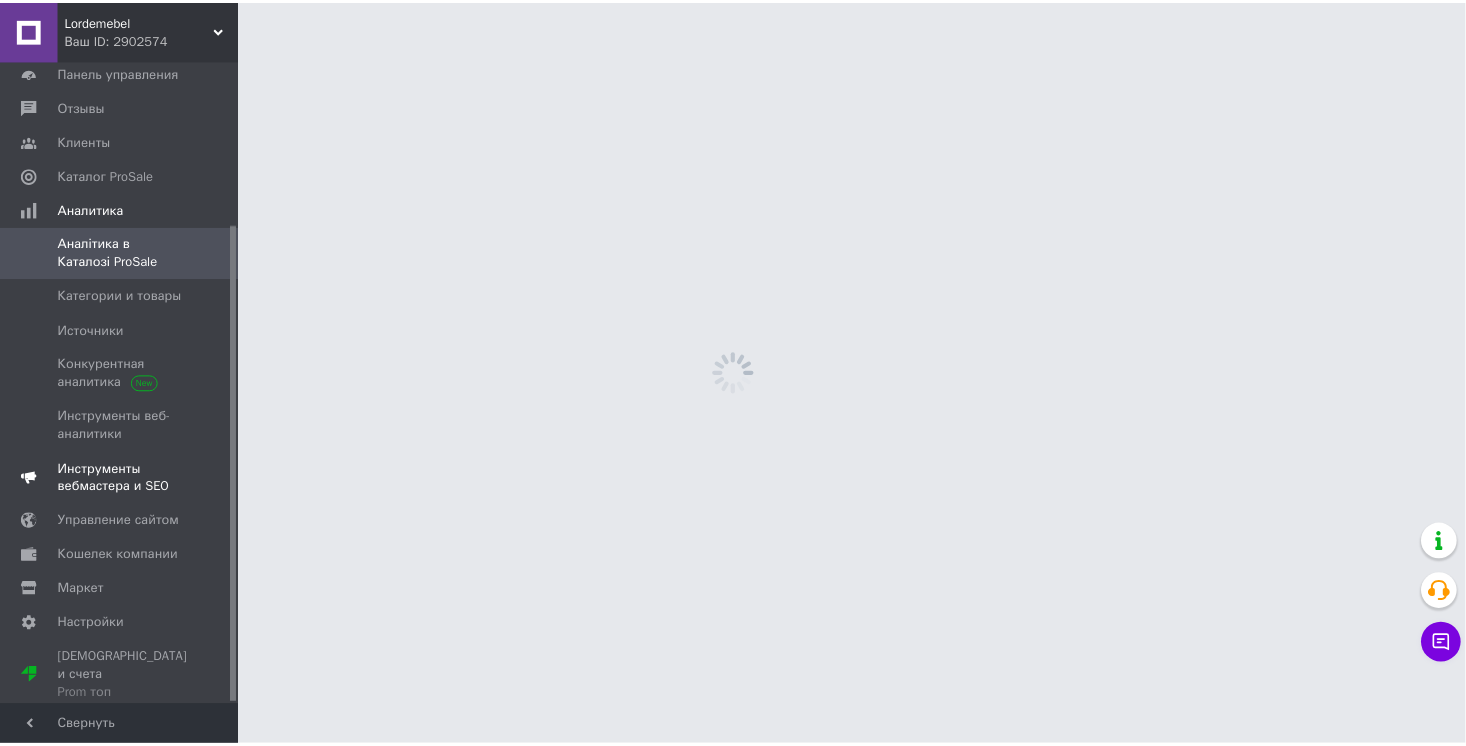 scroll, scrollTop: 220, scrollLeft: 0, axis: vertical 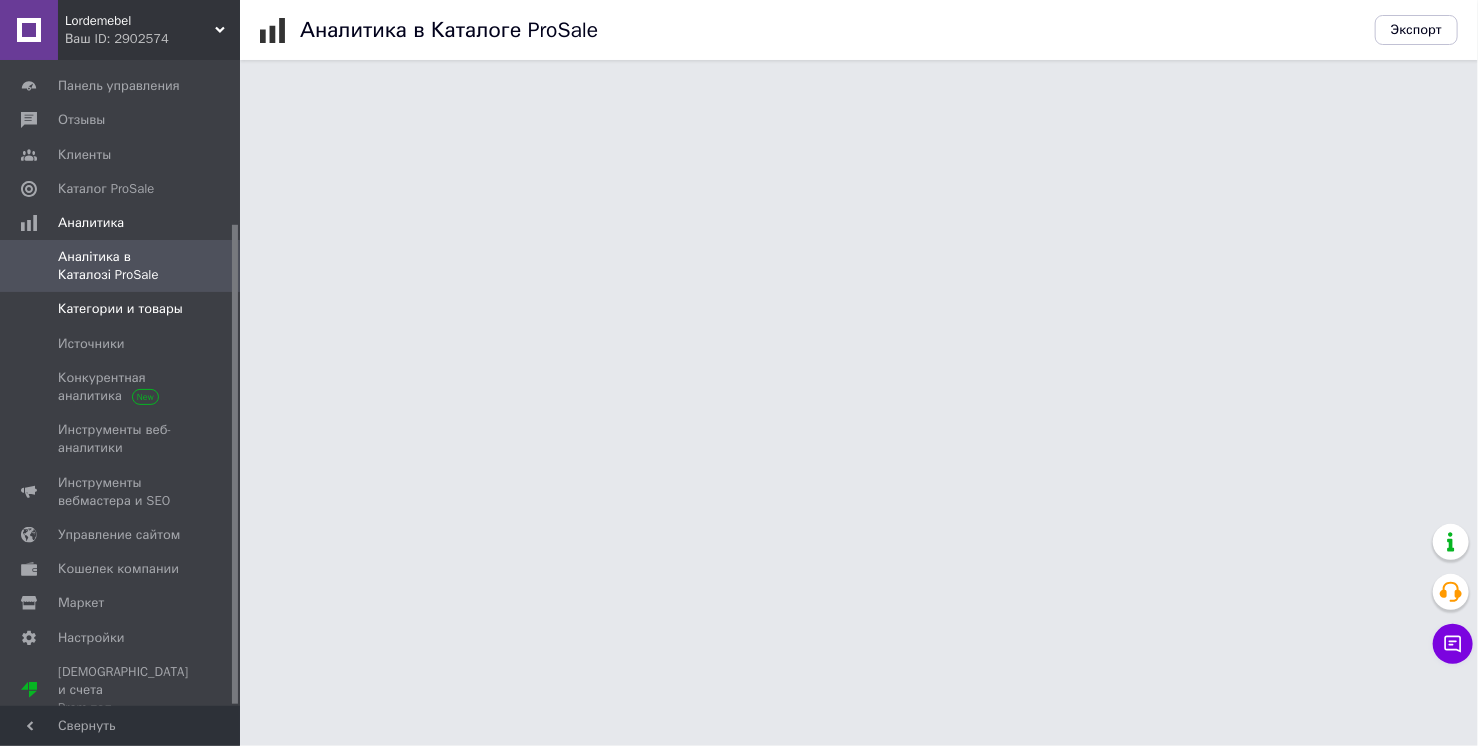 click on "Категории и товары" at bounding box center [120, 309] 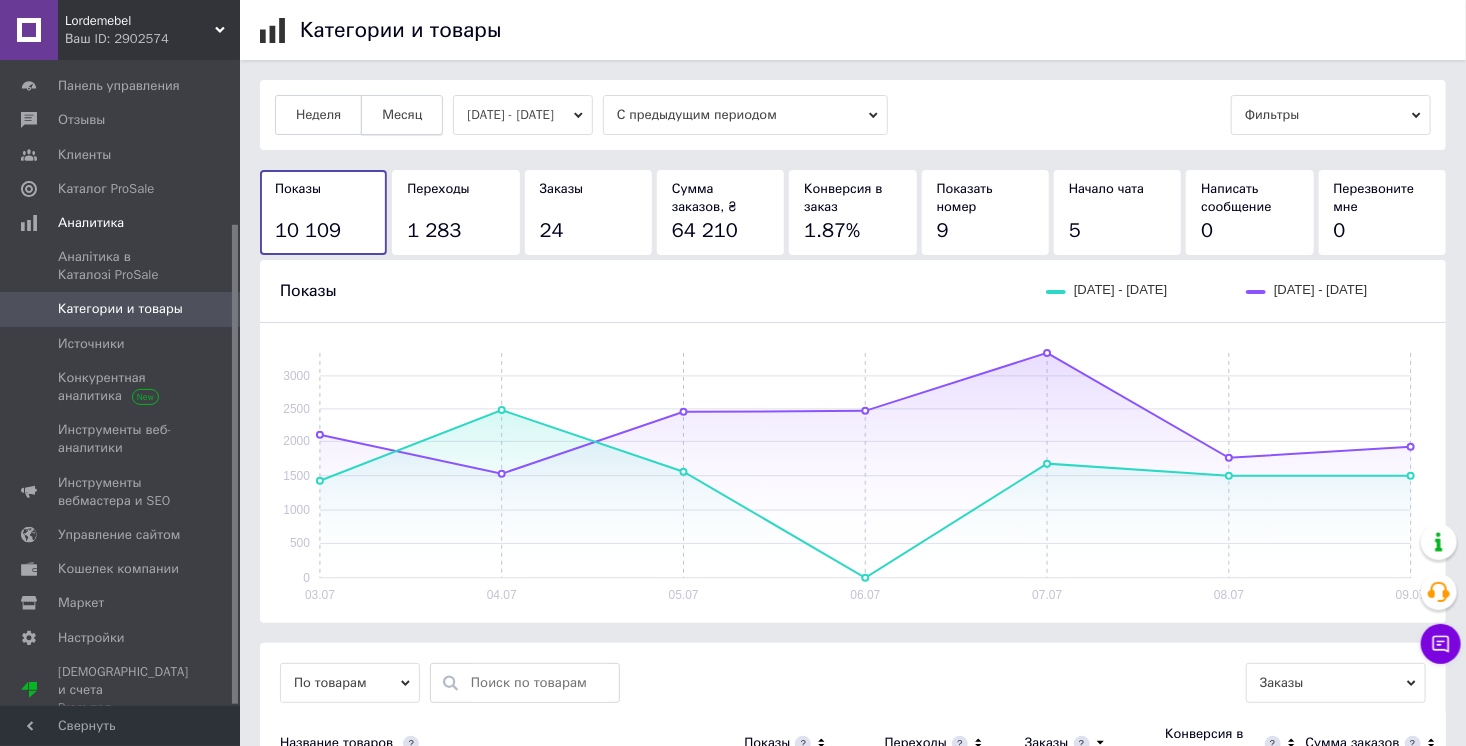 click on "Месяц" at bounding box center [402, 115] 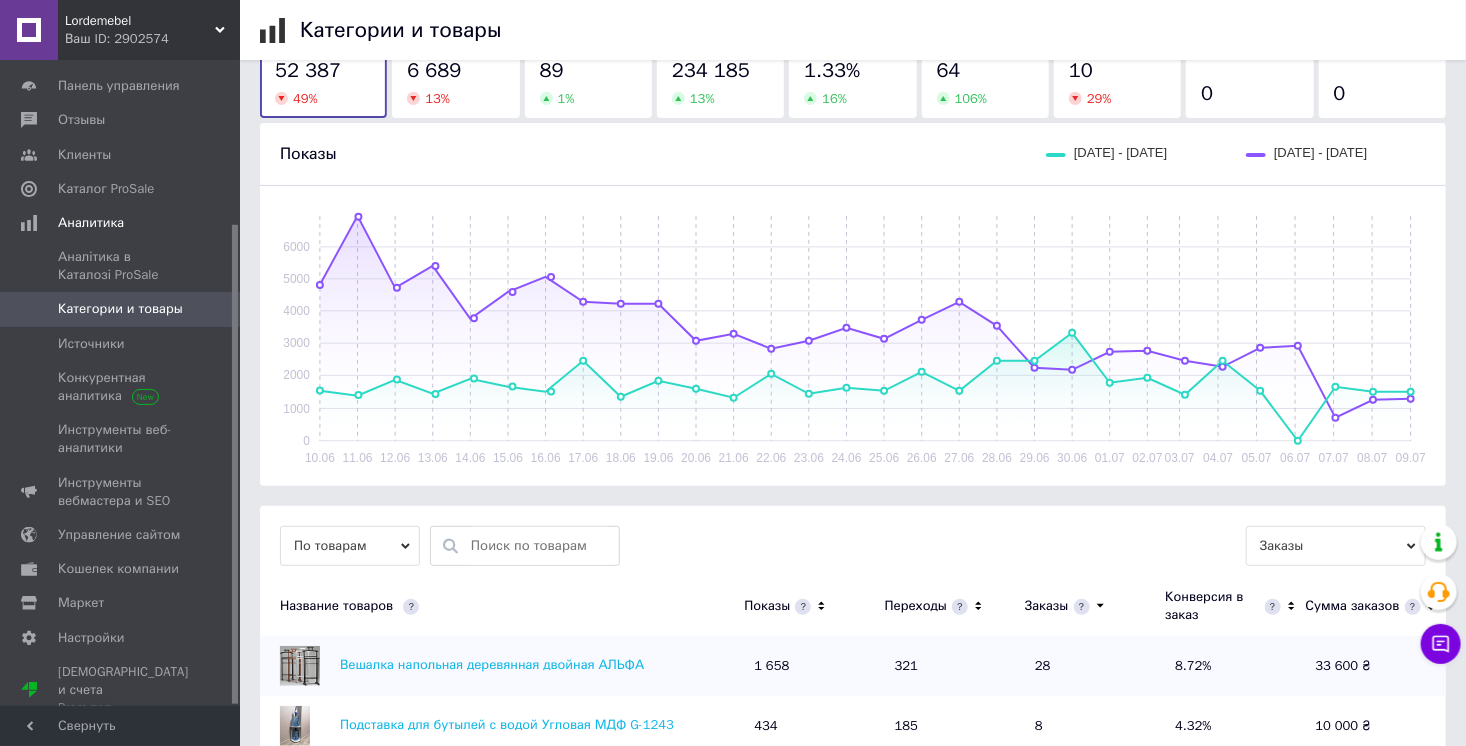 scroll, scrollTop: 288, scrollLeft: 0, axis: vertical 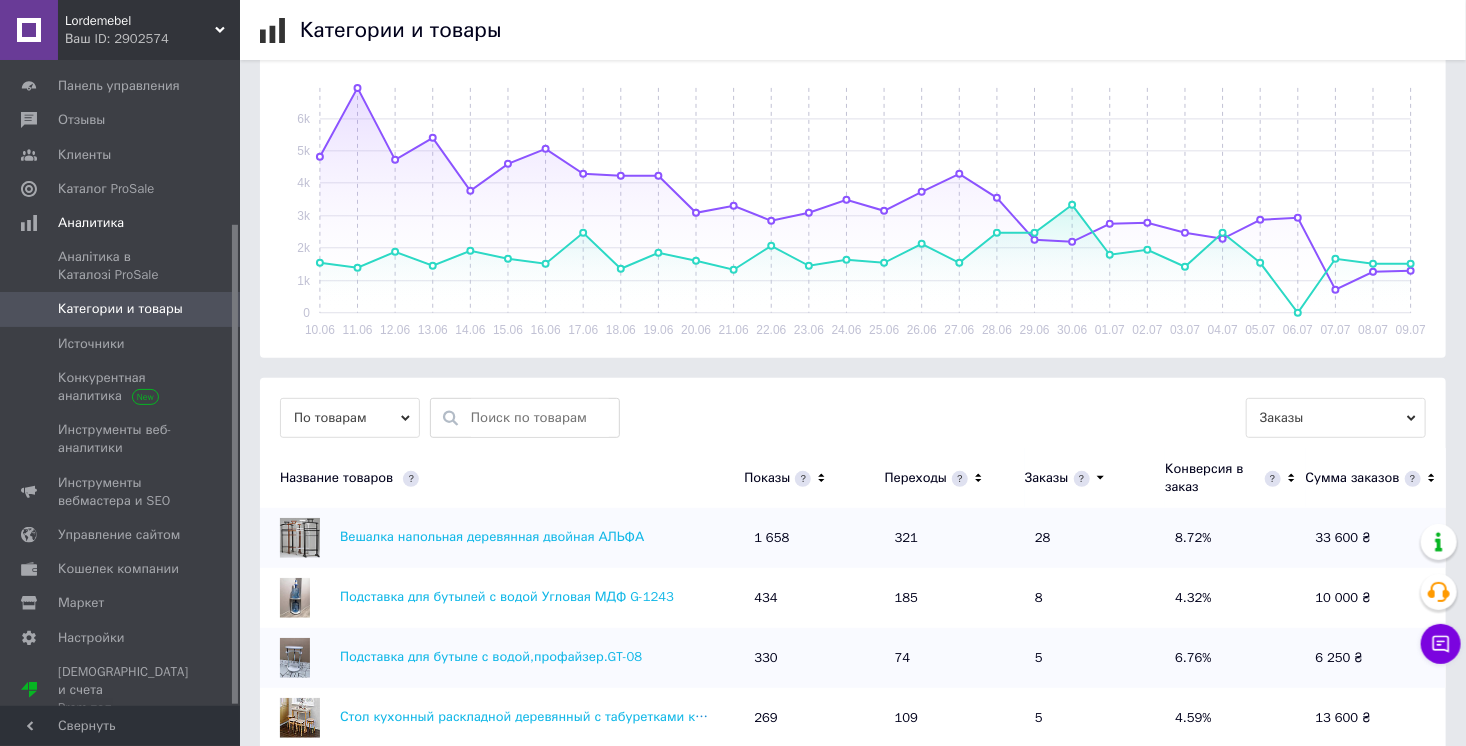 click on "По товарам" at bounding box center (350, 418) 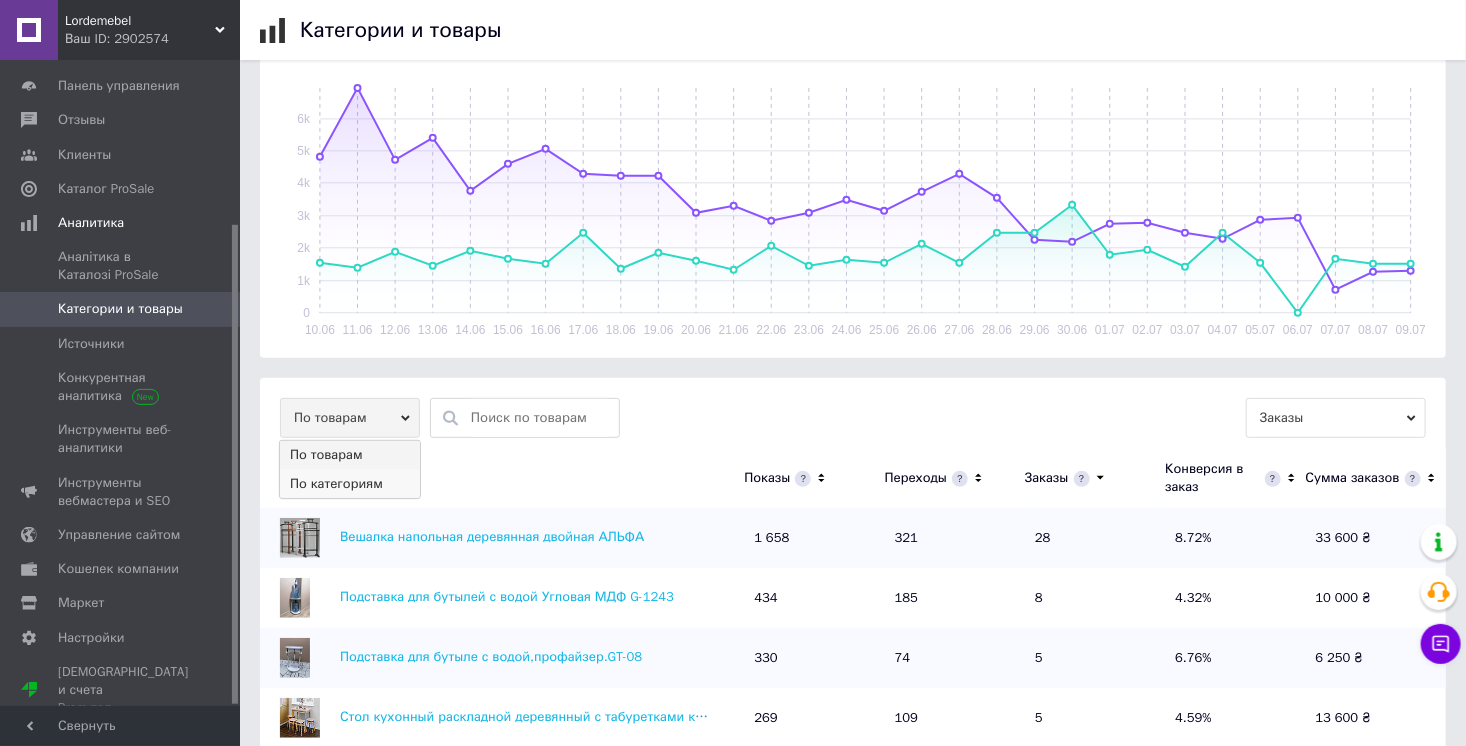 click on "По категориям" at bounding box center [350, 484] 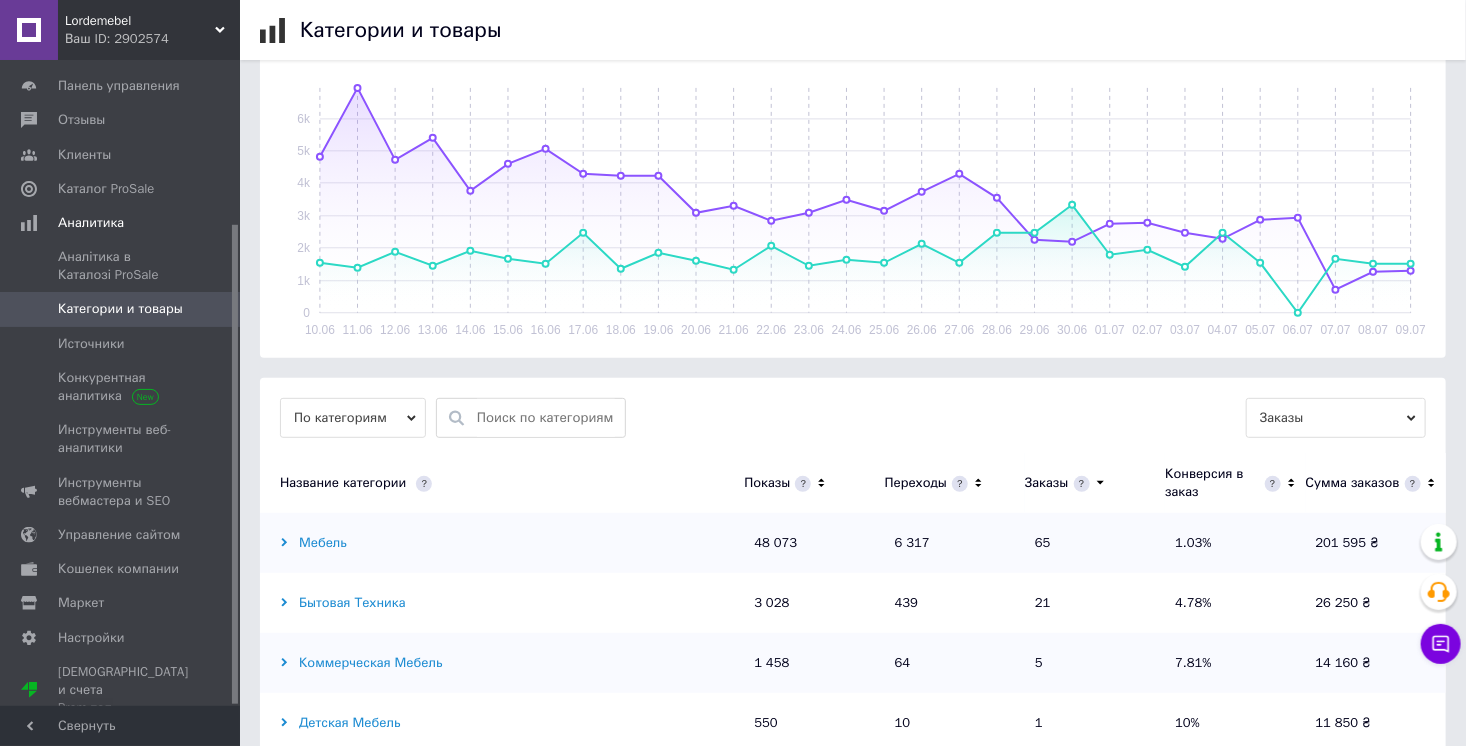 scroll, scrollTop: 480, scrollLeft: 0, axis: vertical 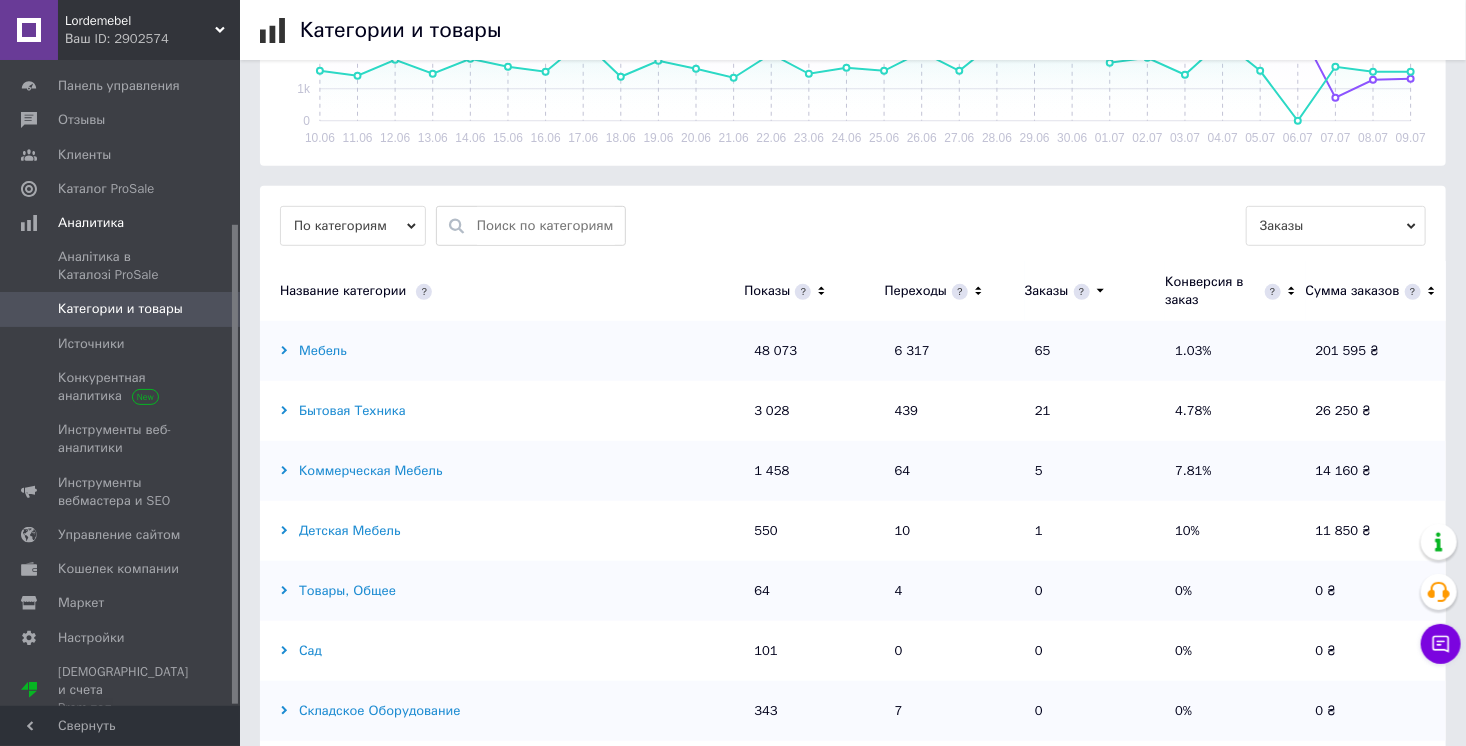 click on "Мебель" at bounding box center (497, 351) 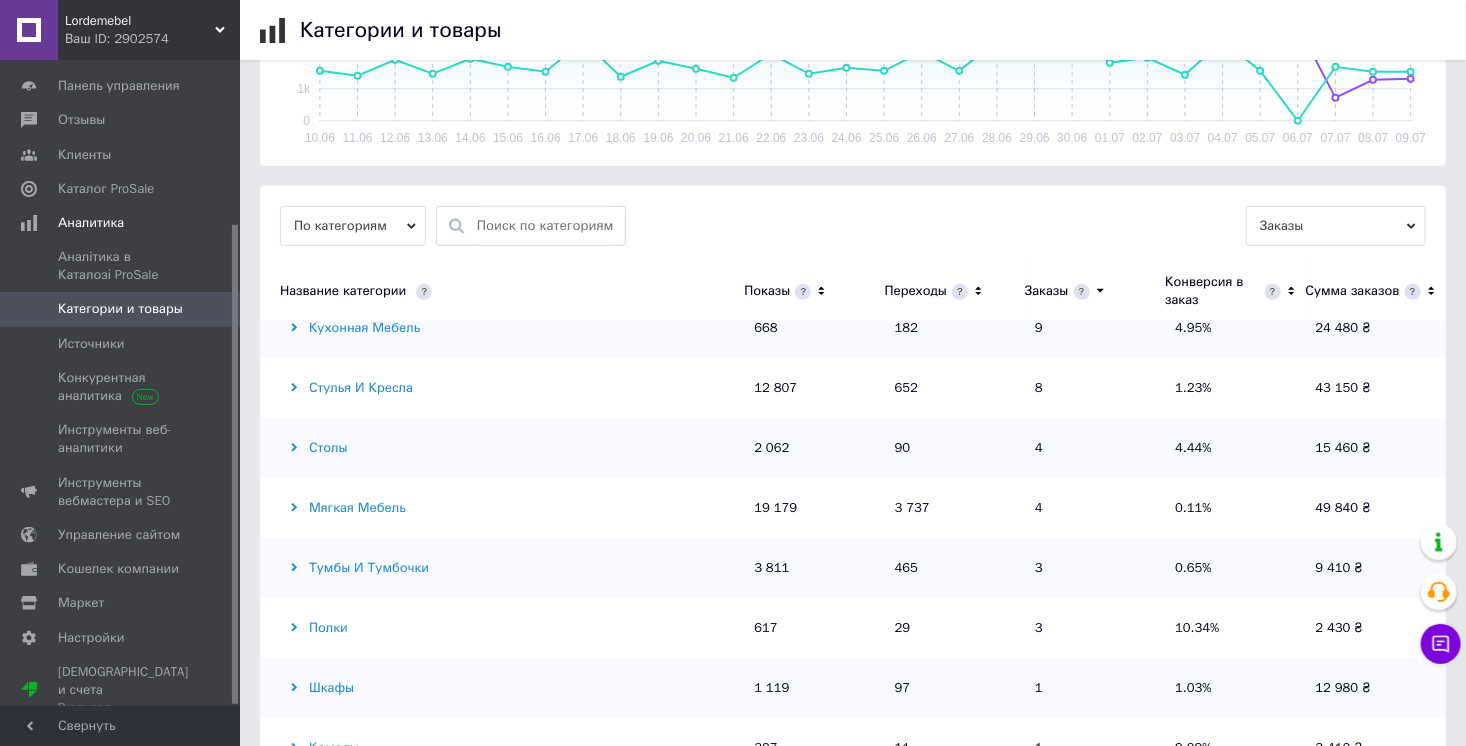 scroll, scrollTop: 96, scrollLeft: 0, axis: vertical 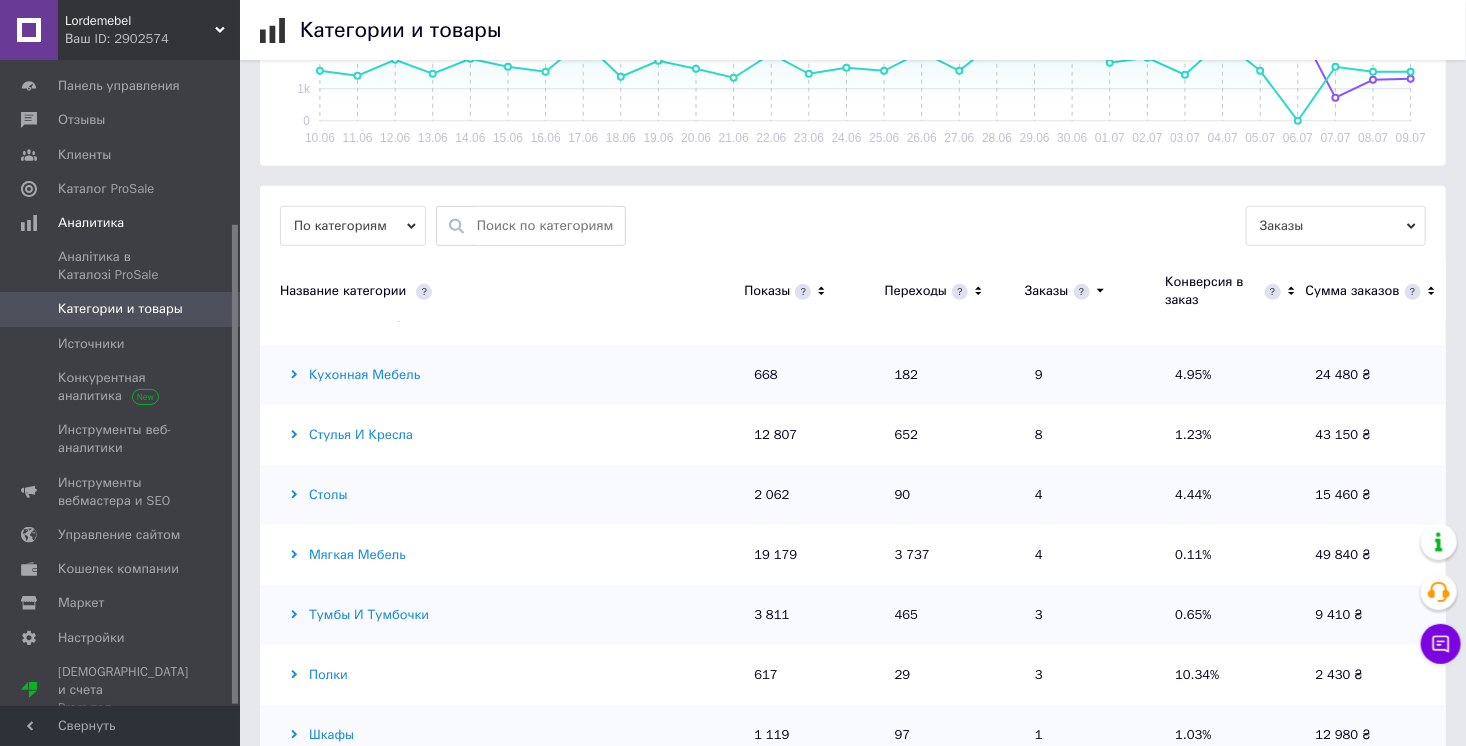 click on "Столы" at bounding box center [497, 495] 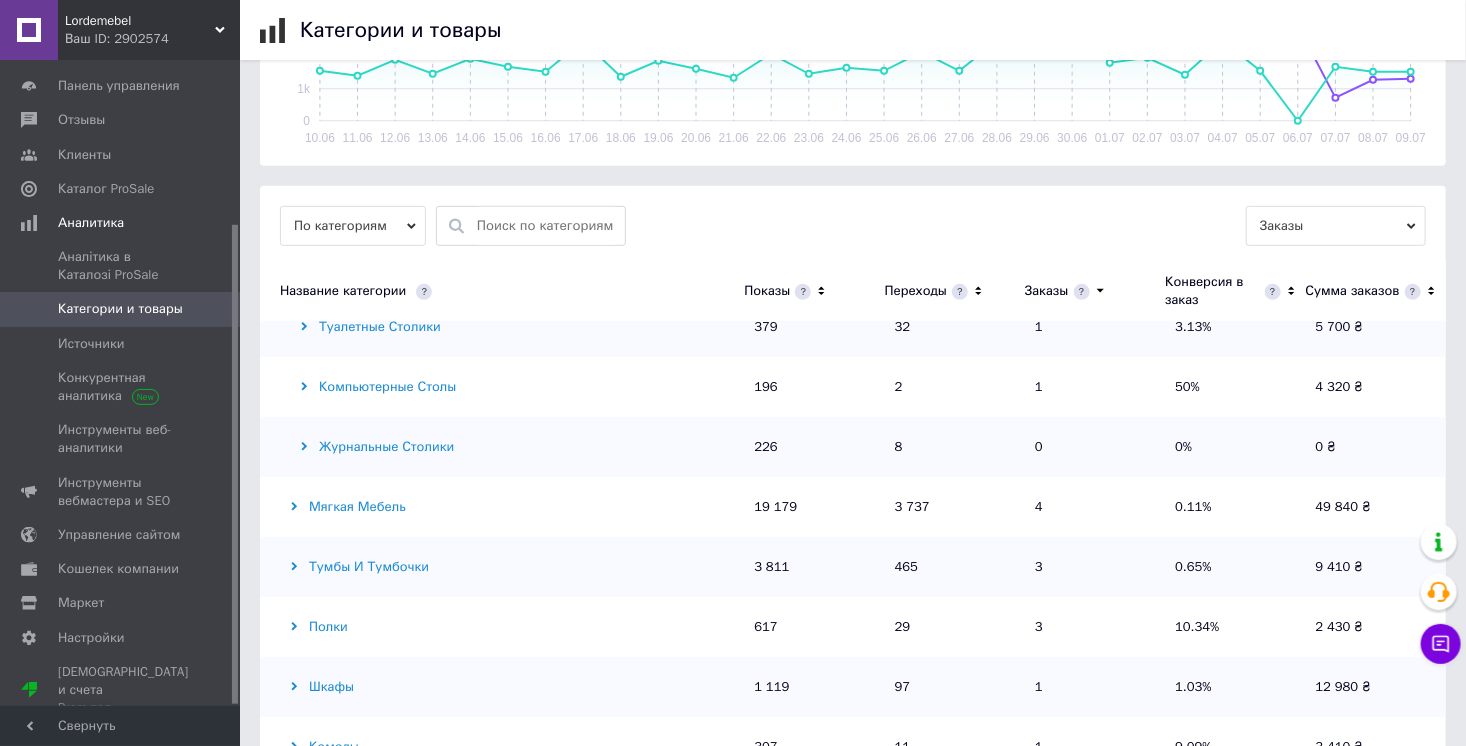 scroll, scrollTop: 288, scrollLeft: 0, axis: vertical 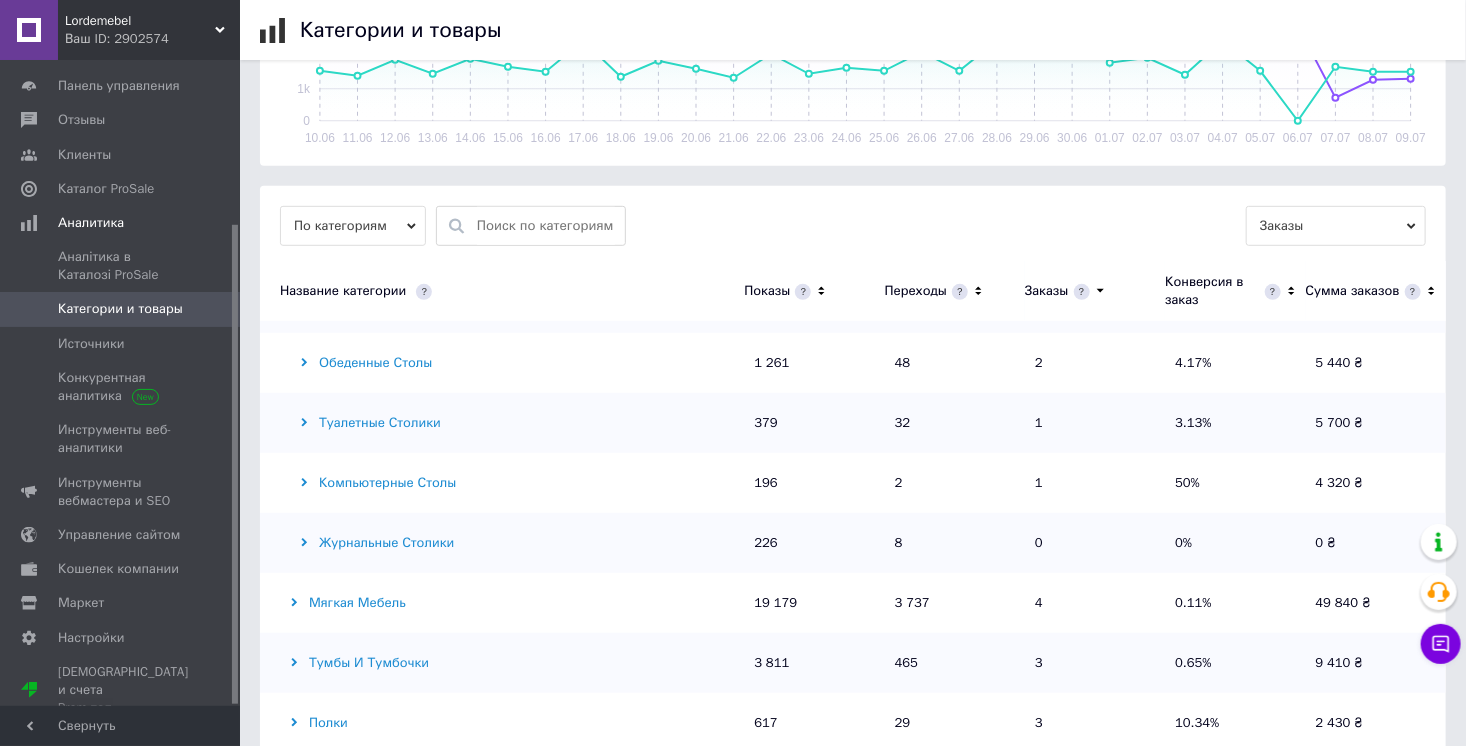 click on "Обеденные столы" at bounding box center (497, 363) 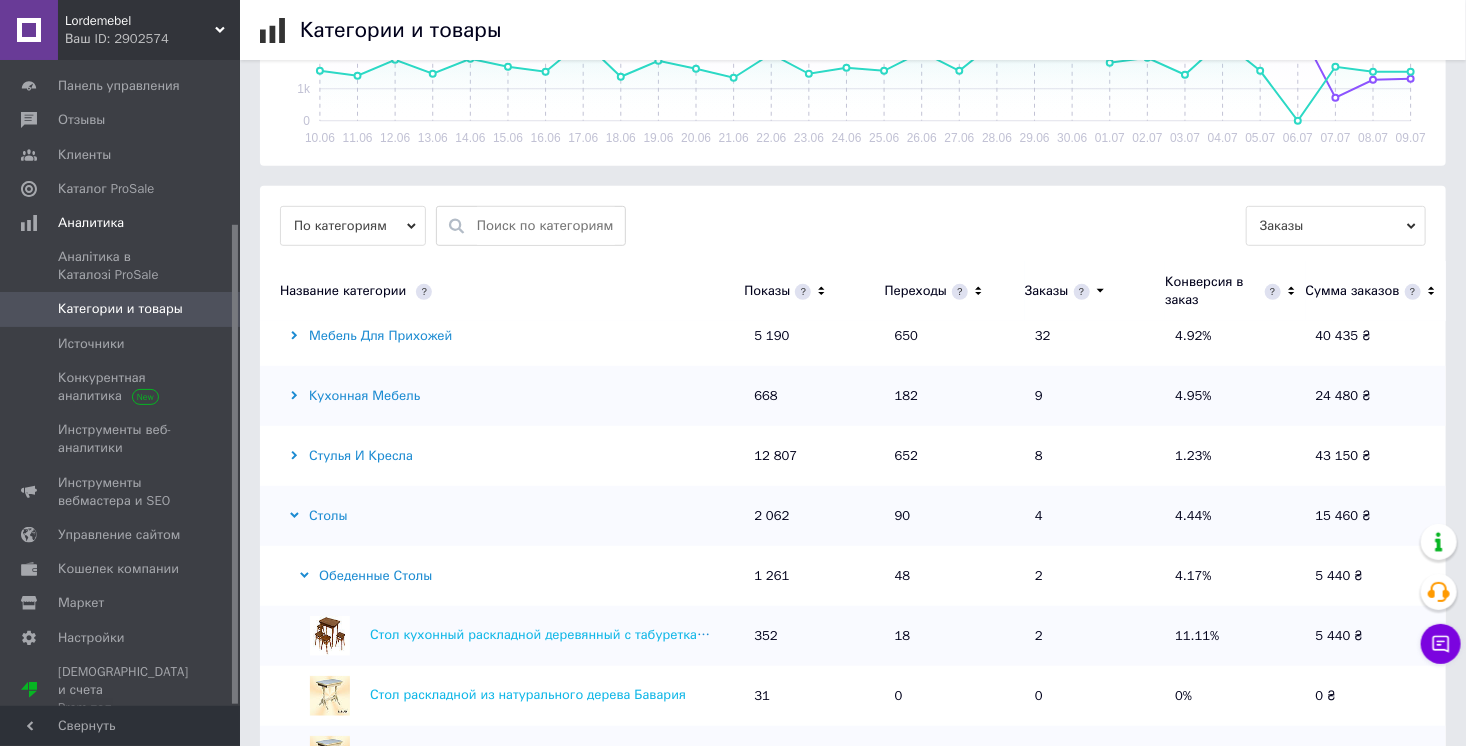 scroll, scrollTop: 0, scrollLeft: 0, axis: both 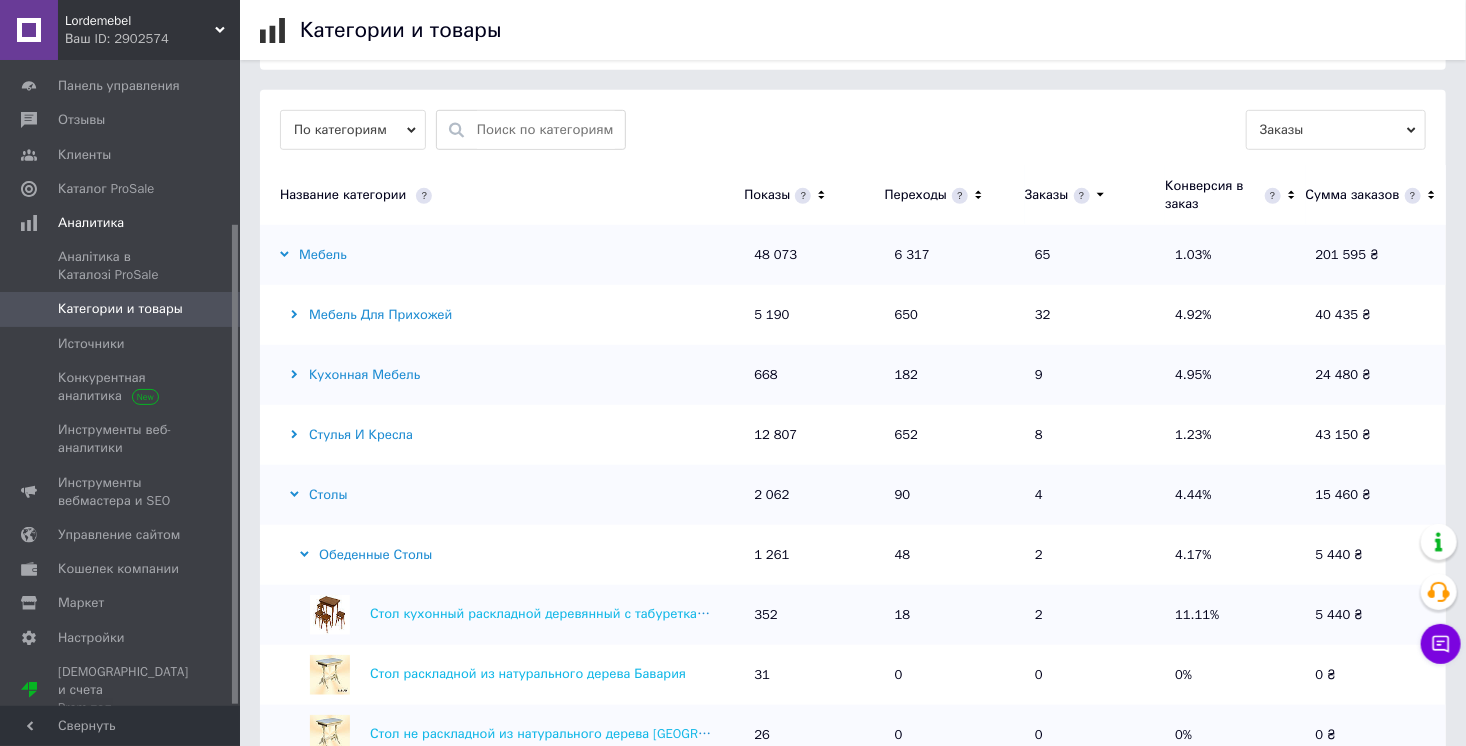 click on "Обеденные столы" at bounding box center [497, 555] 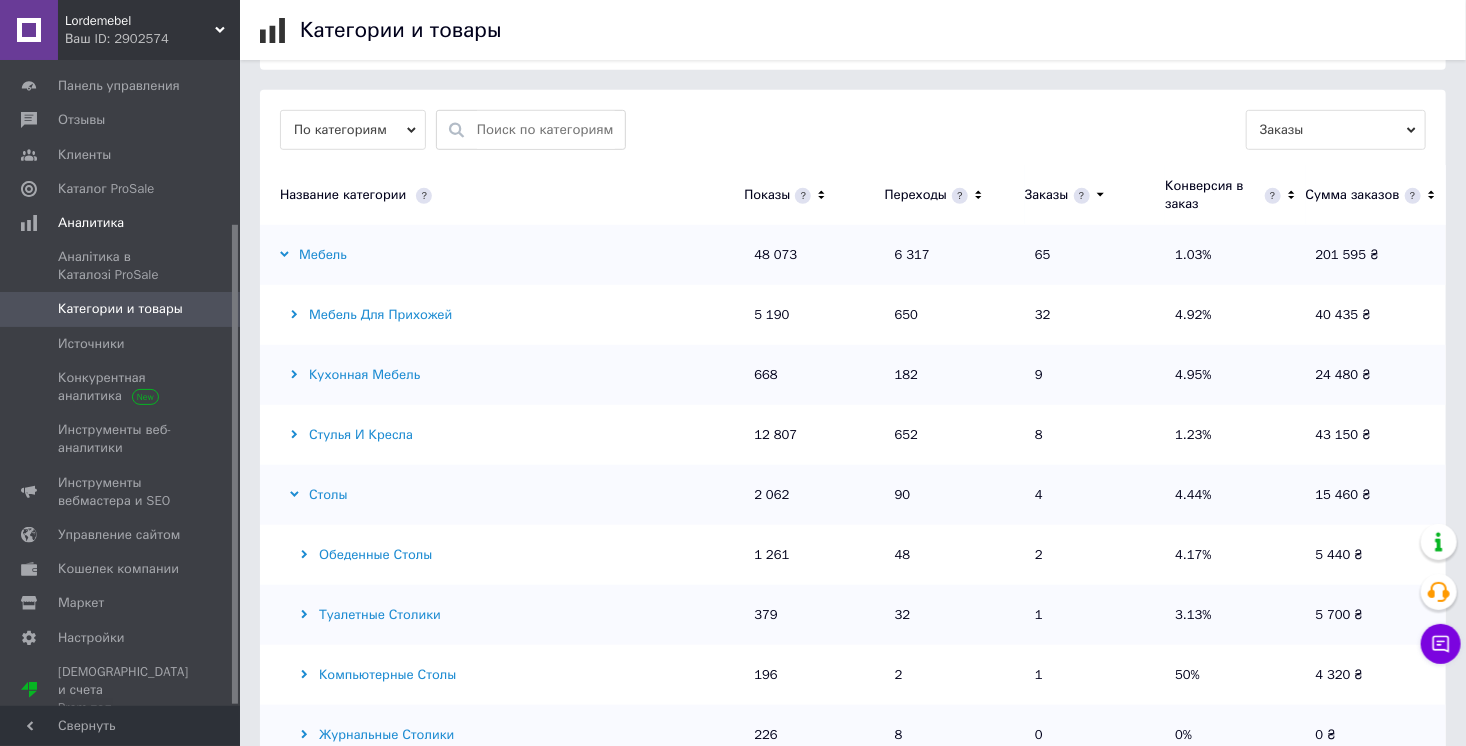 click on "Обеденные столы" at bounding box center (497, 555) 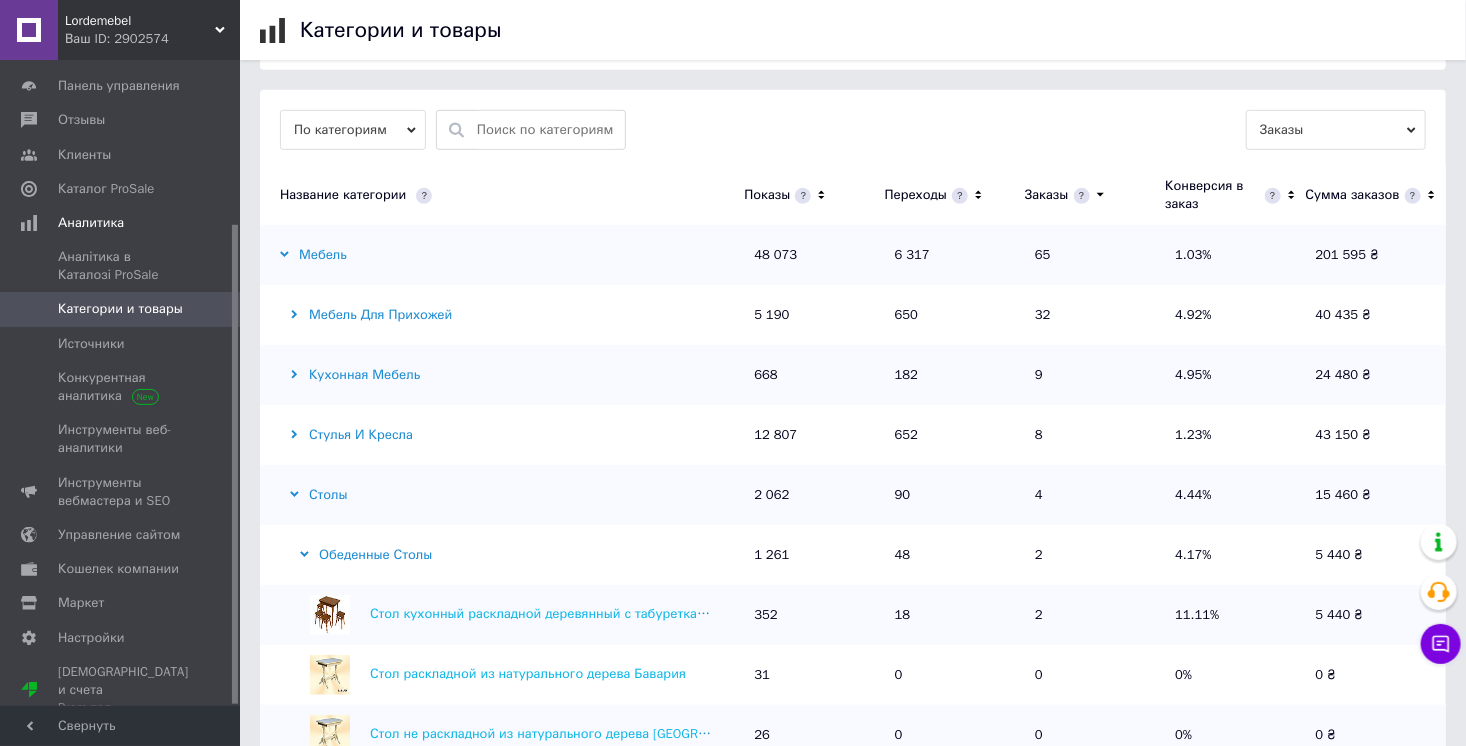 click on "Обеденные столы" at bounding box center (497, 555) 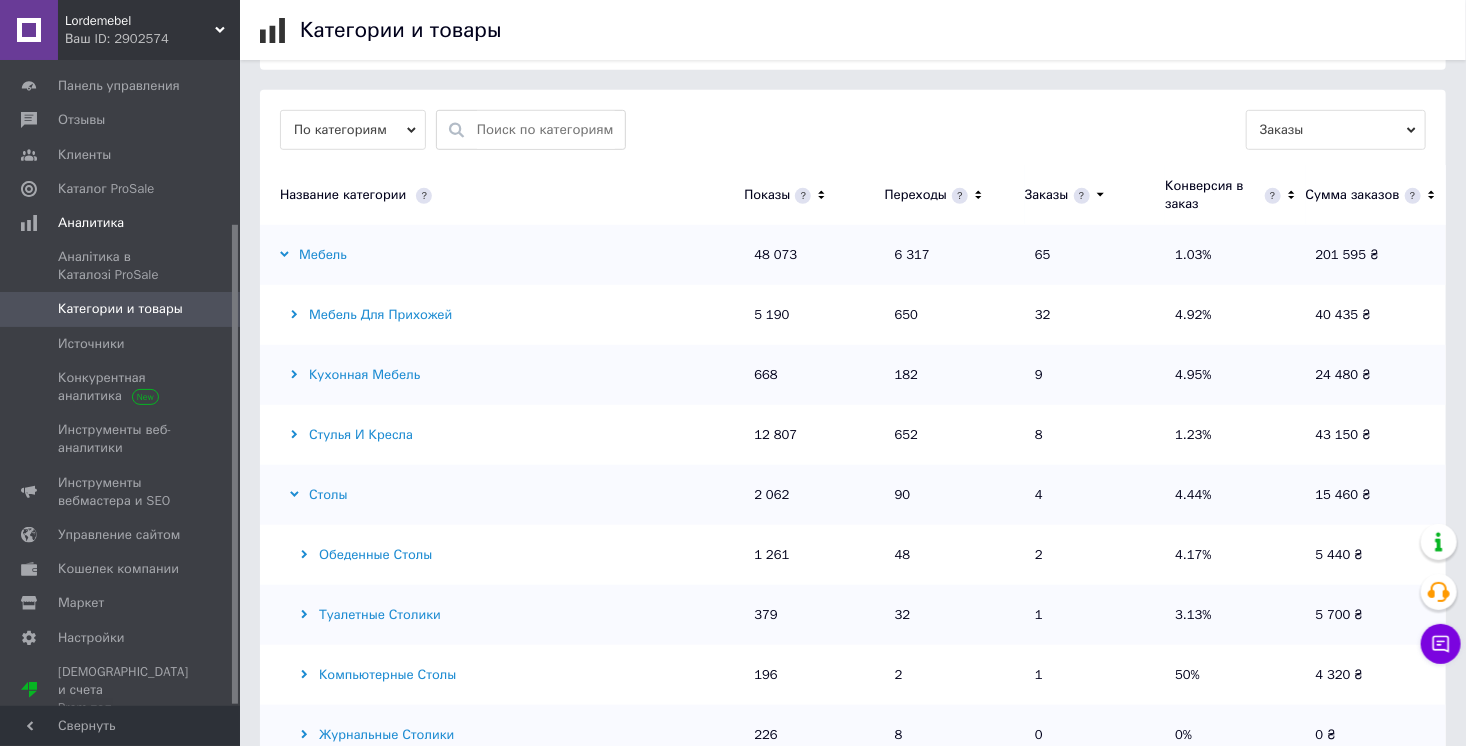 click on "Столы" at bounding box center [497, 495] 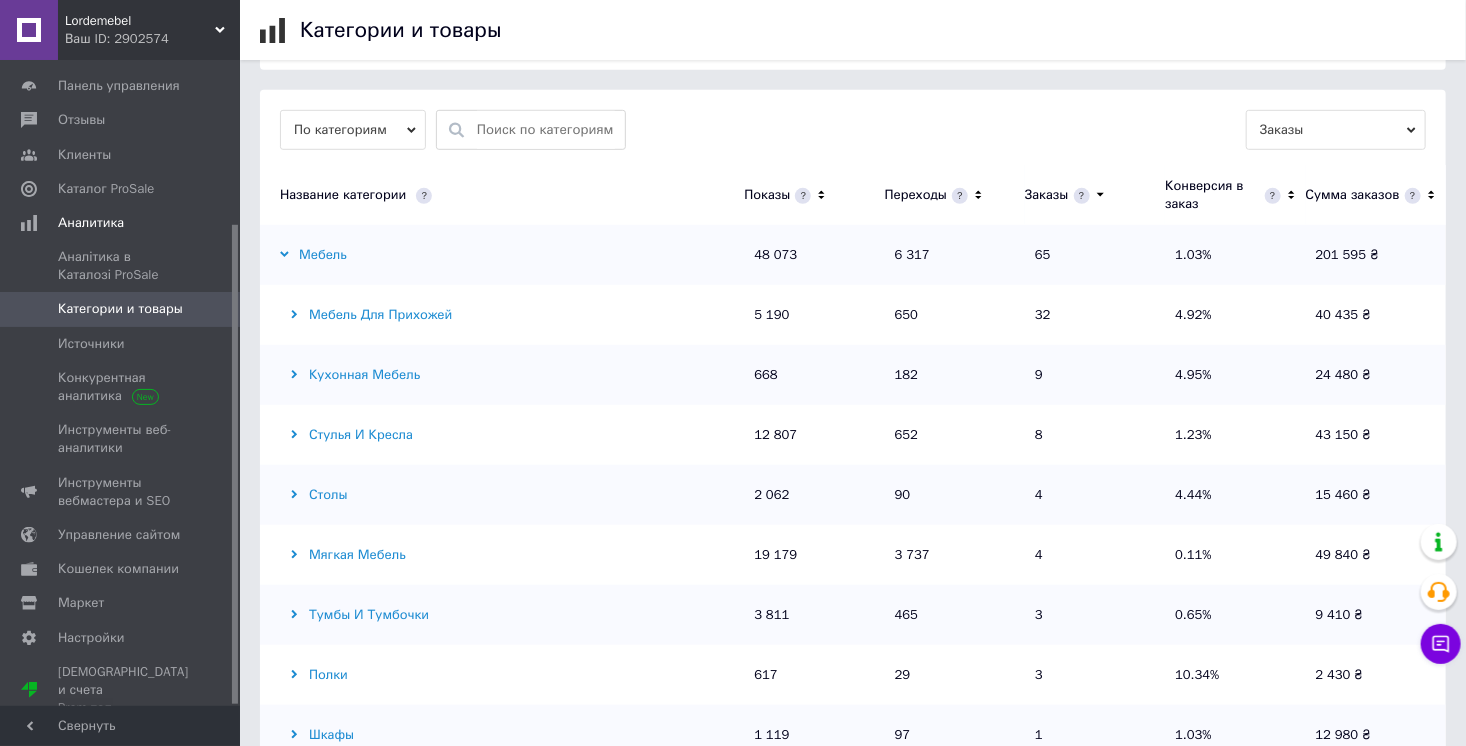 click on "Столы" at bounding box center (497, 495) 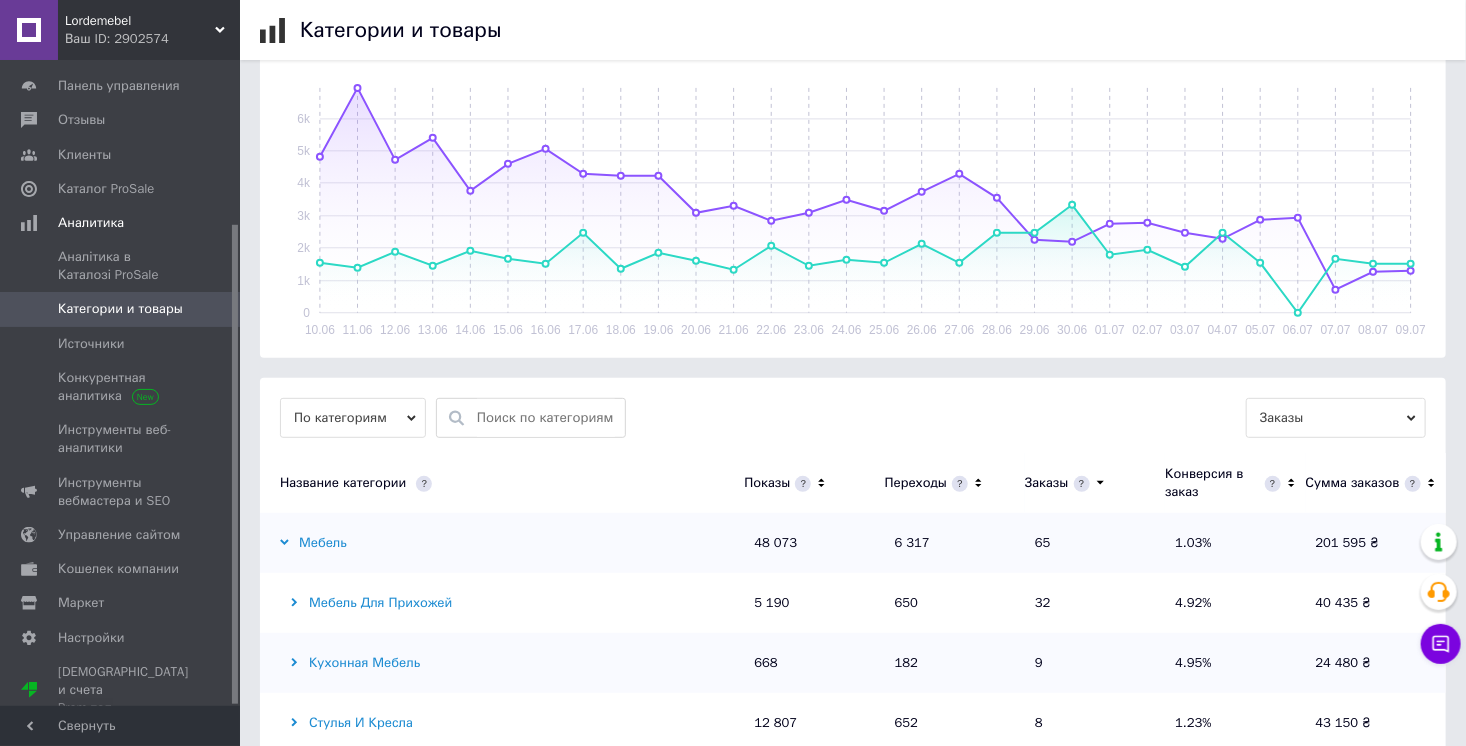scroll, scrollTop: 0, scrollLeft: 0, axis: both 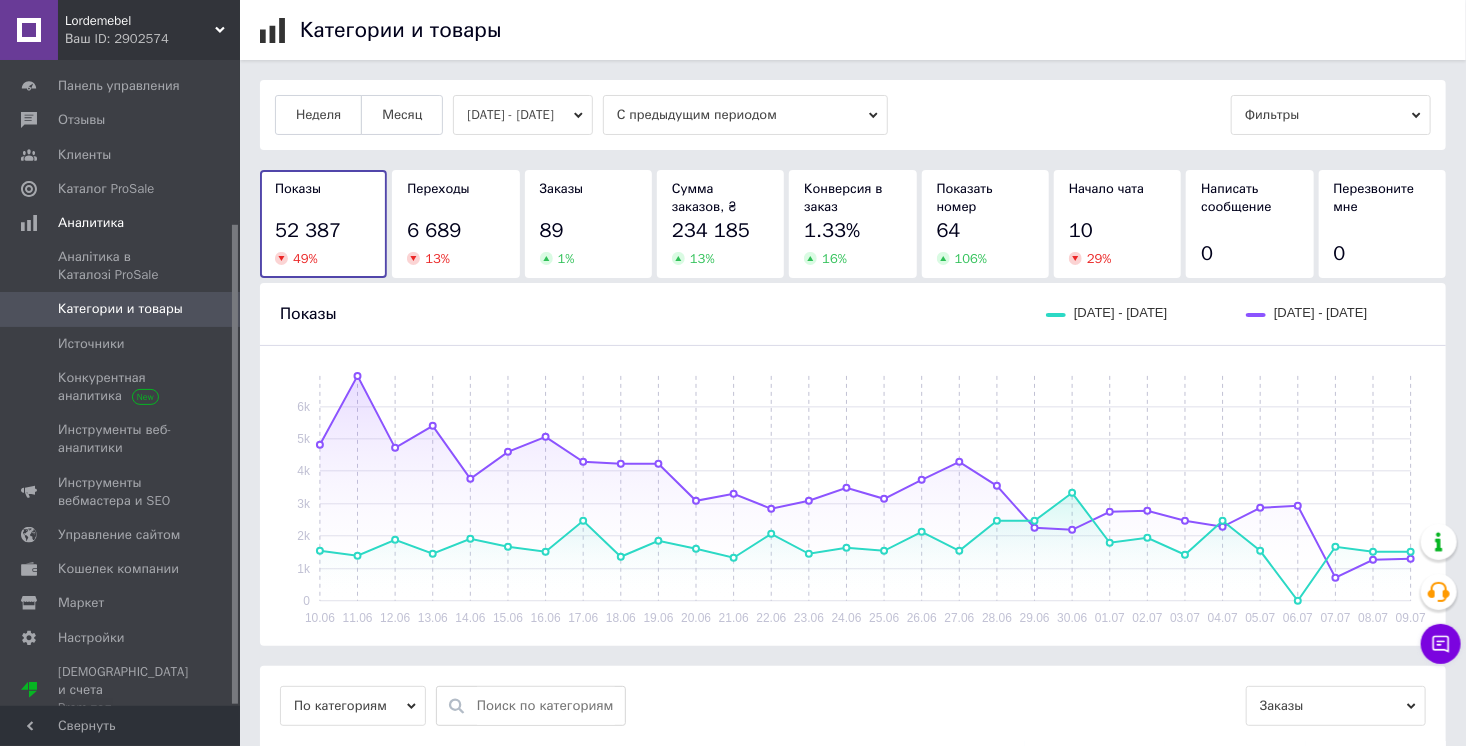 drag, startPoint x: 95, startPoint y: 41, endPoint x: 115, endPoint y: 104, distance: 66.09841 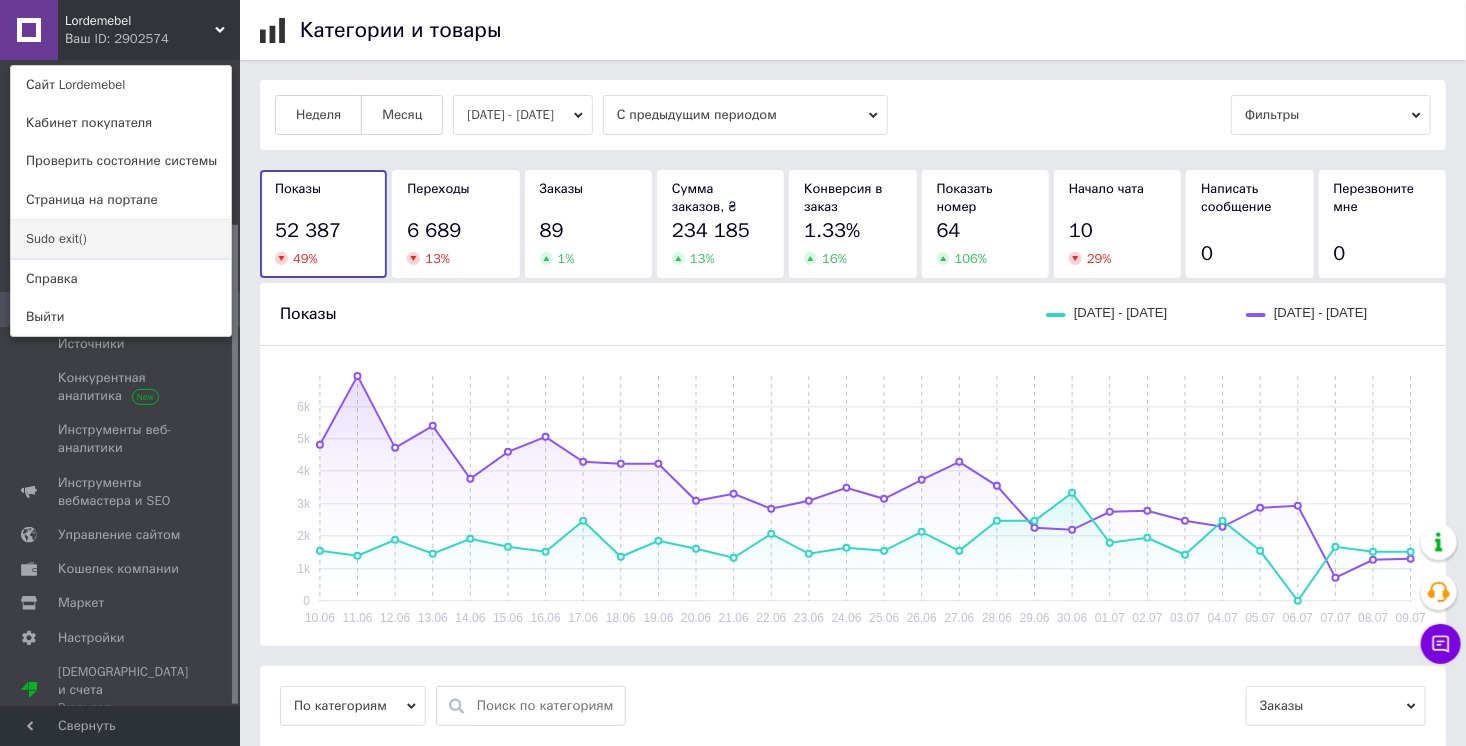 click on "Sudo exit()" at bounding box center [121, 239] 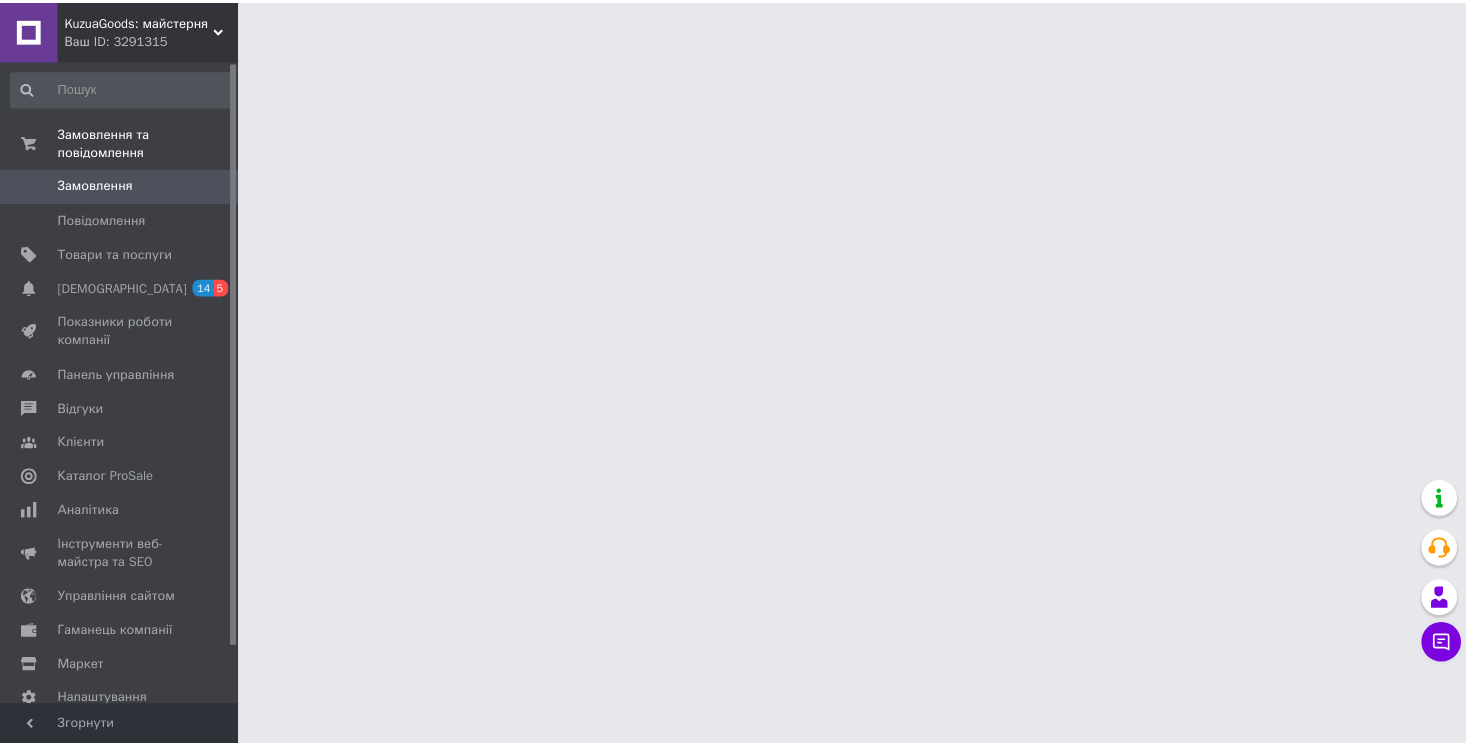 scroll, scrollTop: 0, scrollLeft: 0, axis: both 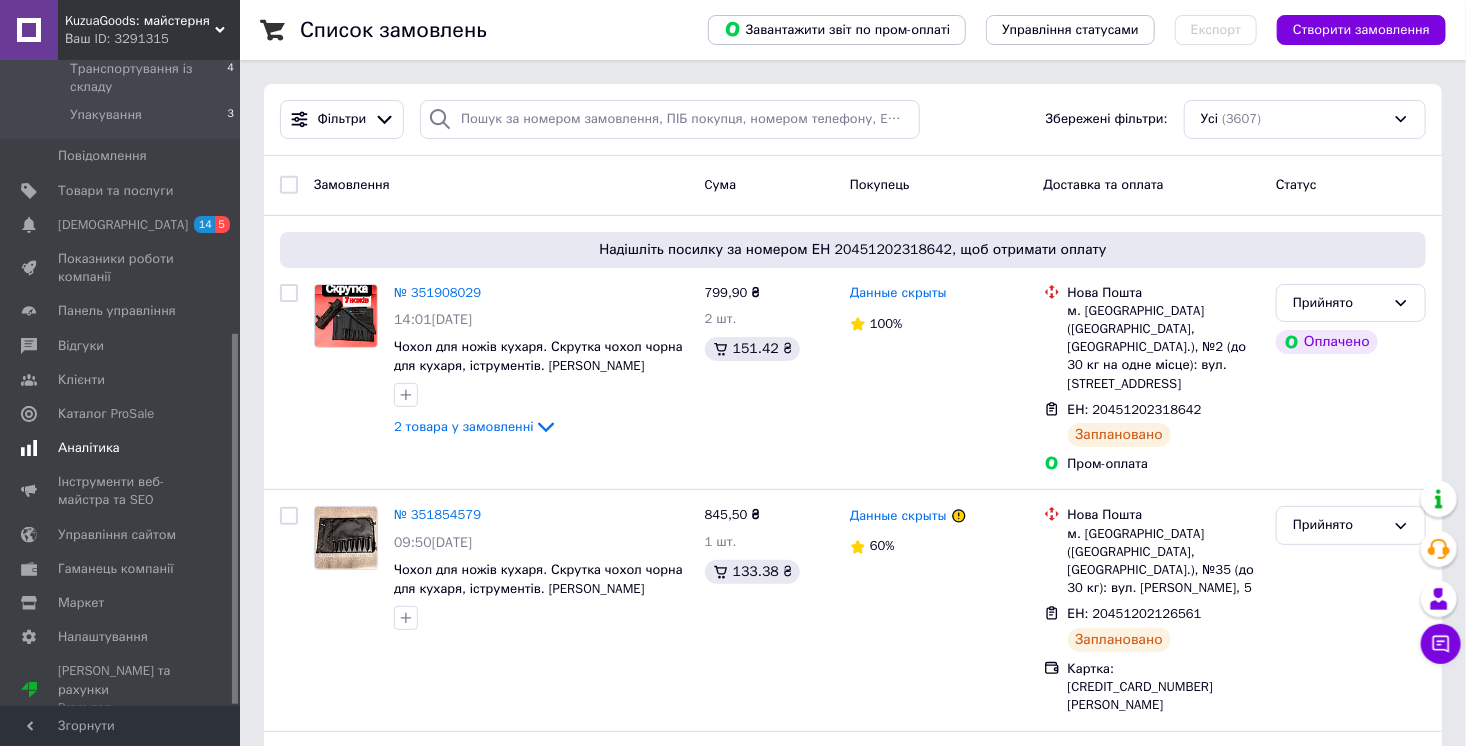 click on "Аналітика" at bounding box center [89, 448] 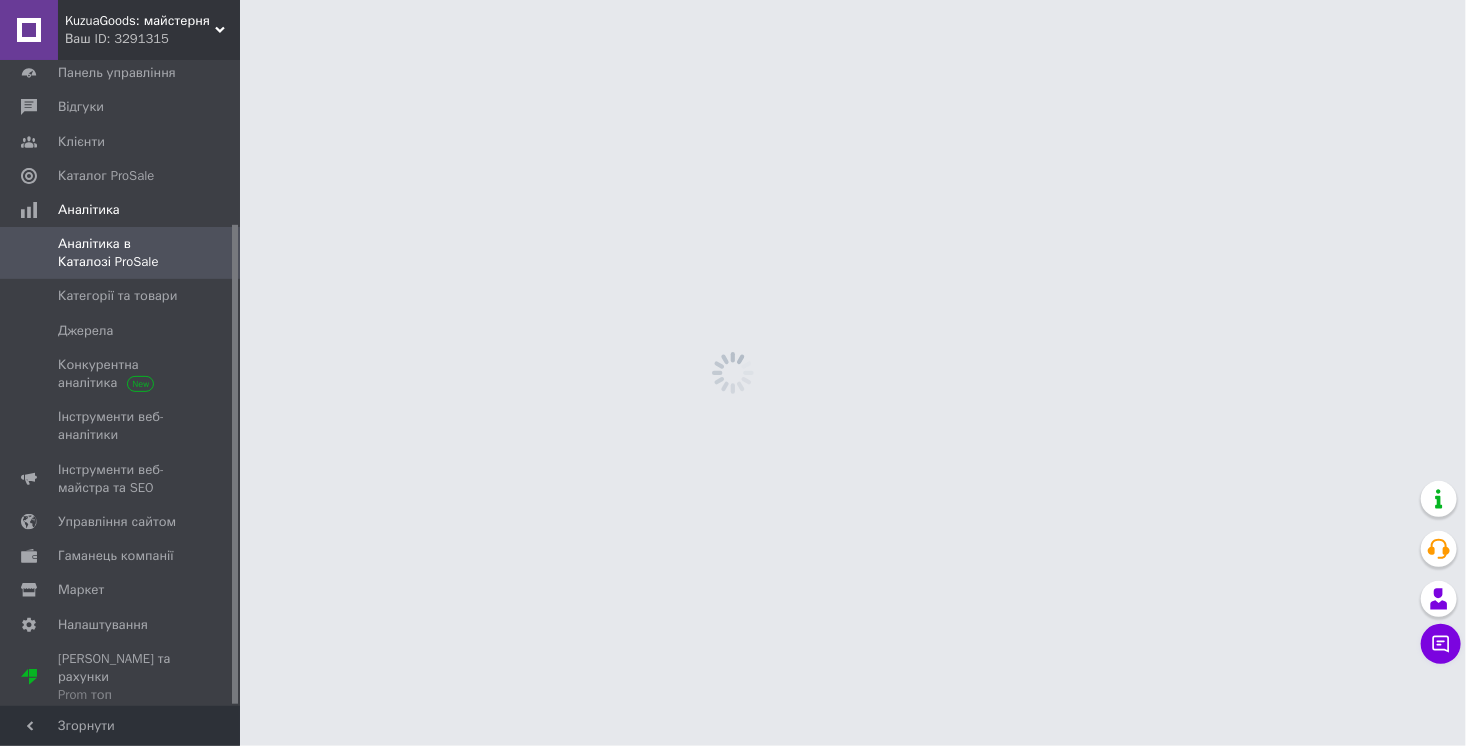scroll, scrollTop: 220, scrollLeft: 0, axis: vertical 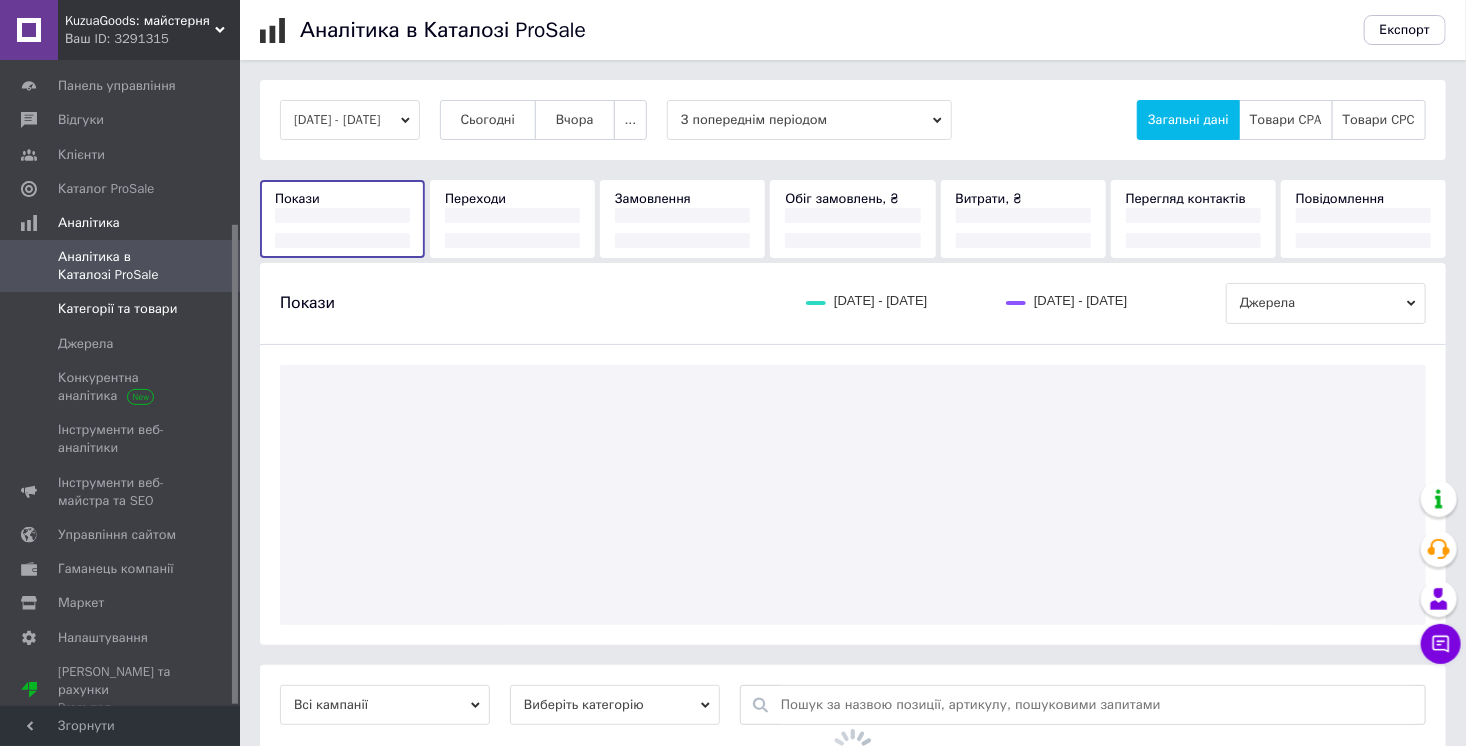 click on "Категорії та товари" at bounding box center [121, 309] 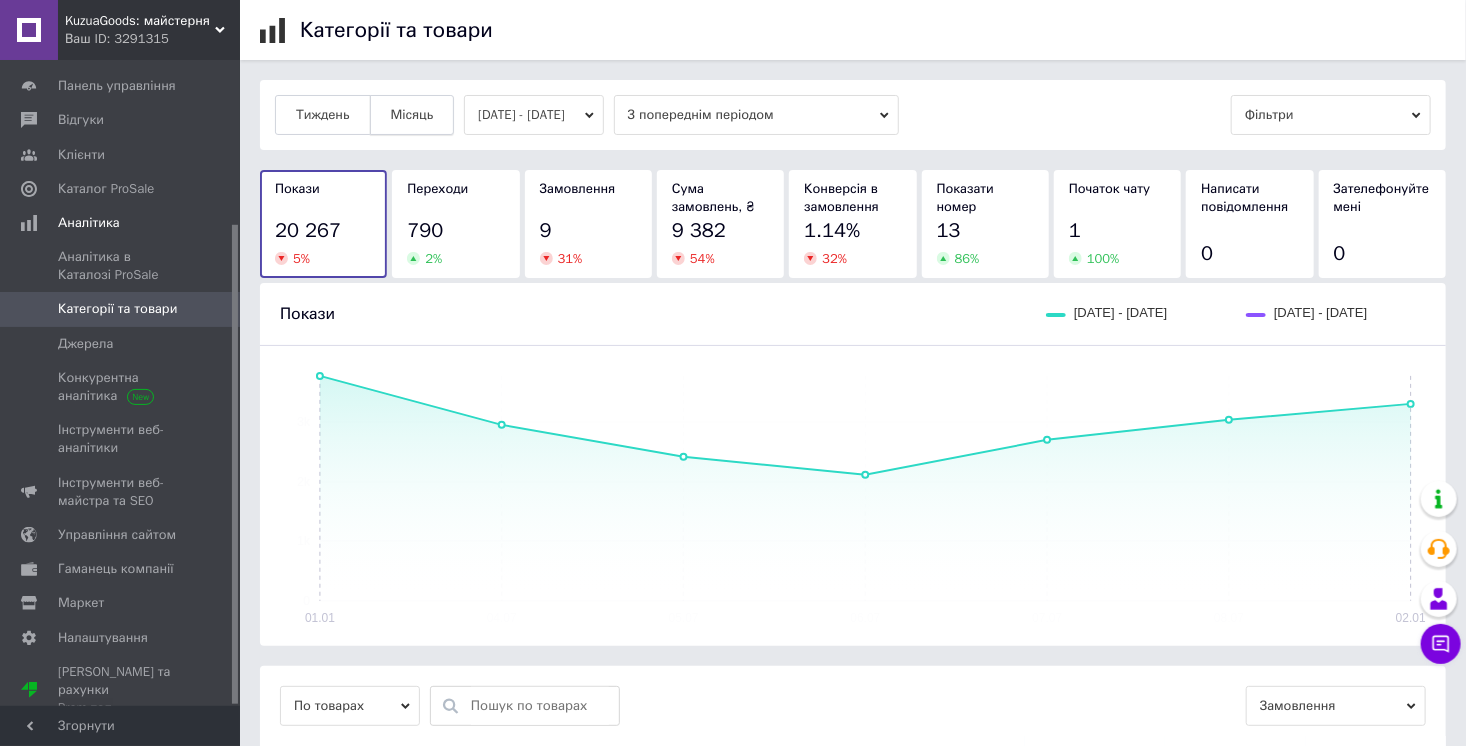 click on "Місяць" at bounding box center (412, 115) 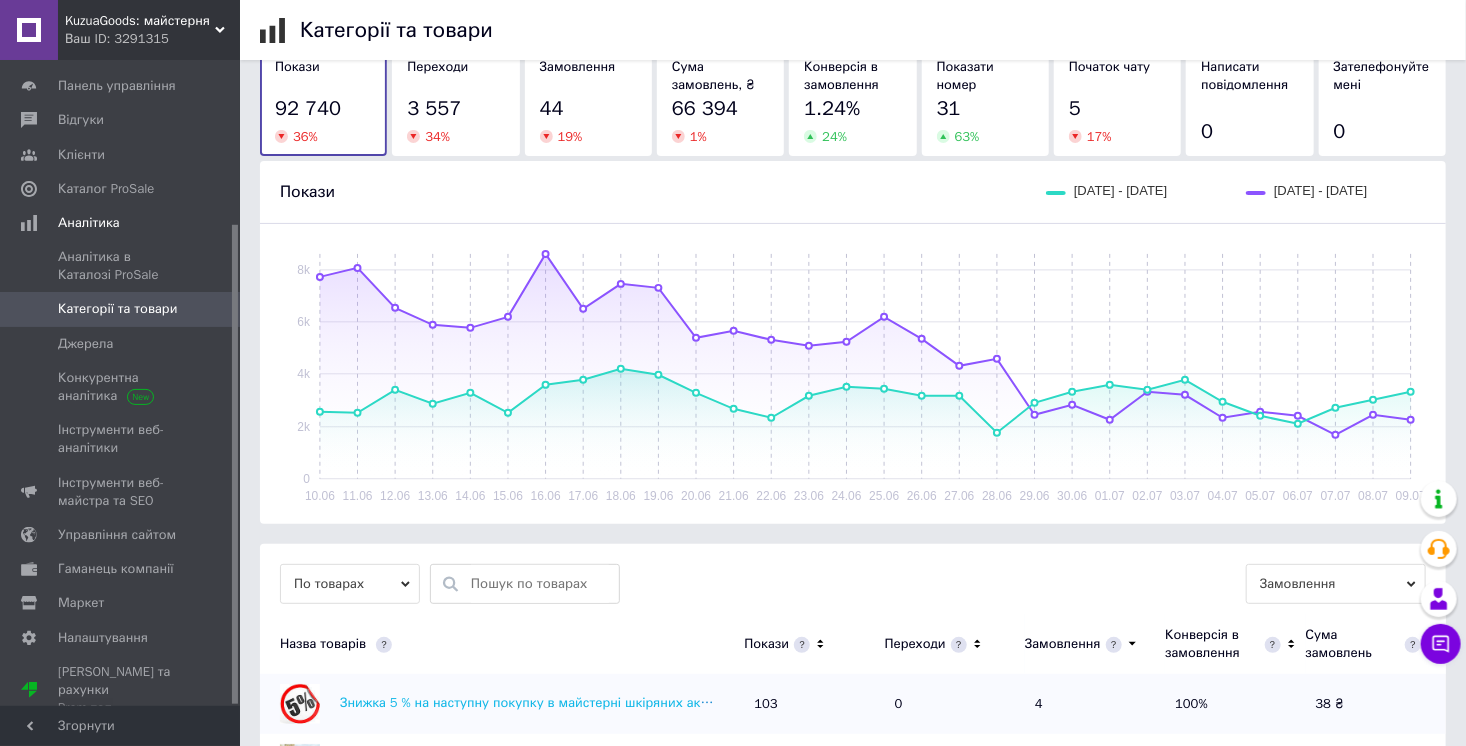 scroll, scrollTop: 288, scrollLeft: 0, axis: vertical 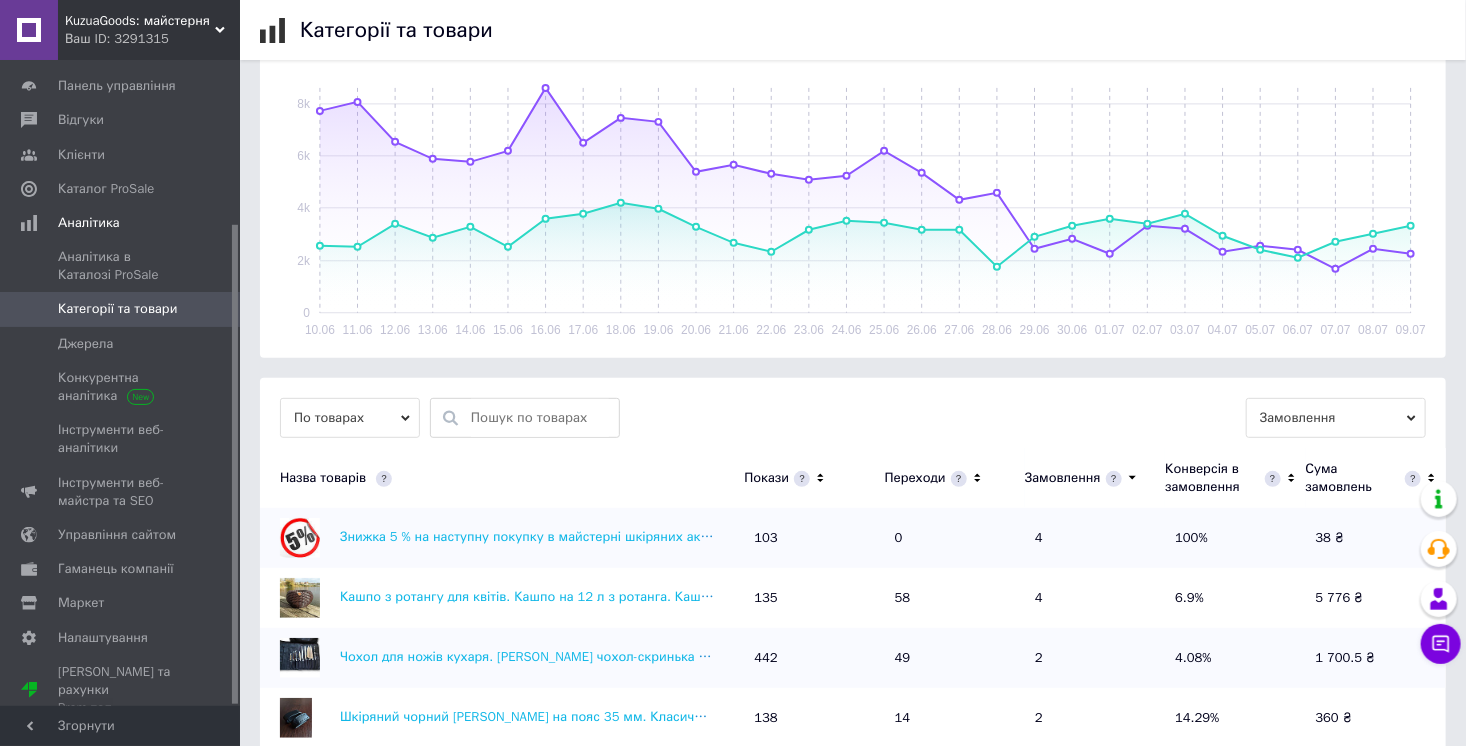 click on "По товарах" at bounding box center [350, 418] 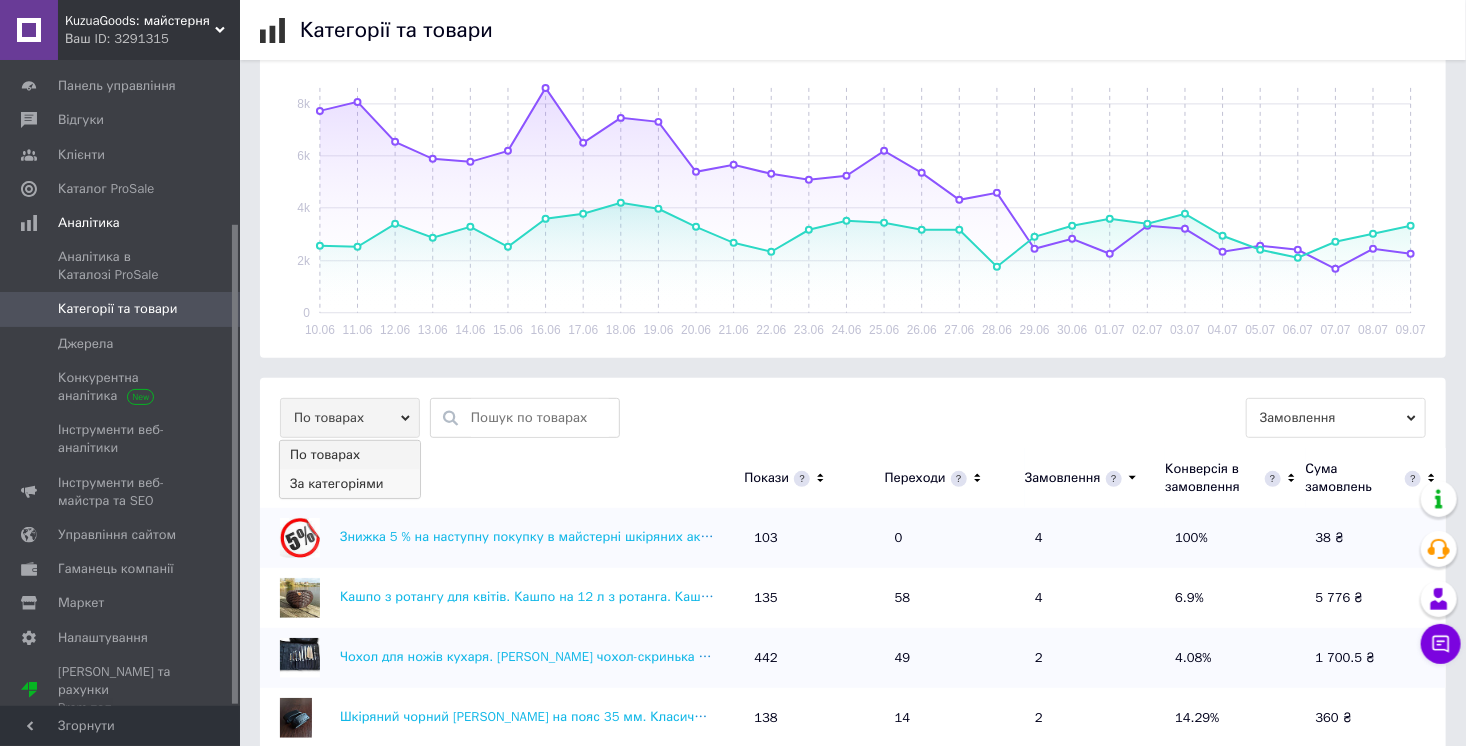click on "За категоріями" at bounding box center [350, 484] 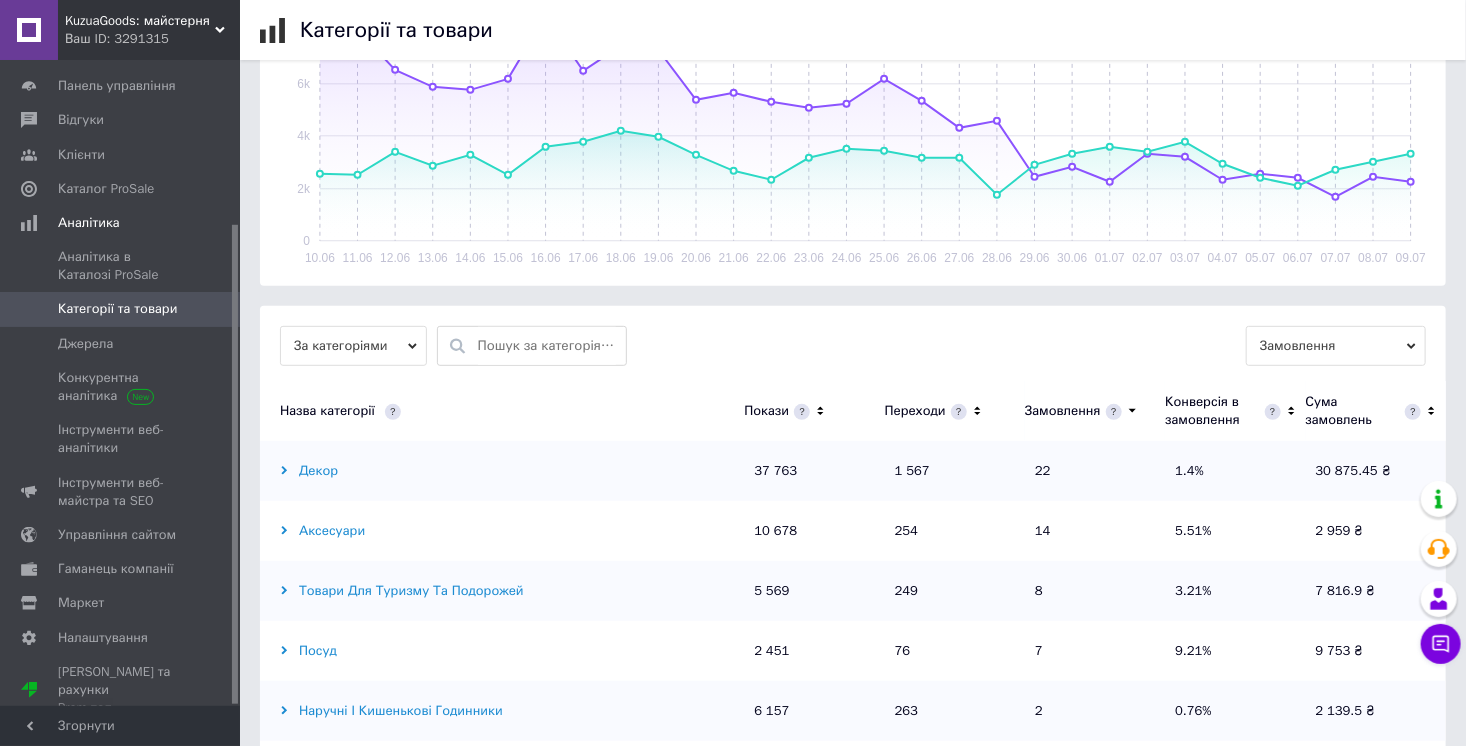 scroll, scrollTop: 480, scrollLeft: 0, axis: vertical 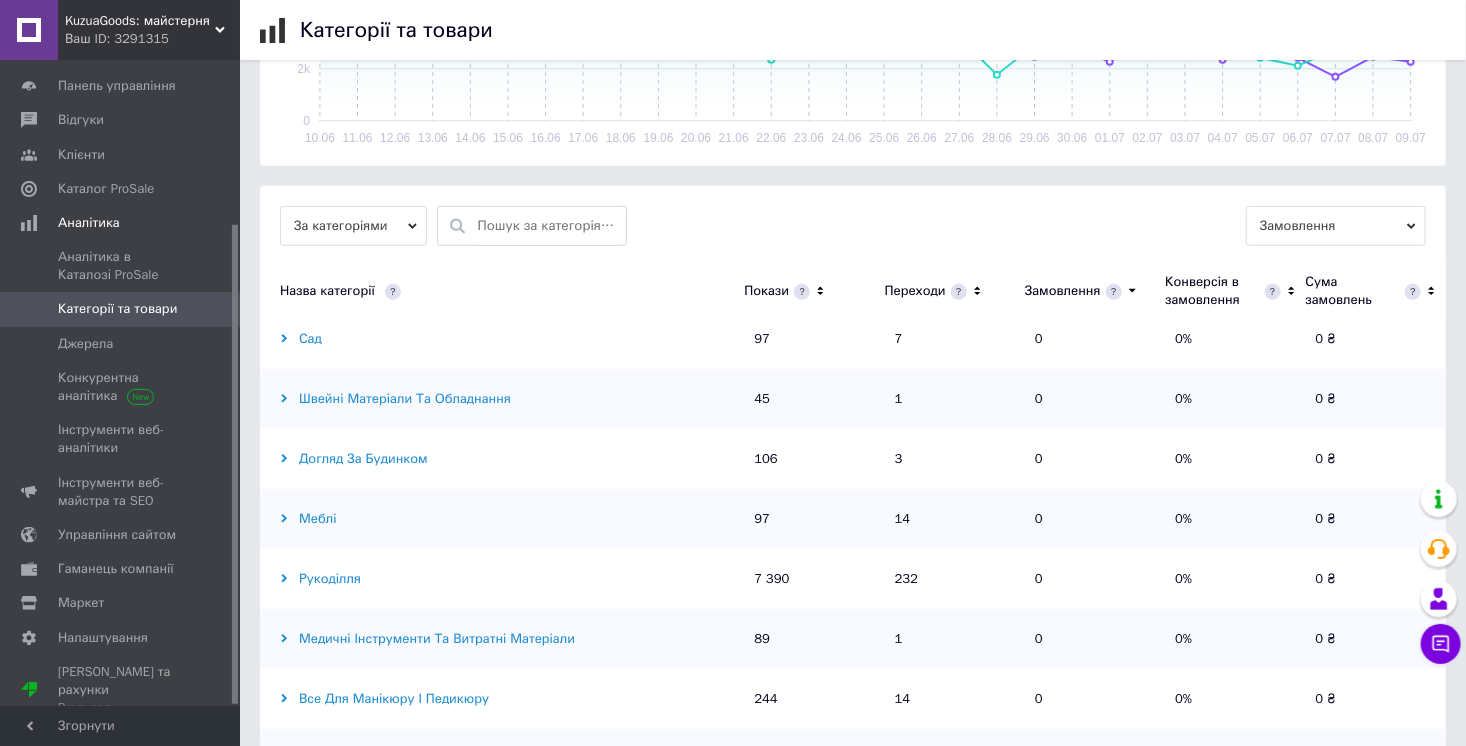click on "Меблі" at bounding box center [497, 519] 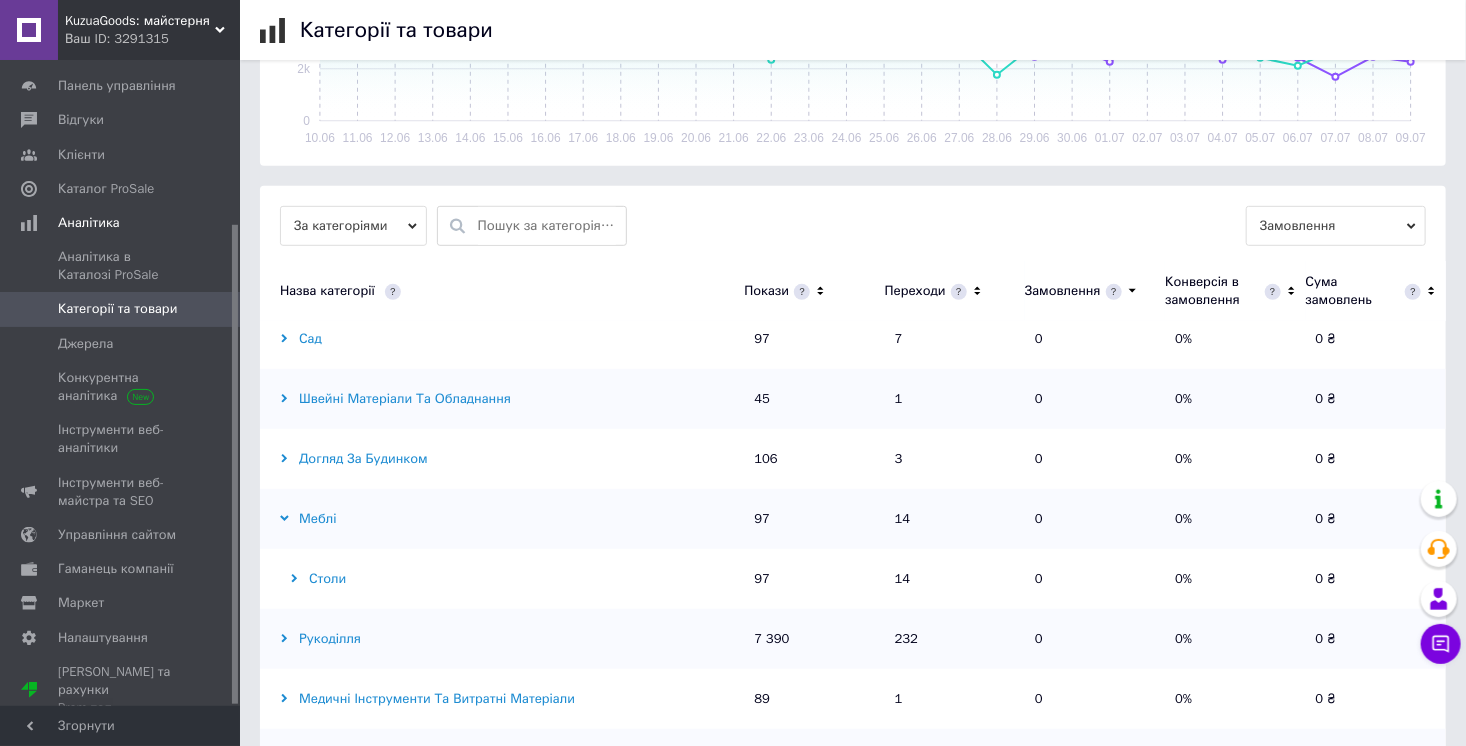 click on "Столи" at bounding box center [497, 579] 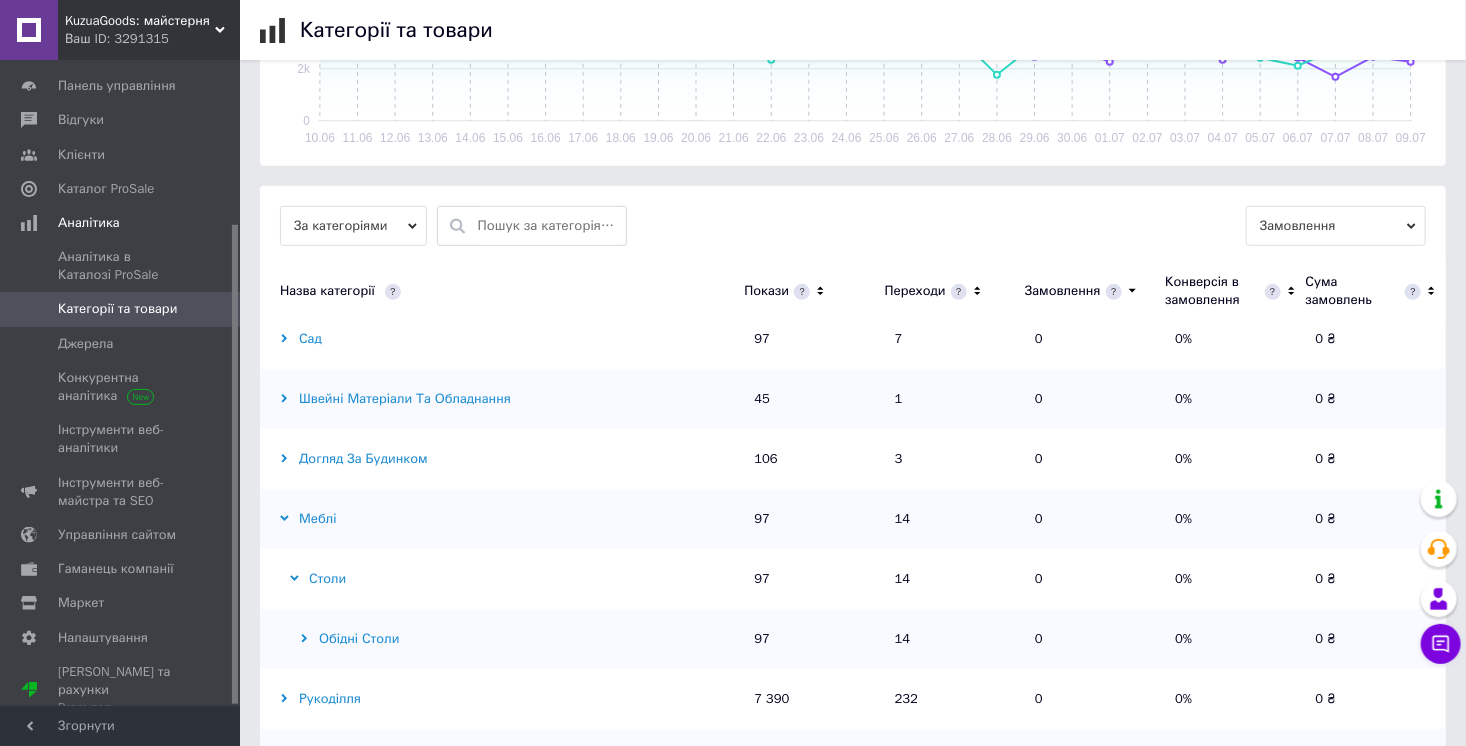 click on "KuzuaGoods: майстерня" at bounding box center [140, 21] 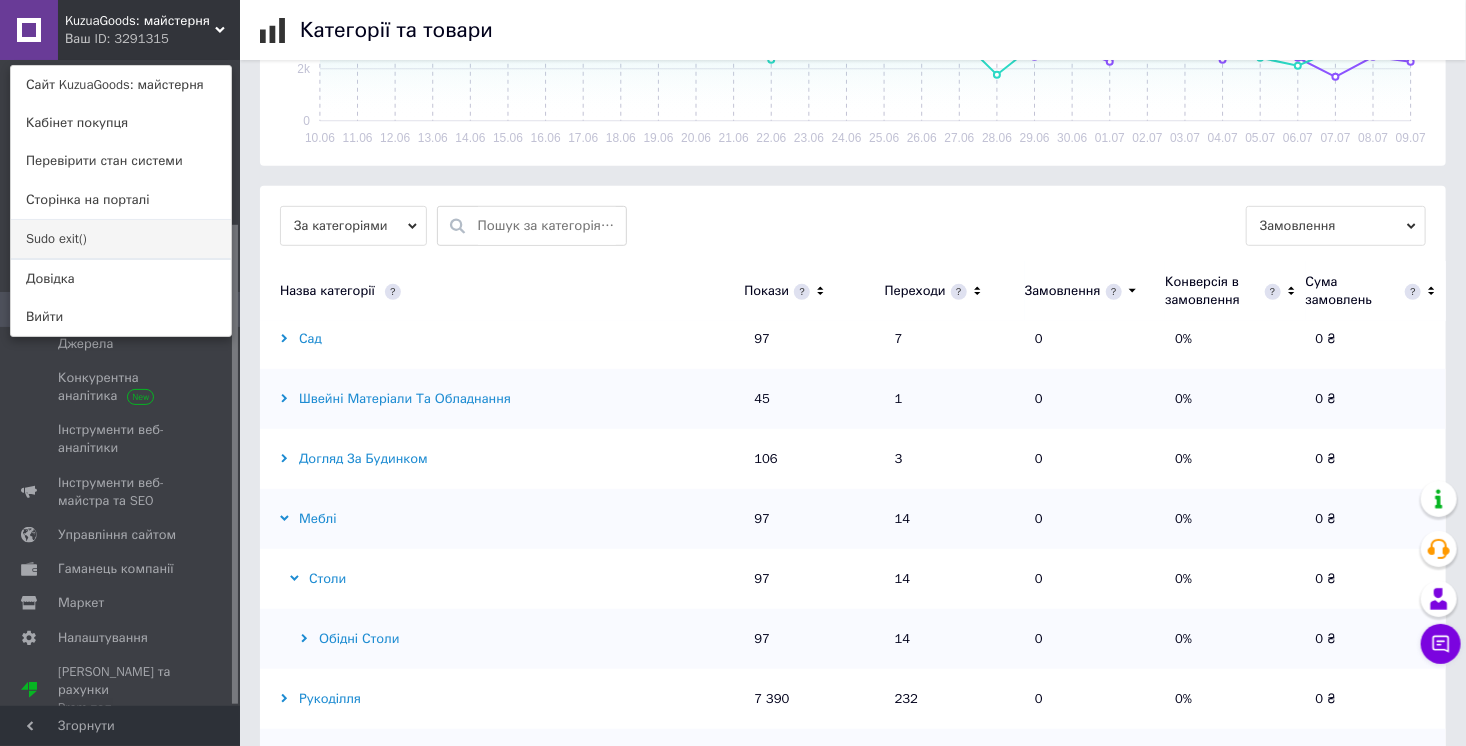 click on "Sudo exit()" at bounding box center [121, 239] 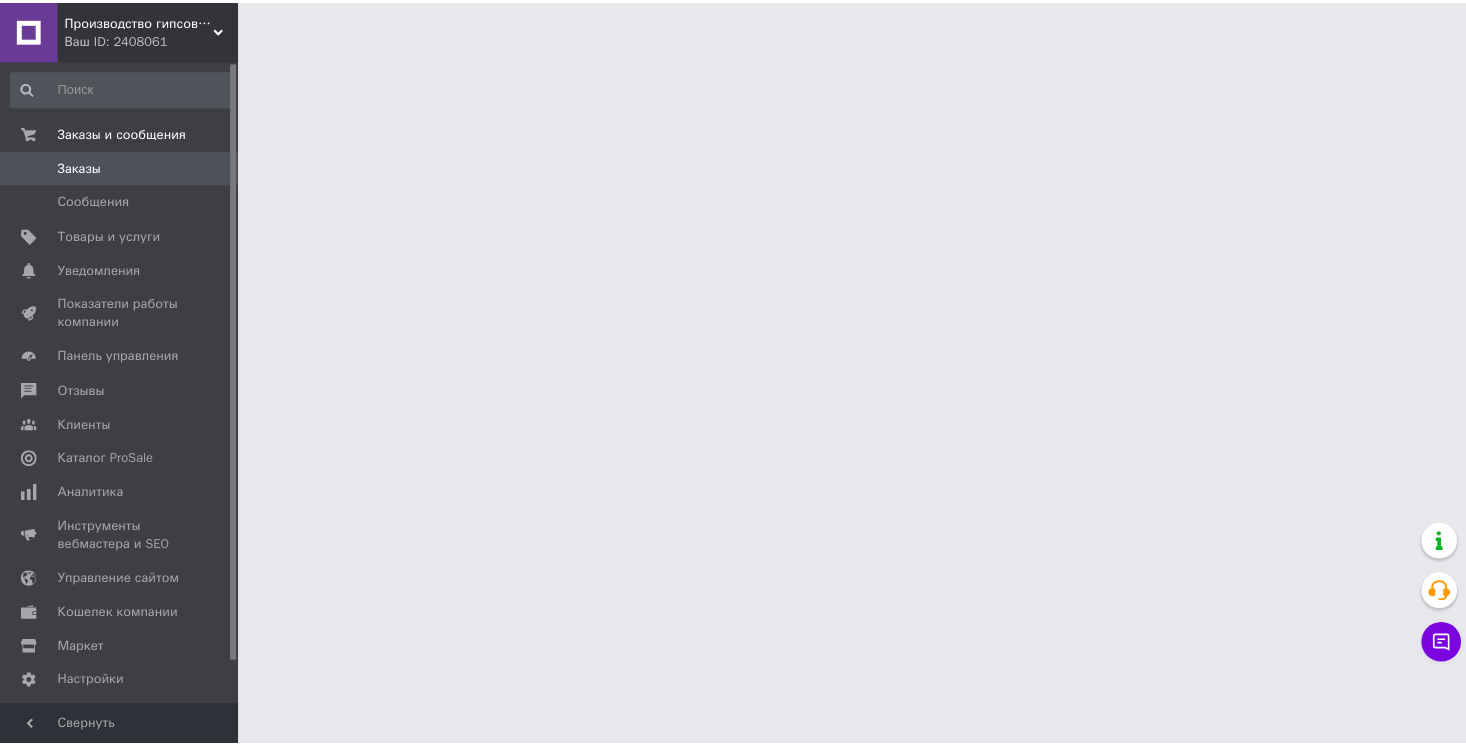 scroll, scrollTop: 0, scrollLeft: 0, axis: both 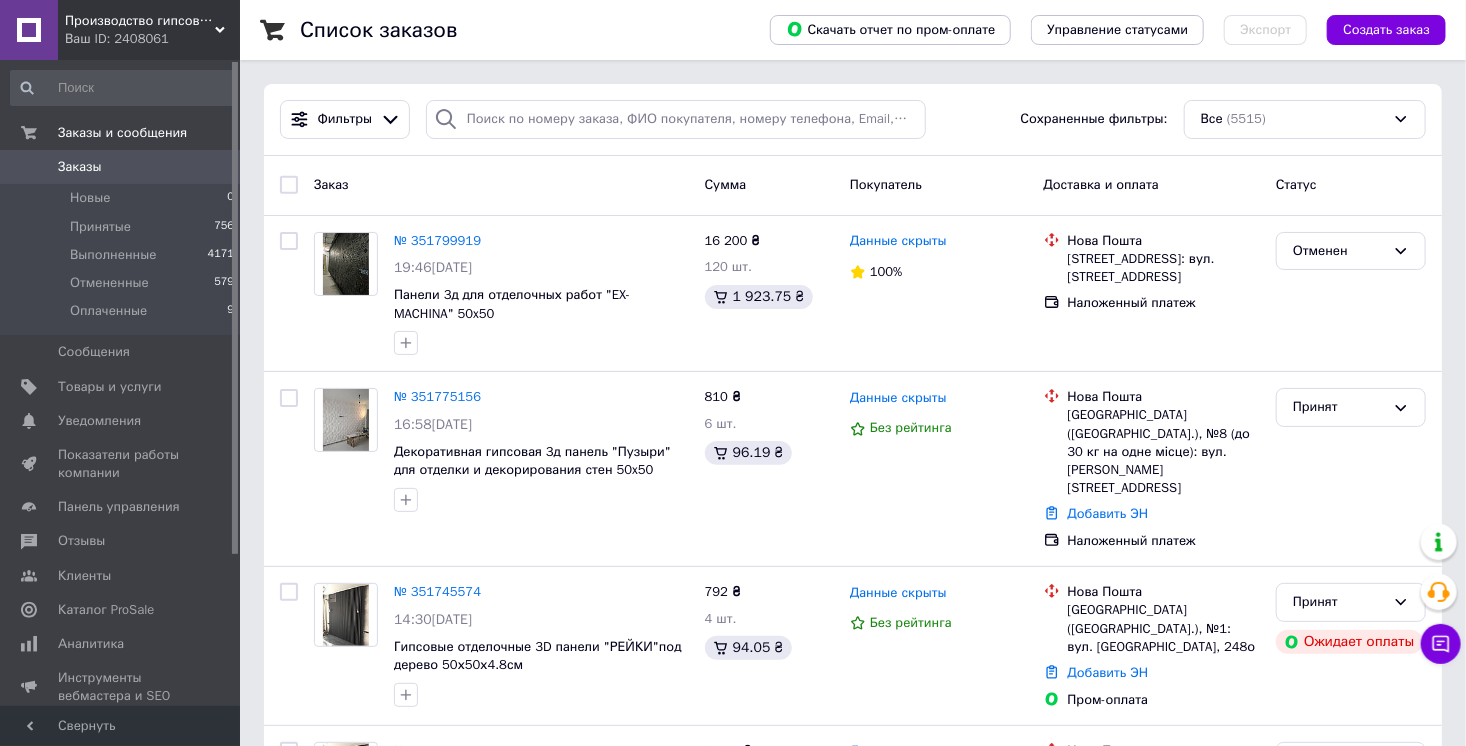 click on "Список заказов   Скачать отчет по пром-оплате Управление статусами Экспорт Создать заказ Фильтры Сохраненные фильтры: Все (5515) Заказ Сумма Покупатель Доставка и оплата Статус № 351799919 19:46[DATE] Панели 3д для отделочных работ  "EX-MACHINA" 50x50 16 200 ₴ 120 шт. 1 923.75 ₴ Данные скрыты  100% Нова Пошта [GEOGRAPHIC_DATA] ([GEOGRAPHIC_DATA].), №2: вул. [STREET_ADDRESS] Наложенный платеж Отменен № 351775156 16:58[DATE] Декоративная гипсовая 3д панель "Пузыри" для отделки и декорирования стен 50x50 810 ₴ 6 шт. 96.19 ₴ Данные скрыты  Без рейтинга Нова Пошта Добавить ЭН Наложенный платеж Принят № 351745574 14:30[DATE] 100% 1" at bounding box center [853, 1846] 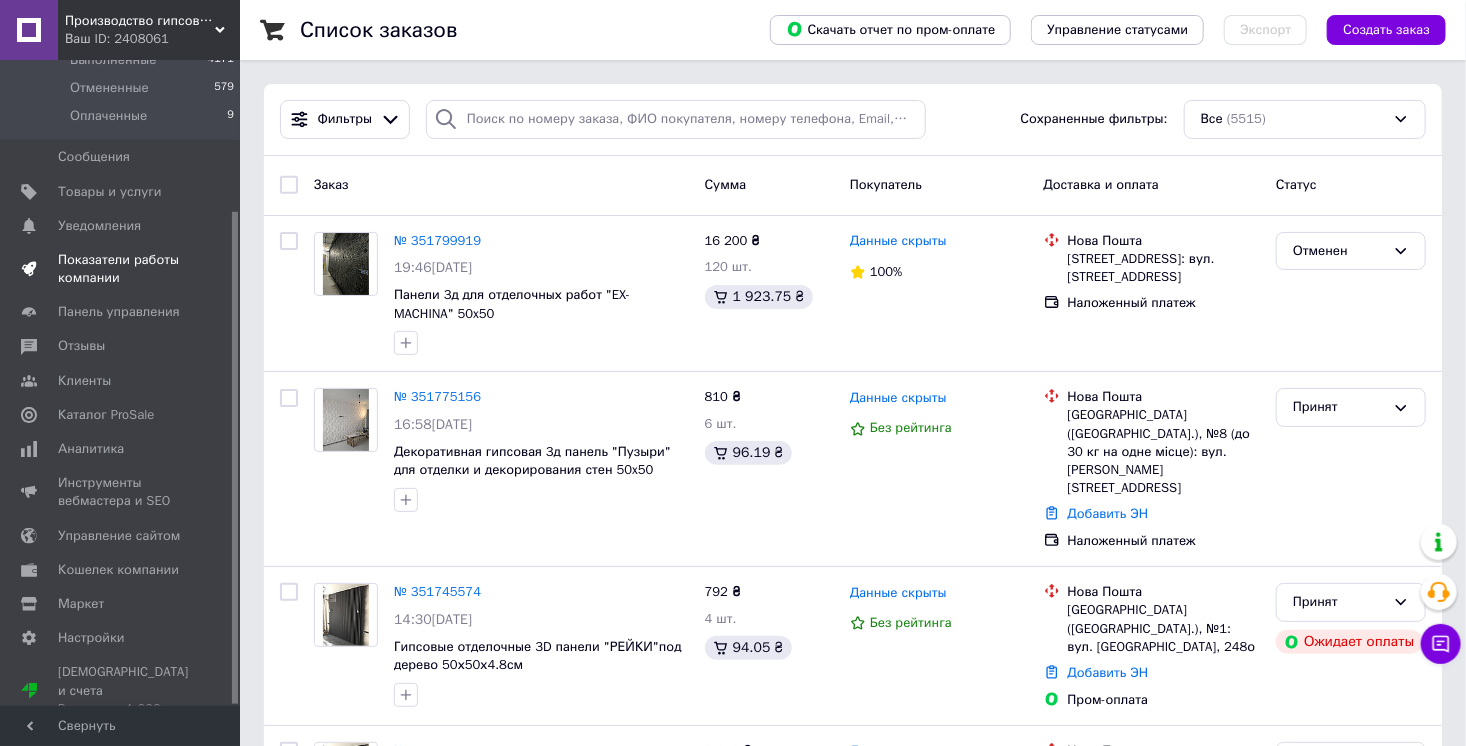 scroll, scrollTop: 196, scrollLeft: 0, axis: vertical 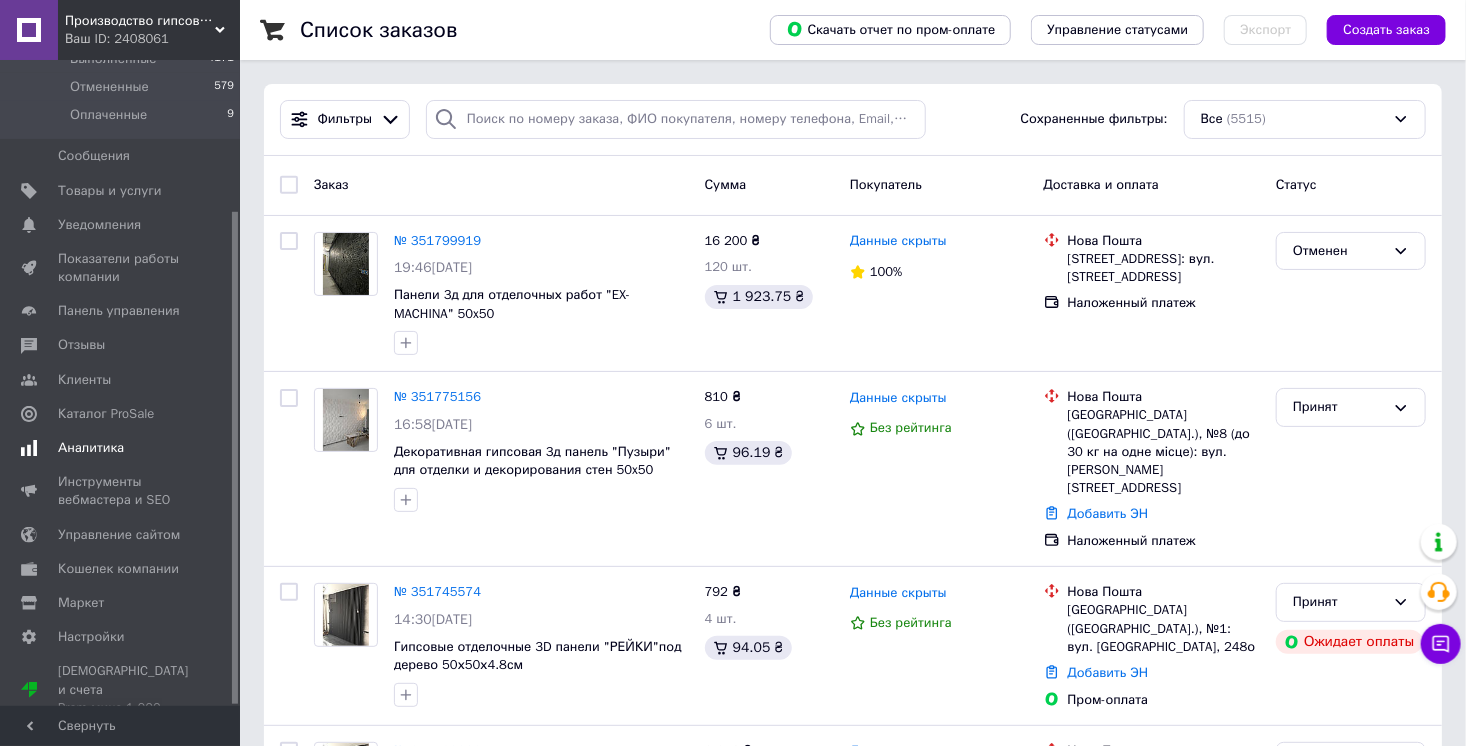 click on "Аналитика" at bounding box center [91, 448] 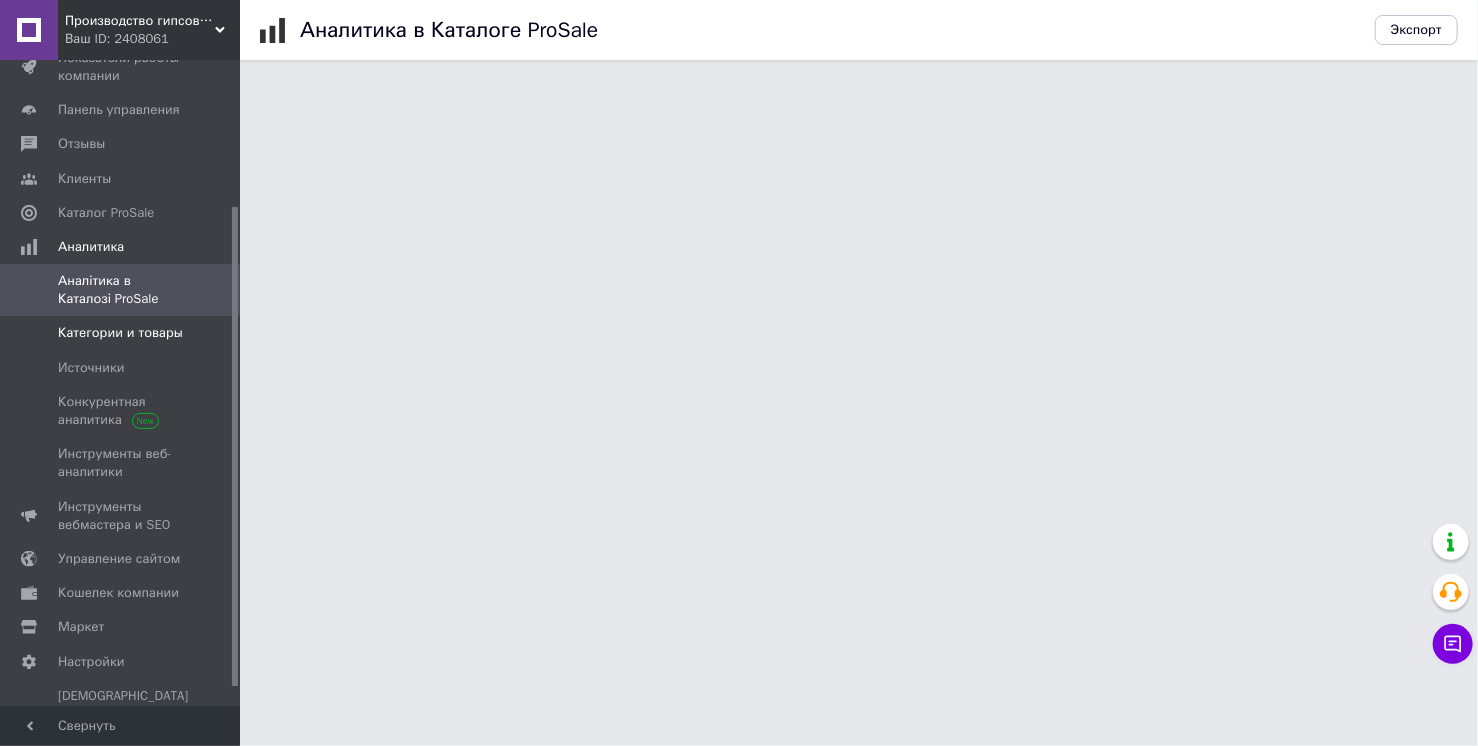 click on "Категории и товары" at bounding box center [120, 333] 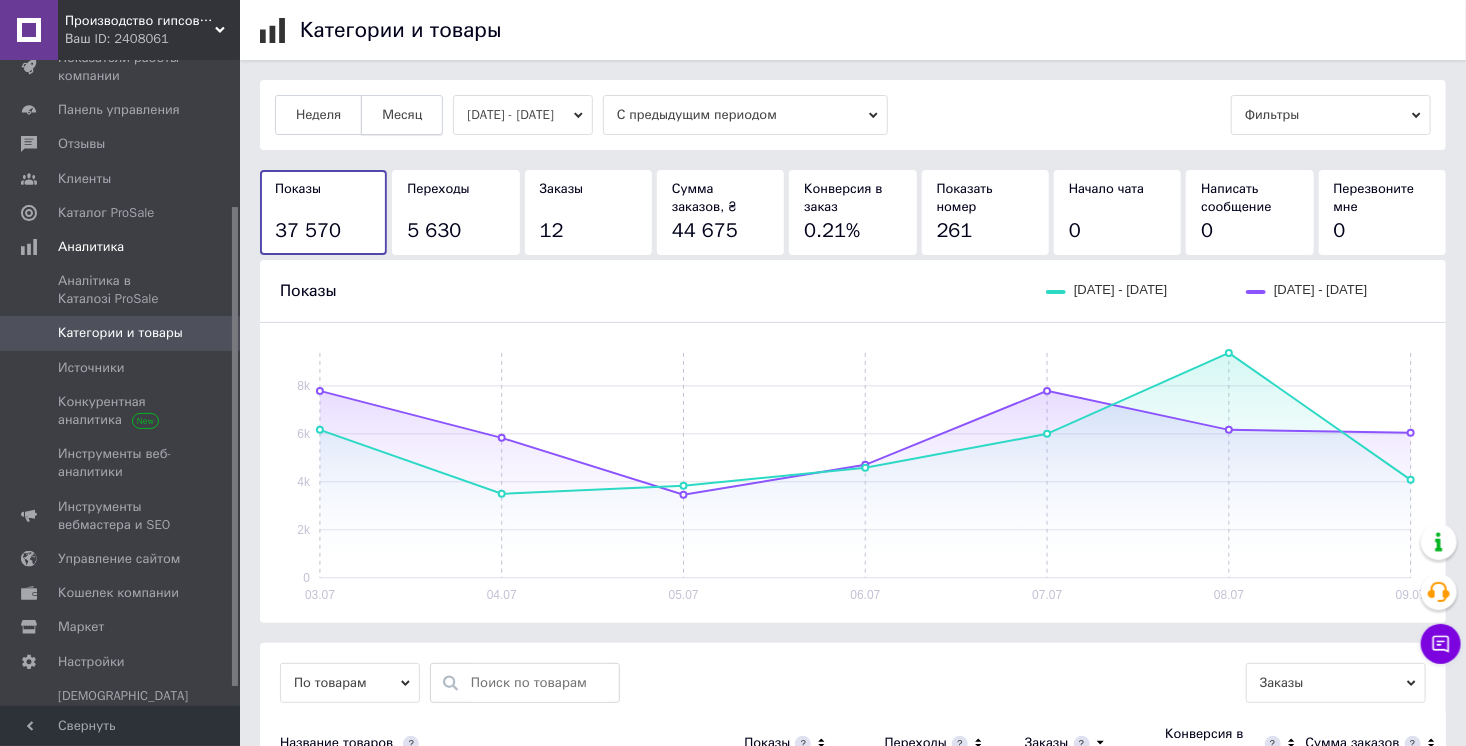 click on "Месяц" at bounding box center (402, 115) 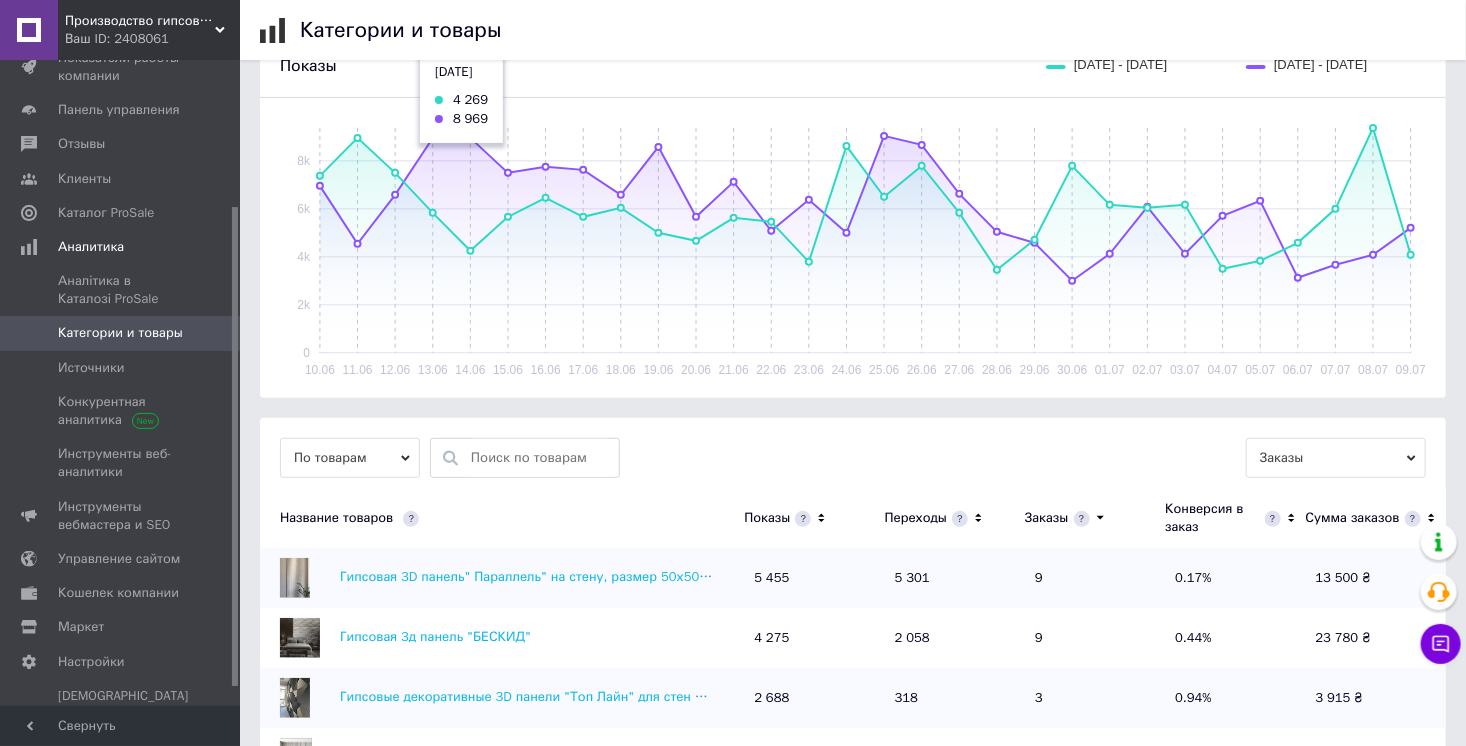 scroll, scrollTop: 384, scrollLeft: 0, axis: vertical 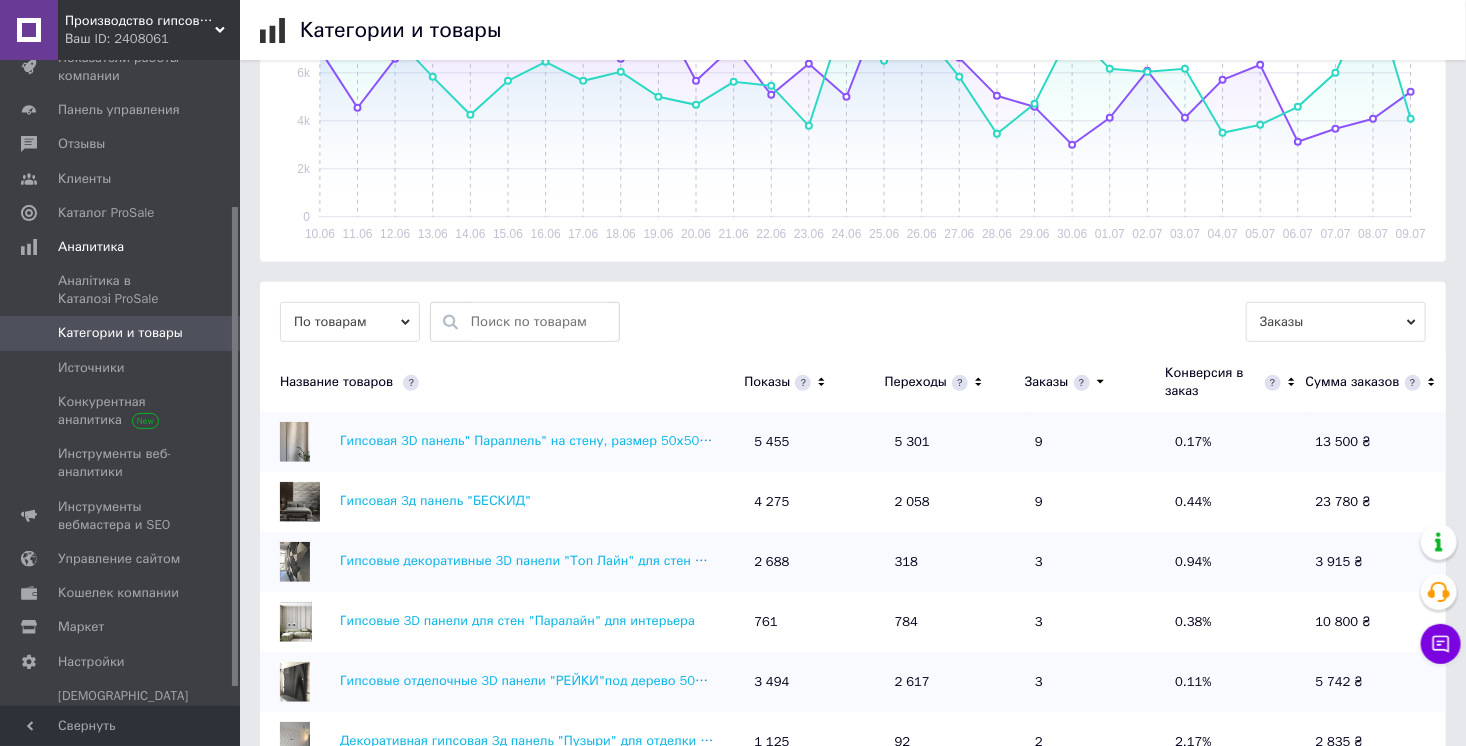click on "По товарам" at bounding box center (350, 322) 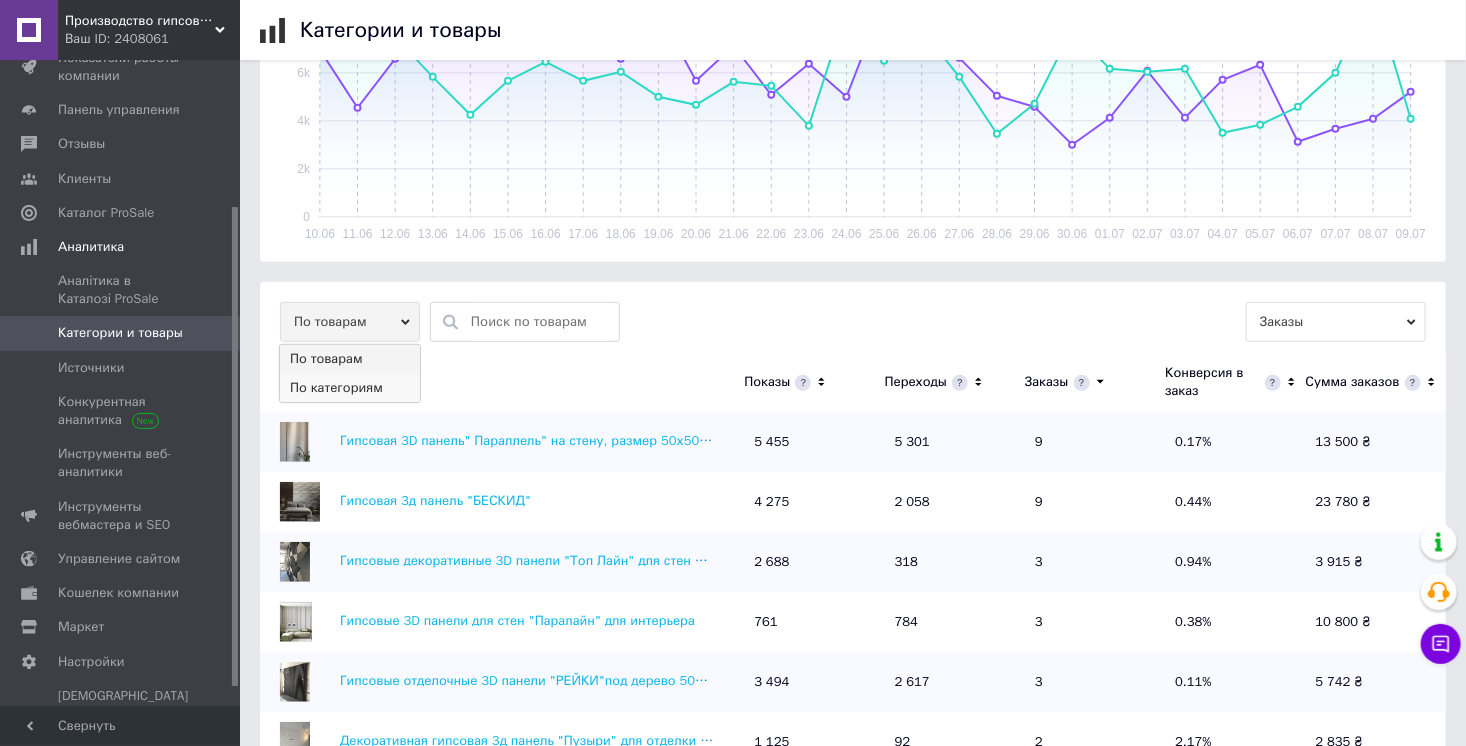 click on "По категориям" at bounding box center (350, 388) 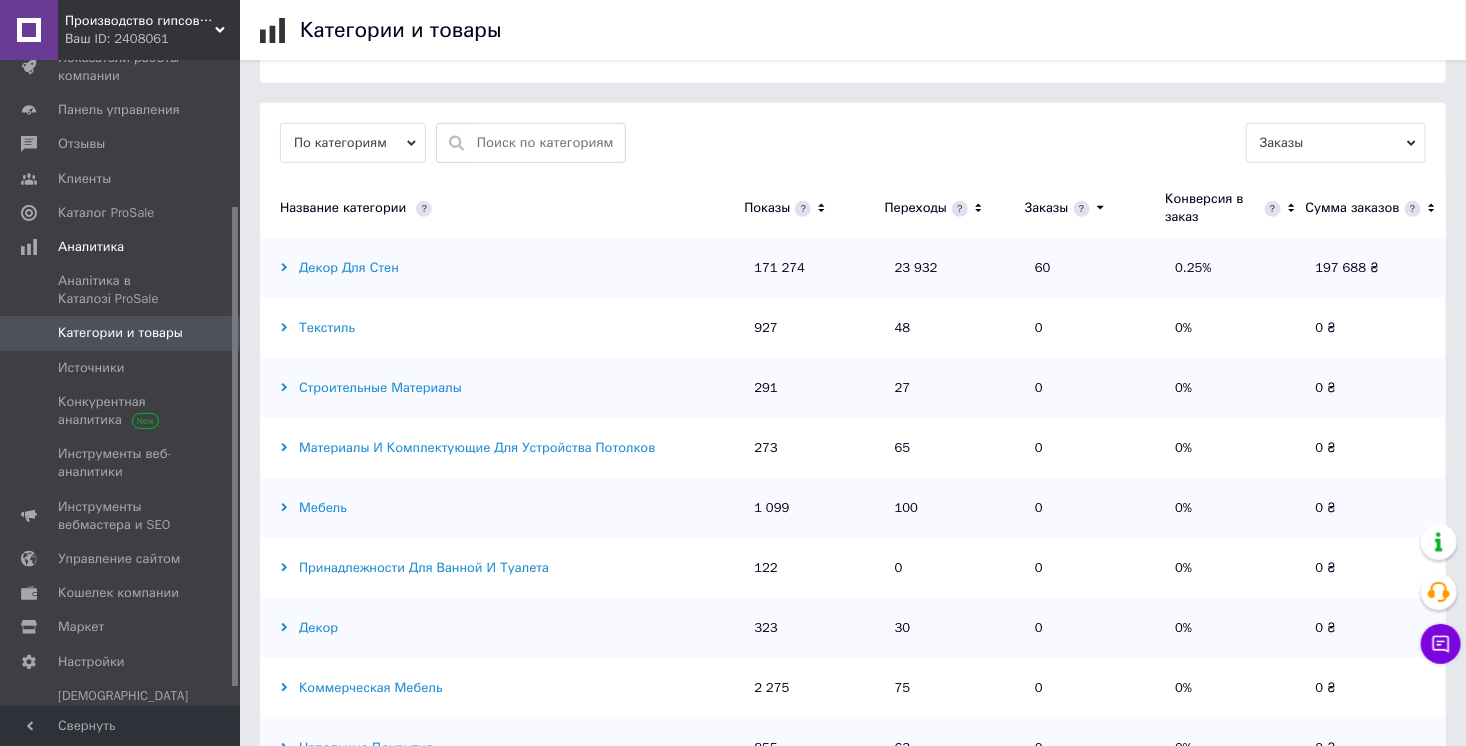 scroll, scrollTop: 576, scrollLeft: 0, axis: vertical 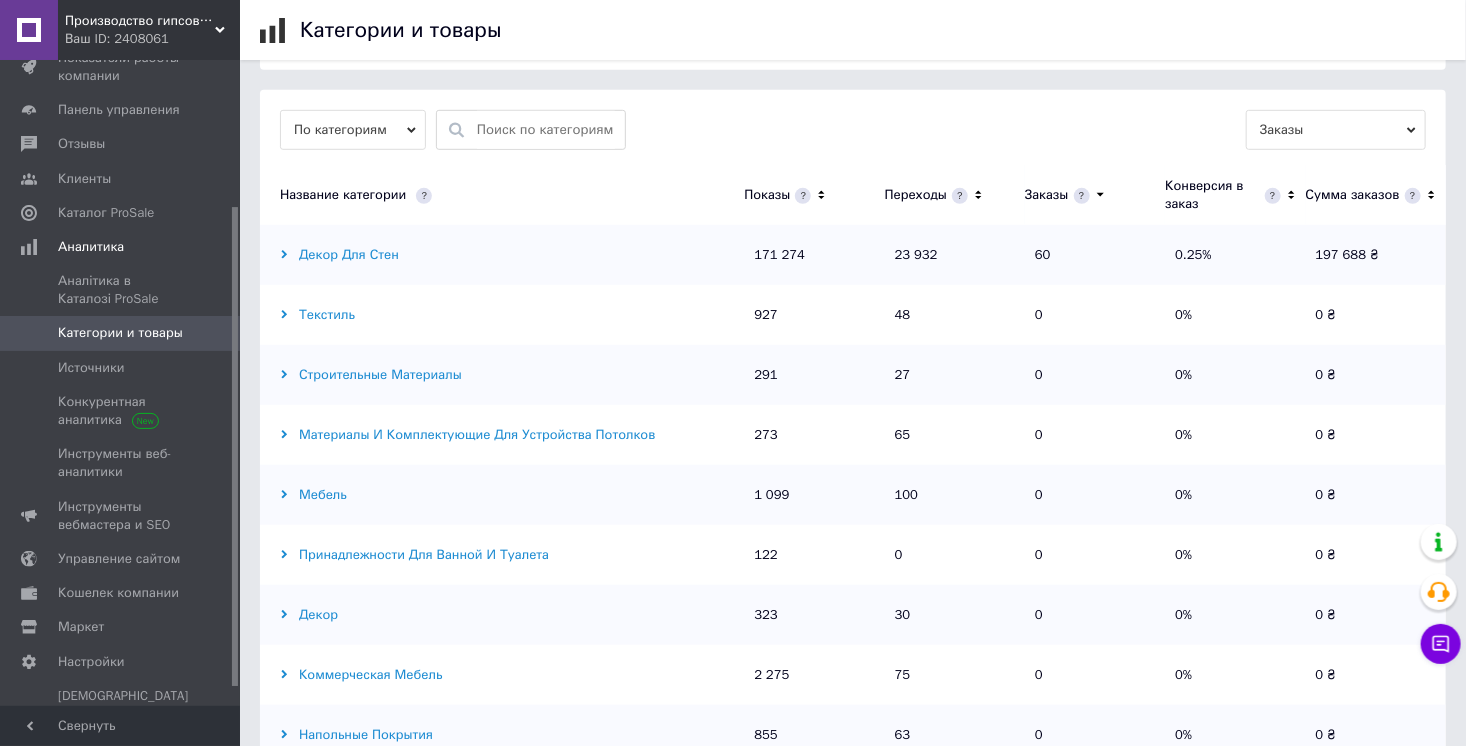 click on "Мебель" at bounding box center (497, 495) 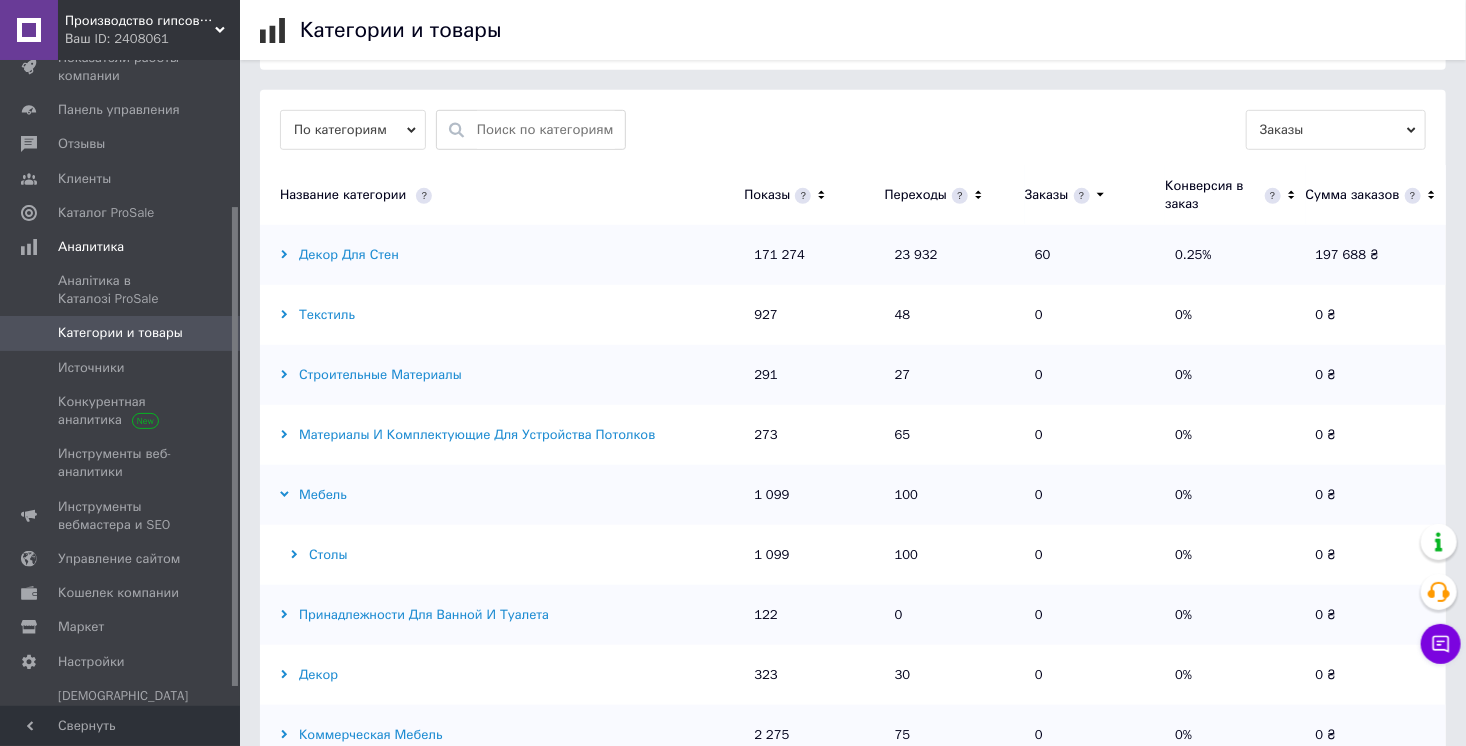 click on "Производство гипсовых 3D панелей и лепного декора" at bounding box center [140, 21] 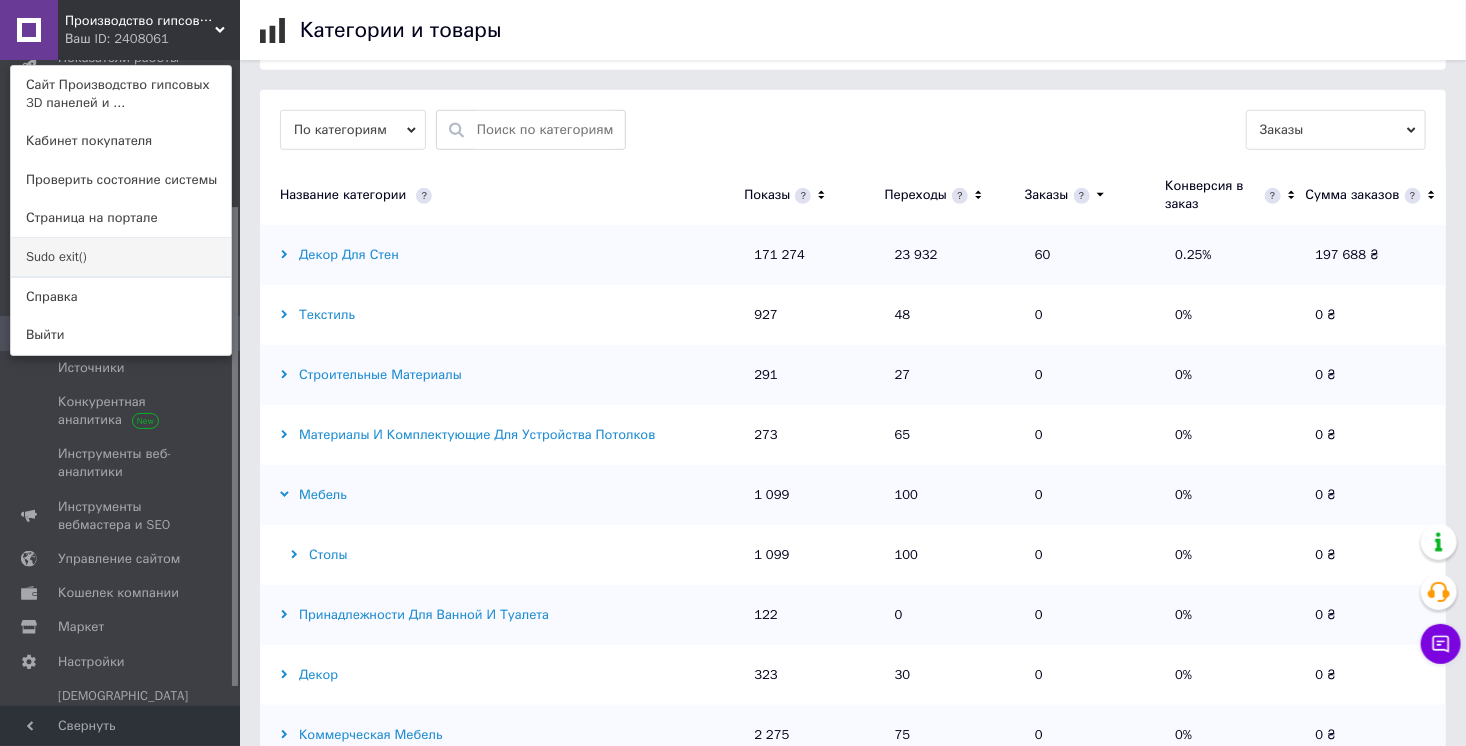 click on "Sudo exit()" at bounding box center (121, 257) 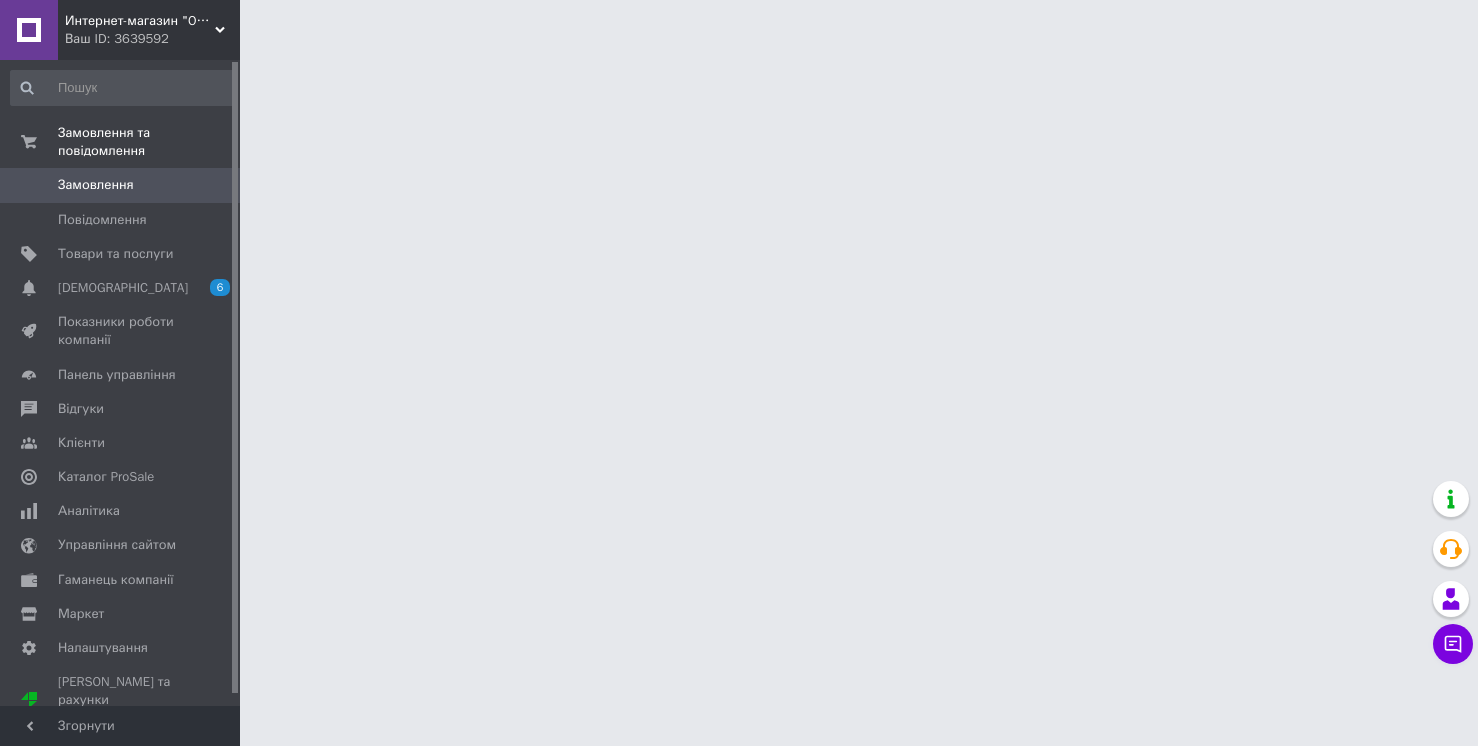scroll, scrollTop: 0, scrollLeft: 0, axis: both 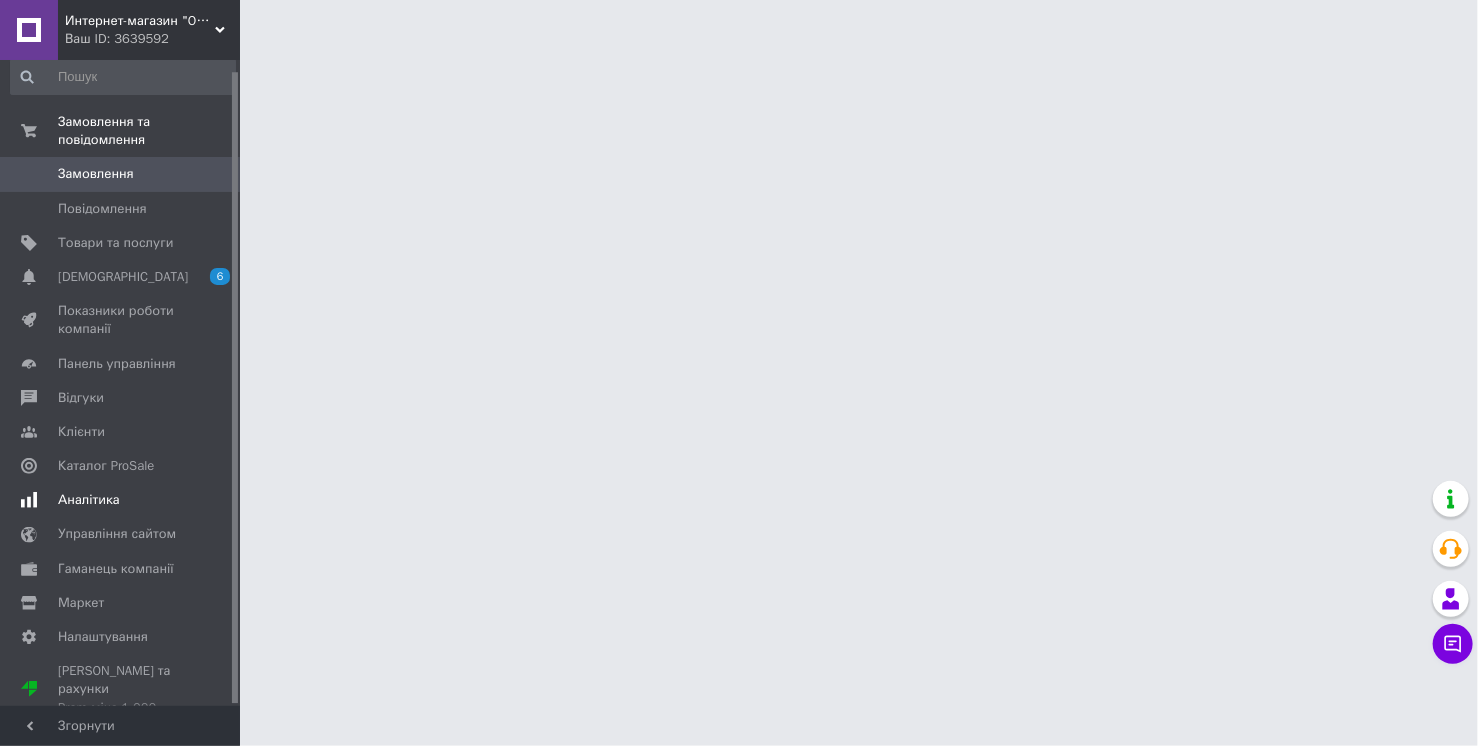 click on "Аналітика" at bounding box center [89, 500] 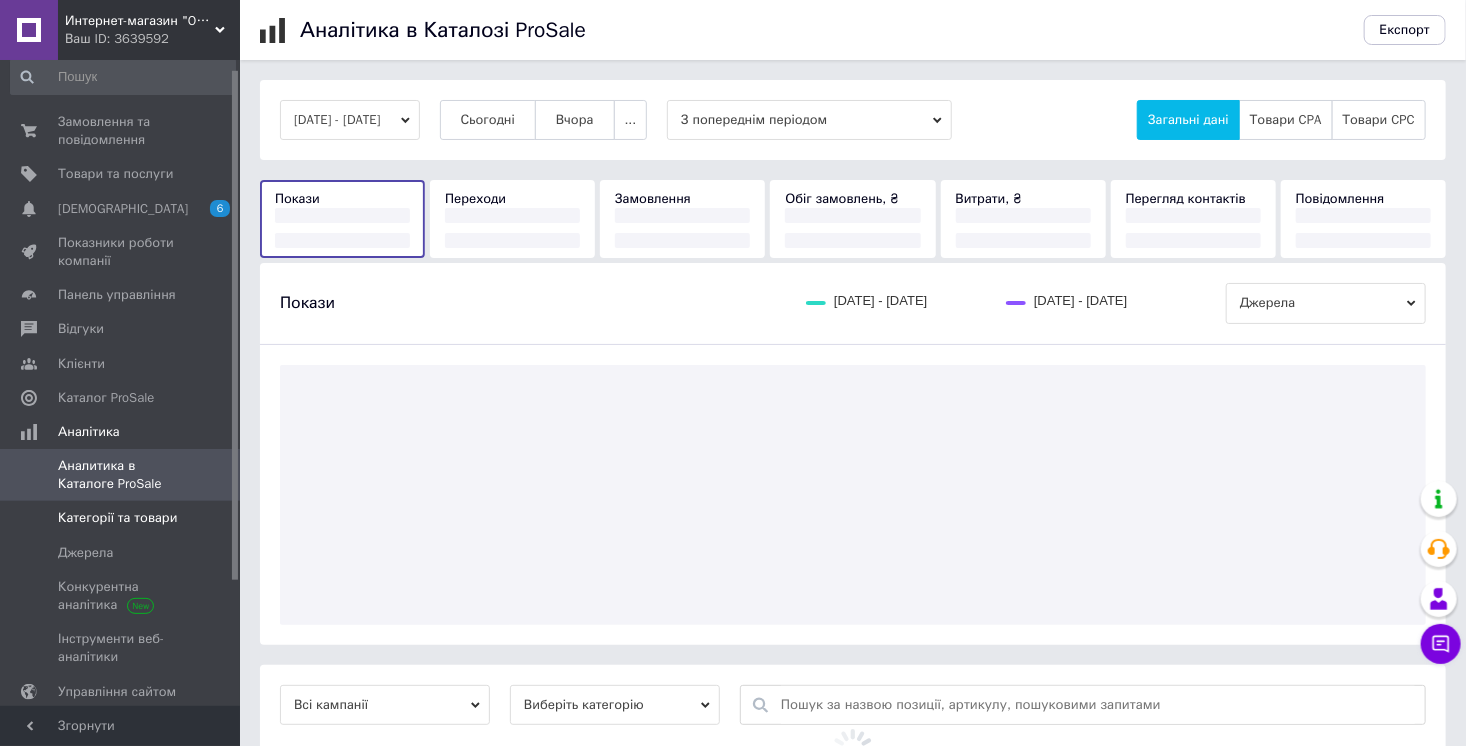 click on "Категорії та товари" at bounding box center [117, 518] 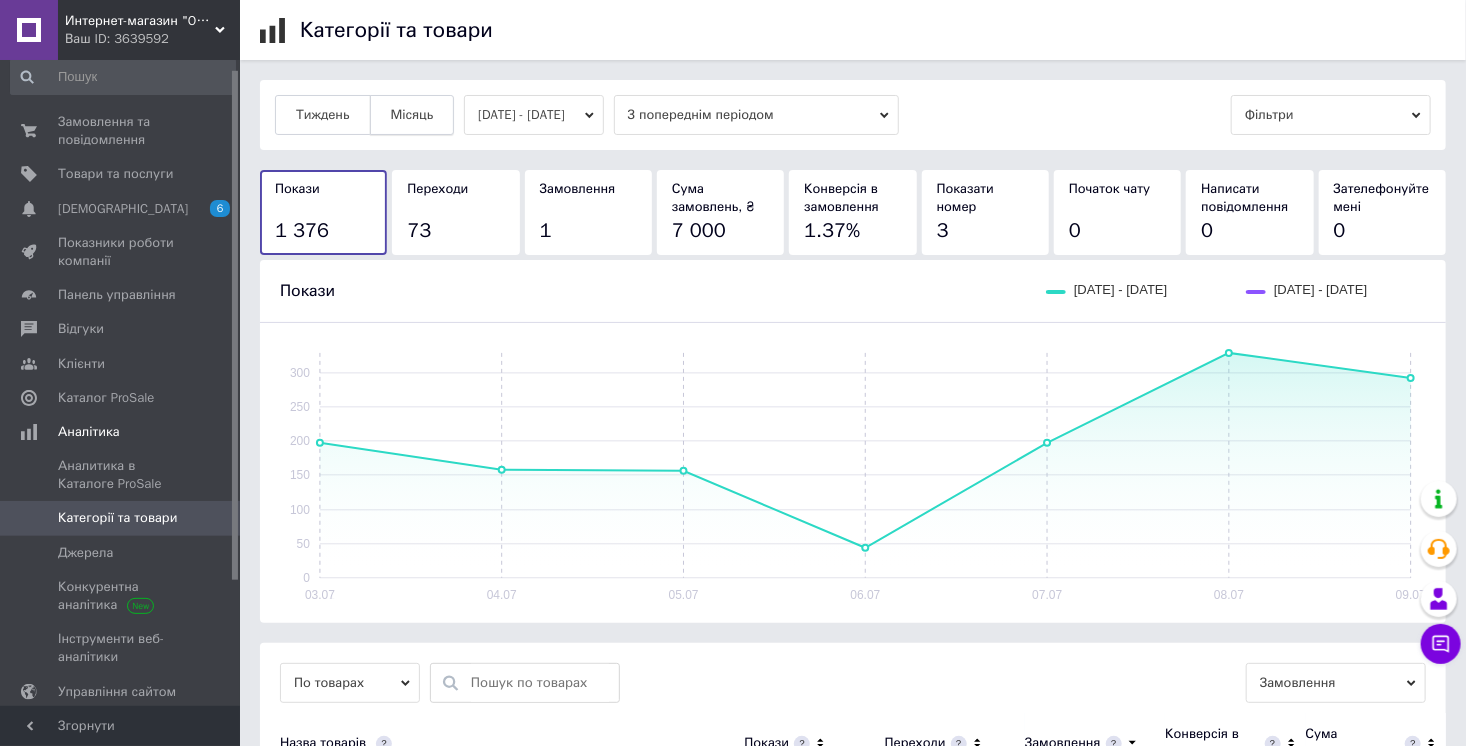 click on "Місяць" at bounding box center [412, 115] 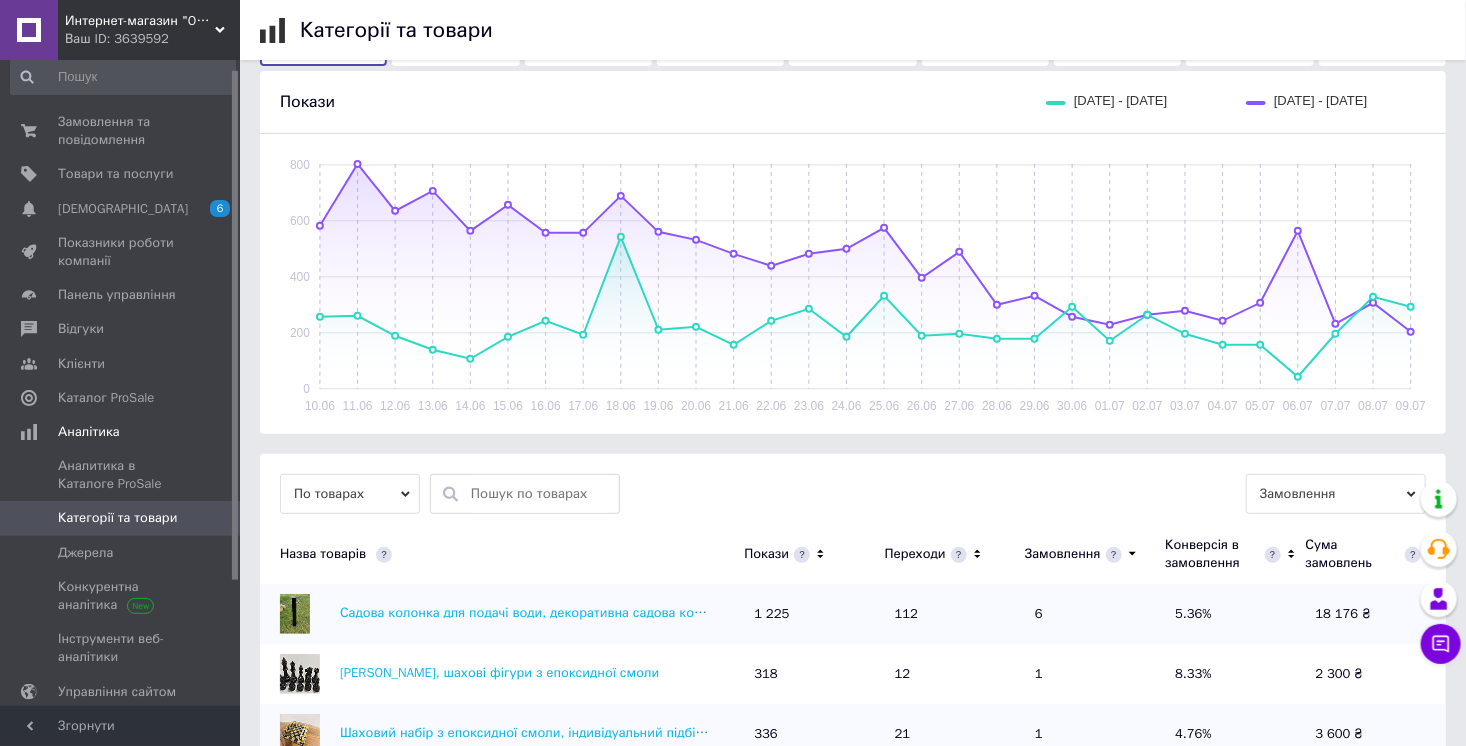 scroll, scrollTop: 384, scrollLeft: 0, axis: vertical 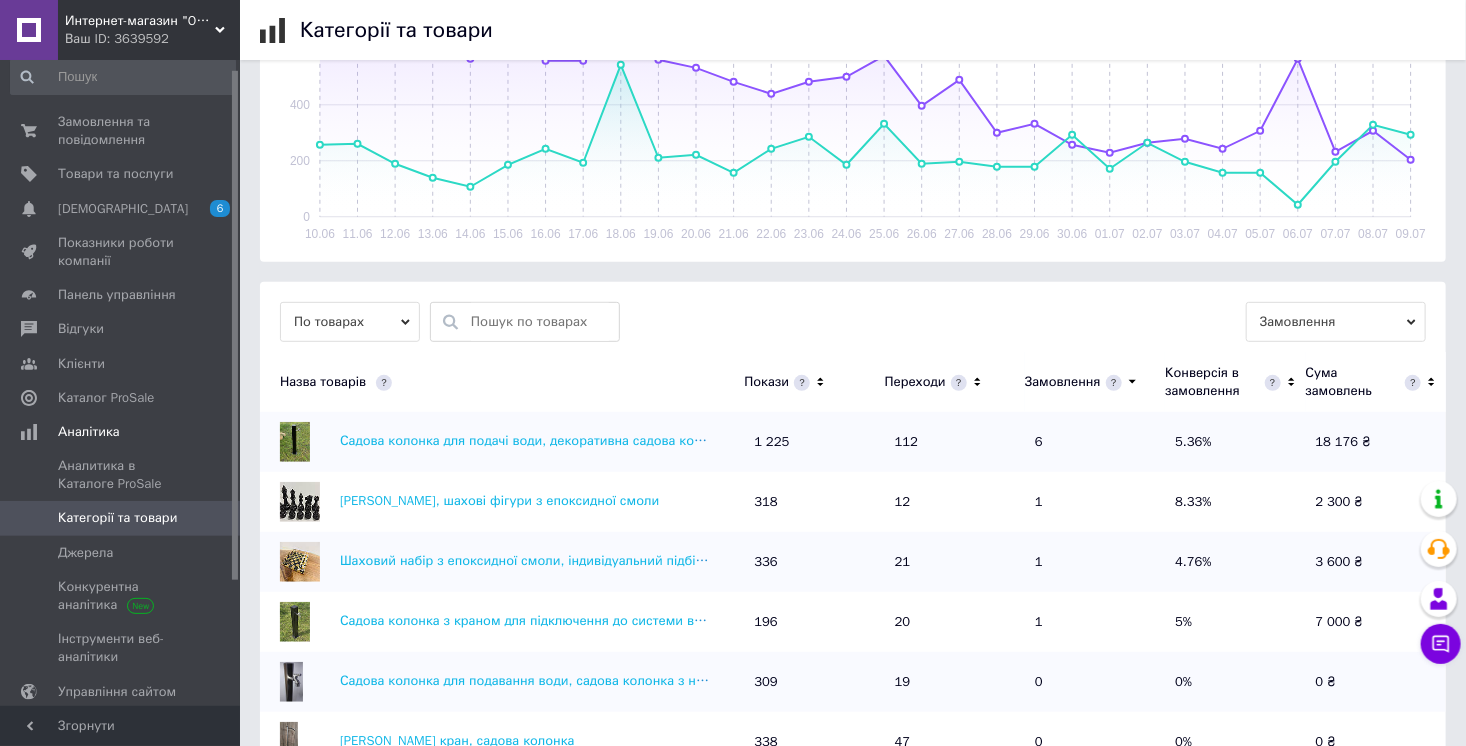 click on "По товарах" at bounding box center (350, 322) 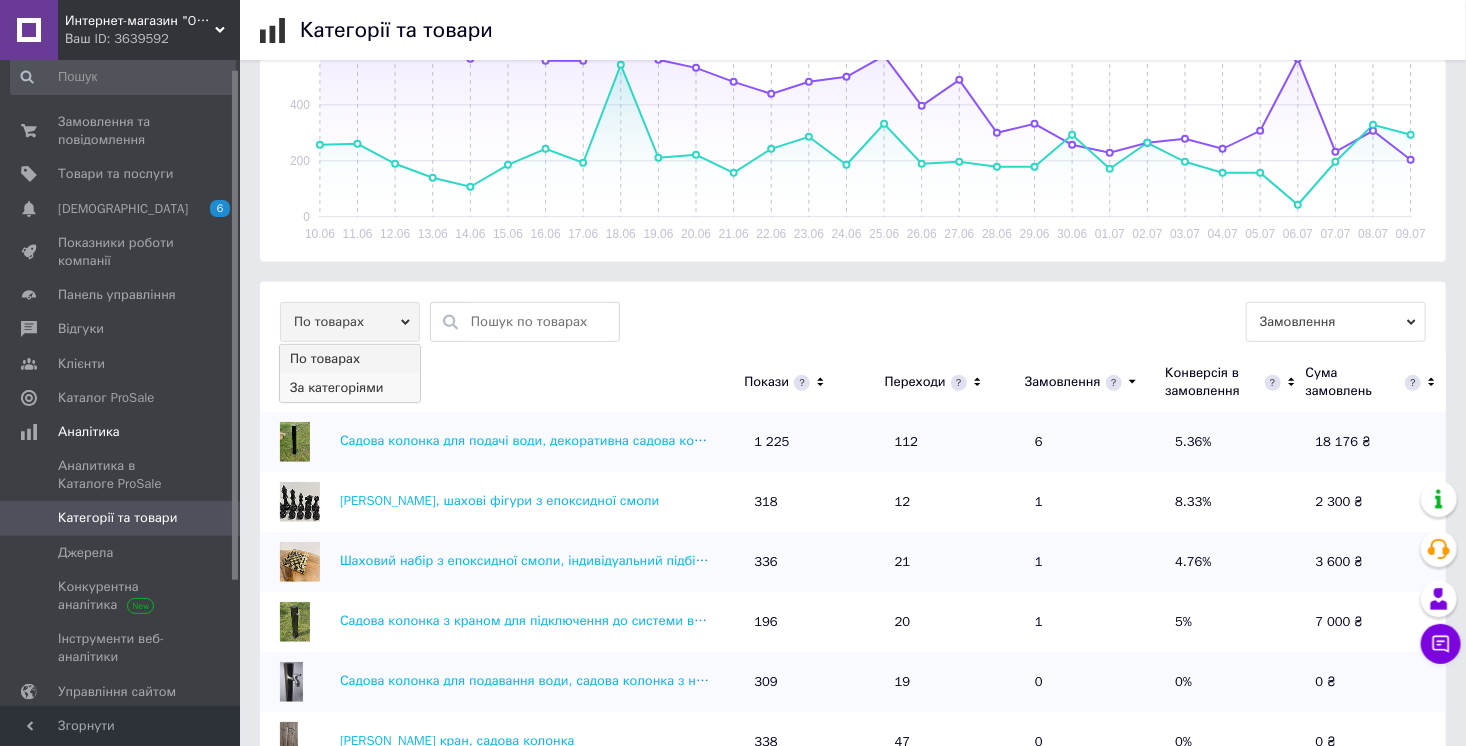 click on "За категоріями" at bounding box center (350, 388) 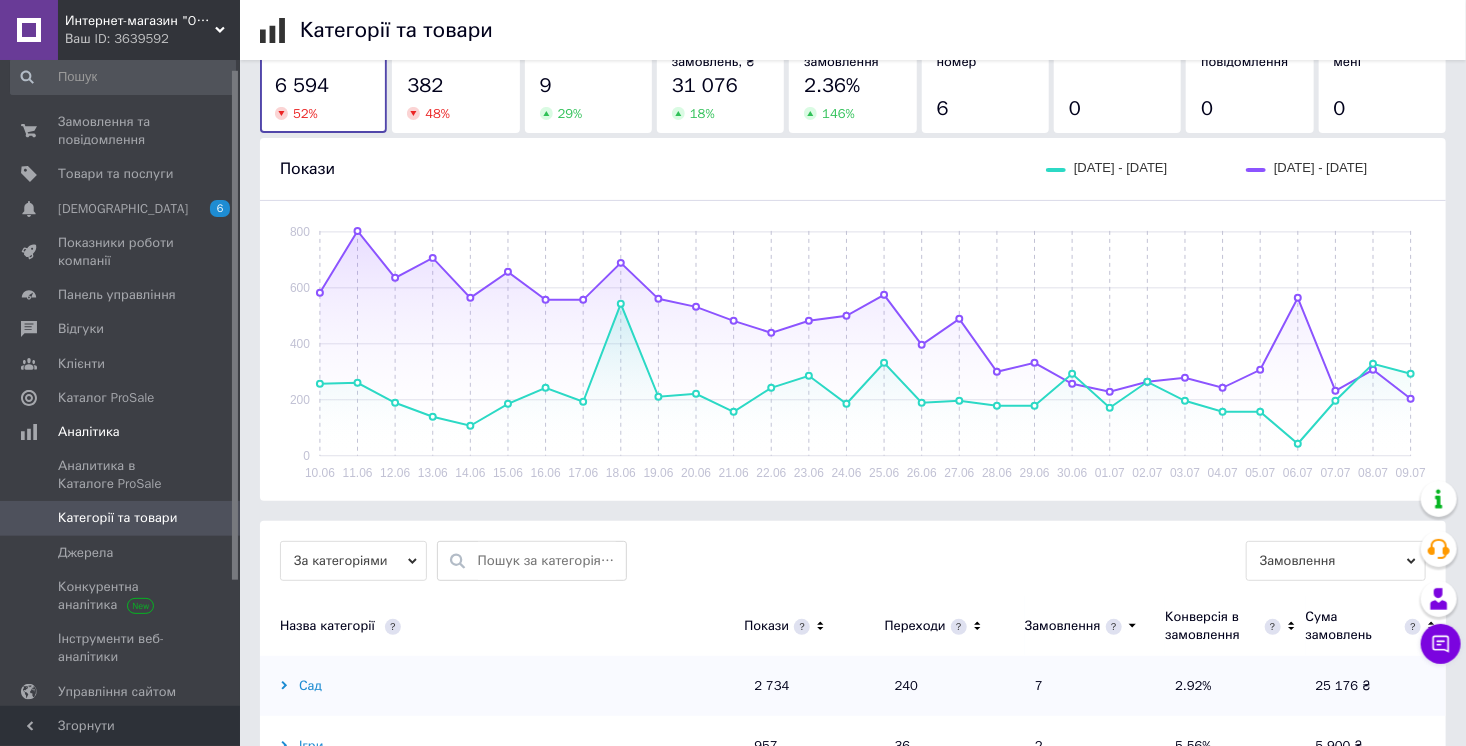 scroll, scrollTop: 384, scrollLeft: 0, axis: vertical 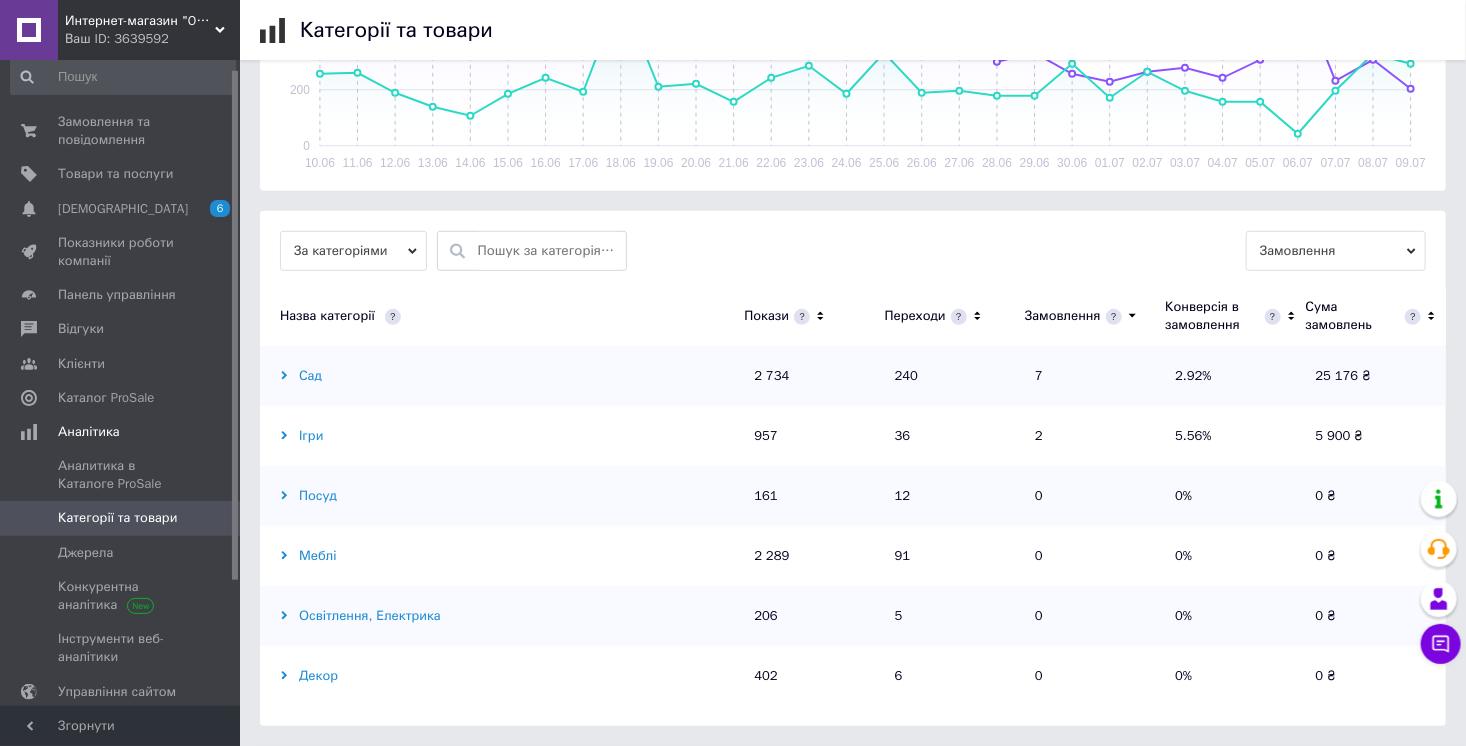 click on "Меблі" at bounding box center [497, 556] 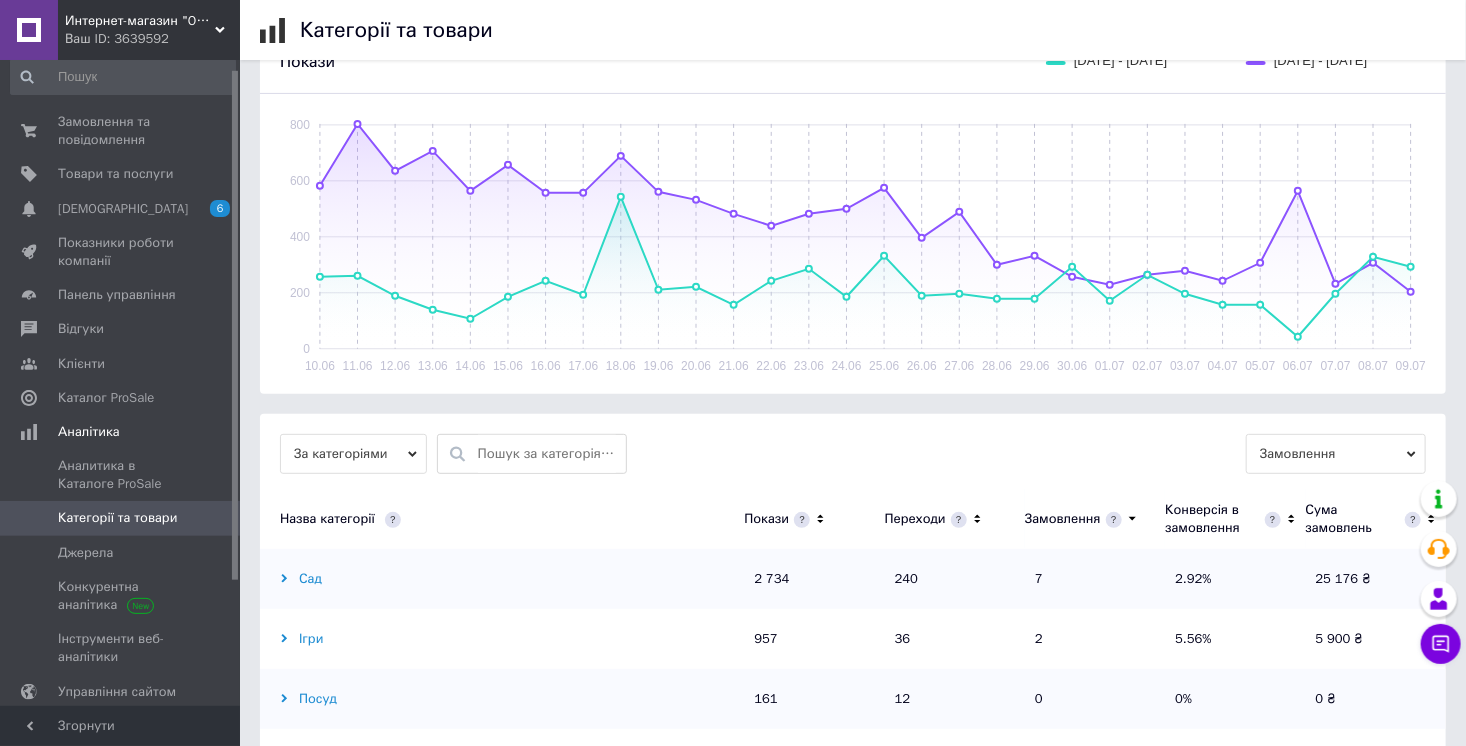 scroll, scrollTop: 251, scrollLeft: 0, axis: vertical 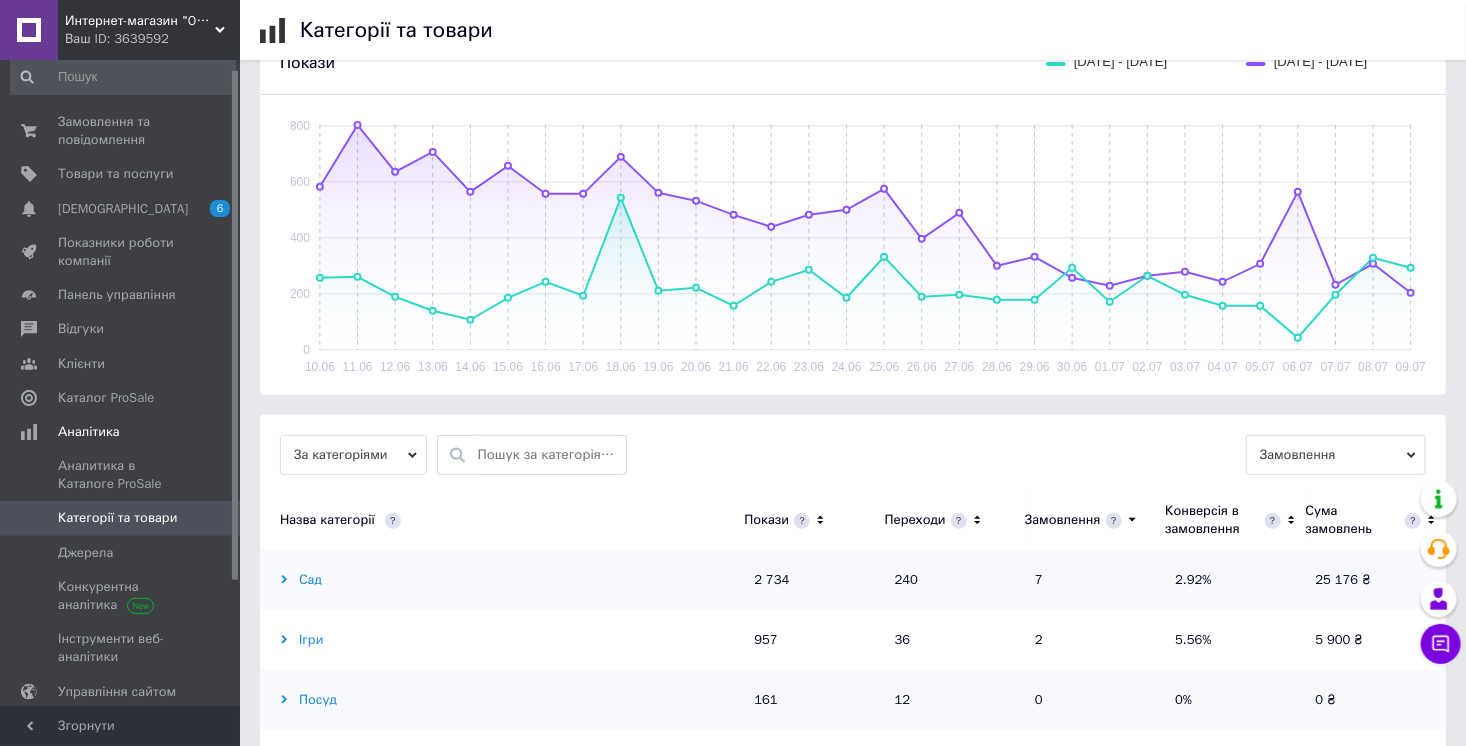 click on "Интернет-магазин "Only handmade"" at bounding box center (140, 21) 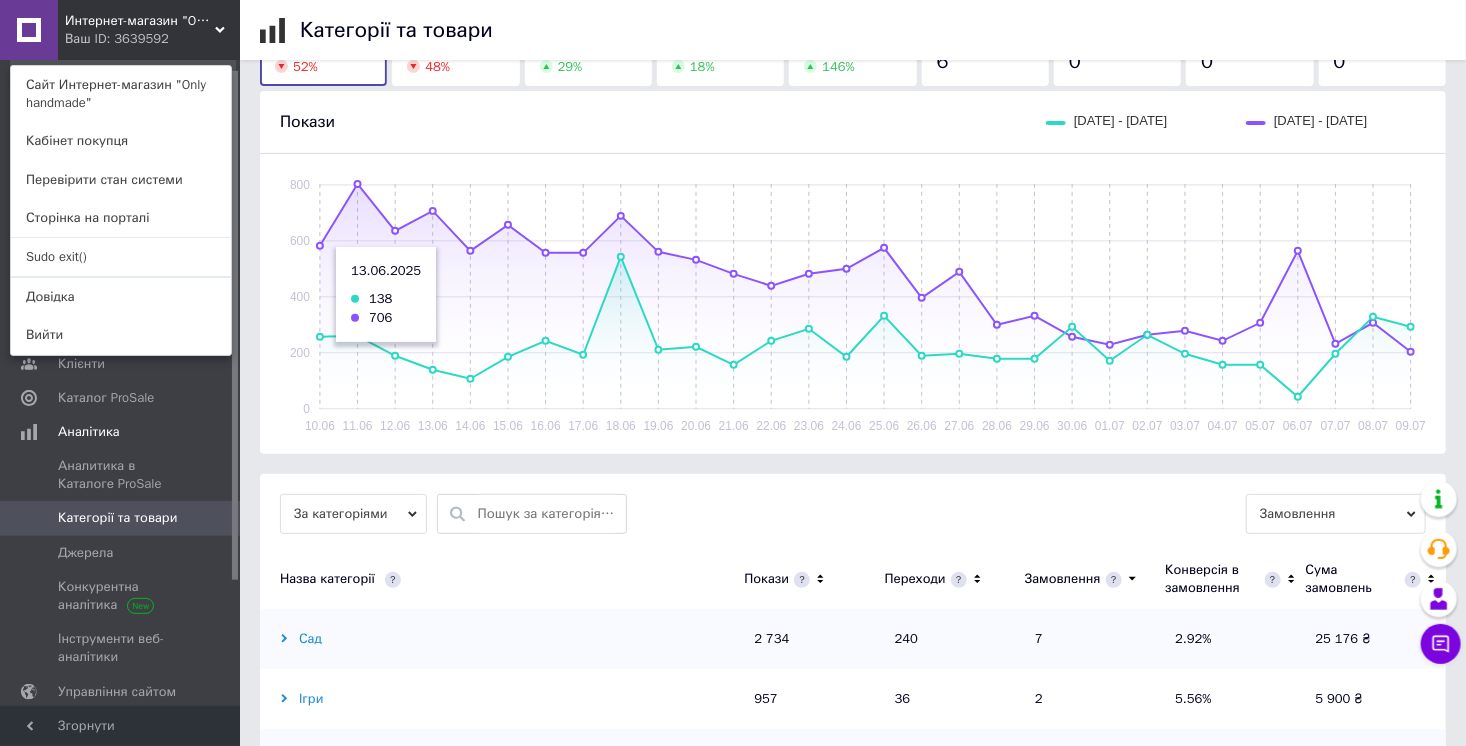 scroll, scrollTop: 0, scrollLeft: 0, axis: both 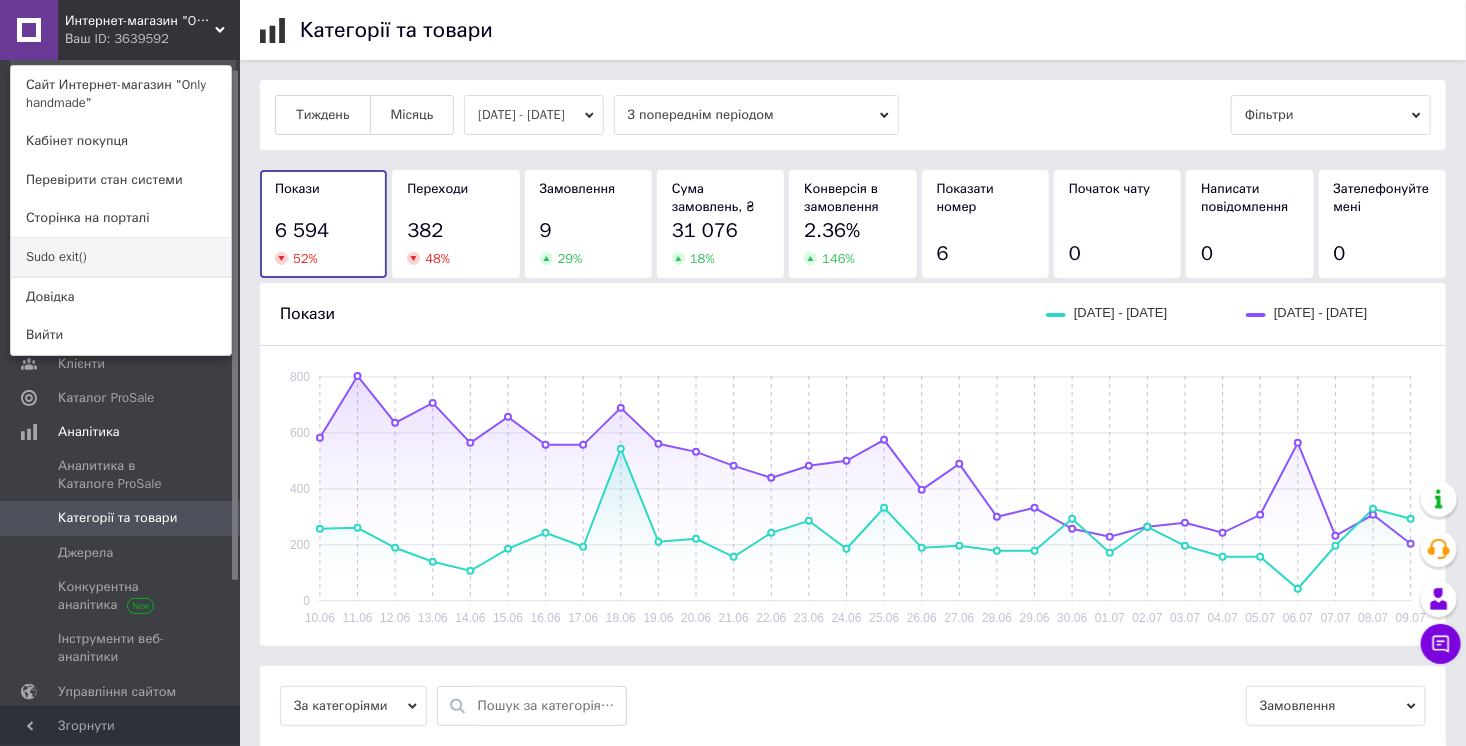 click on "Sudo exit()" at bounding box center (121, 257) 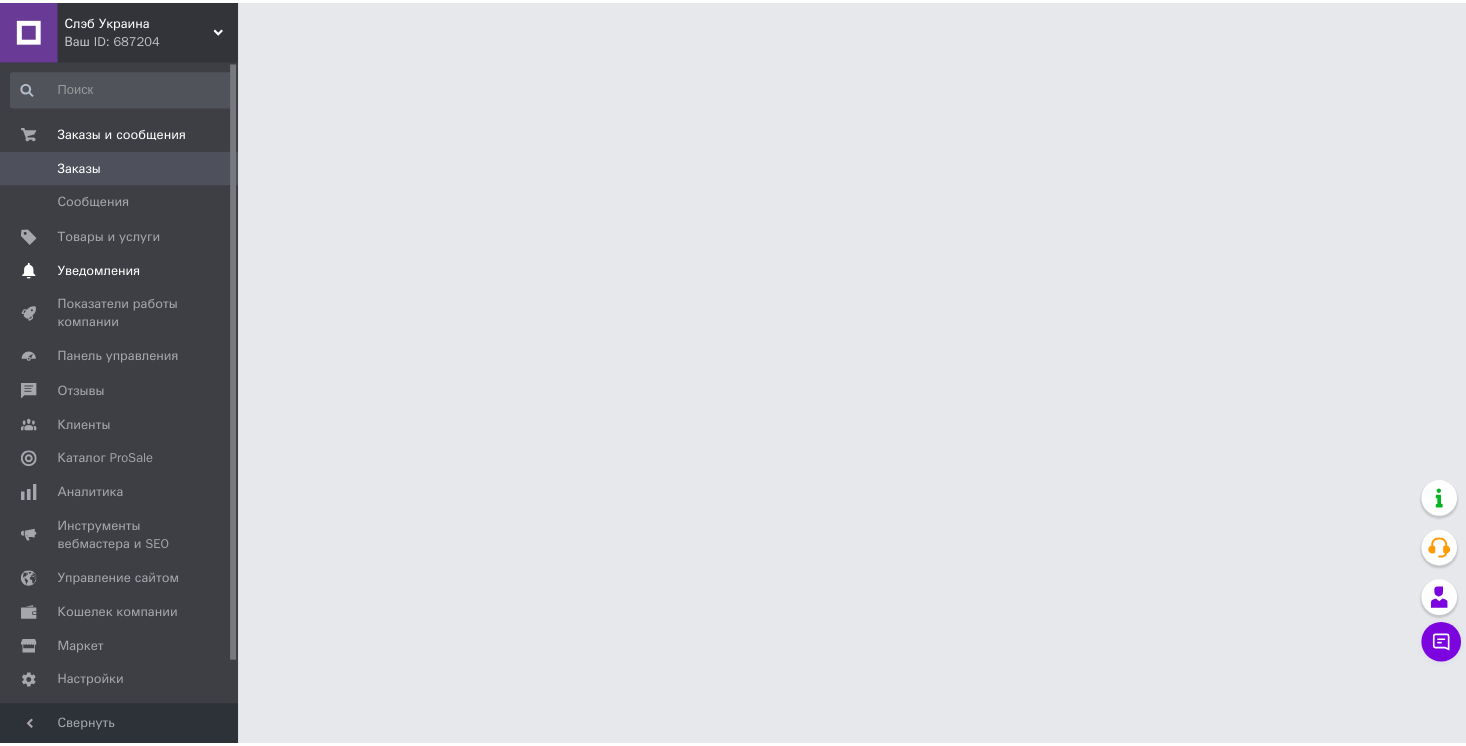 scroll, scrollTop: 0, scrollLeft: 0, axis: both 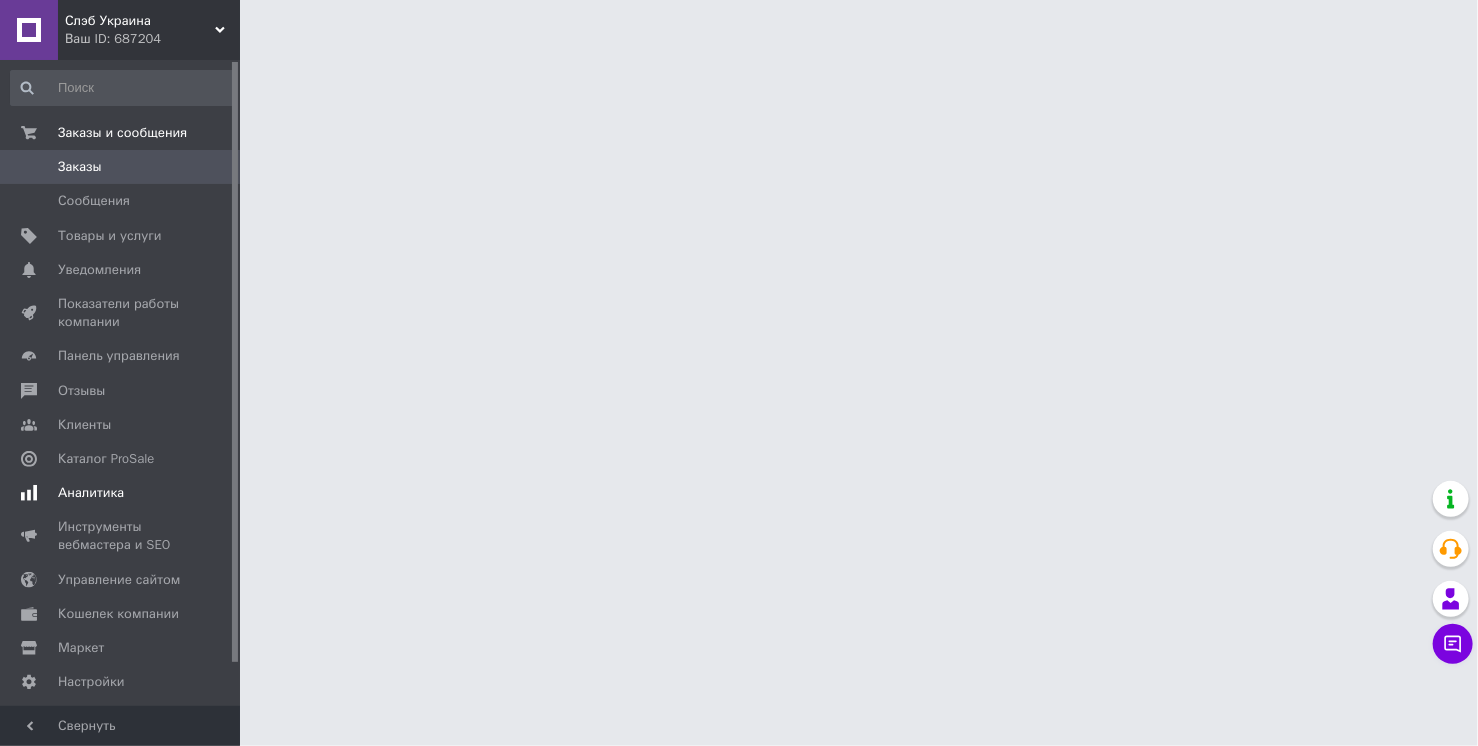 click on "Аналитика" at bounding box center [123, 493] 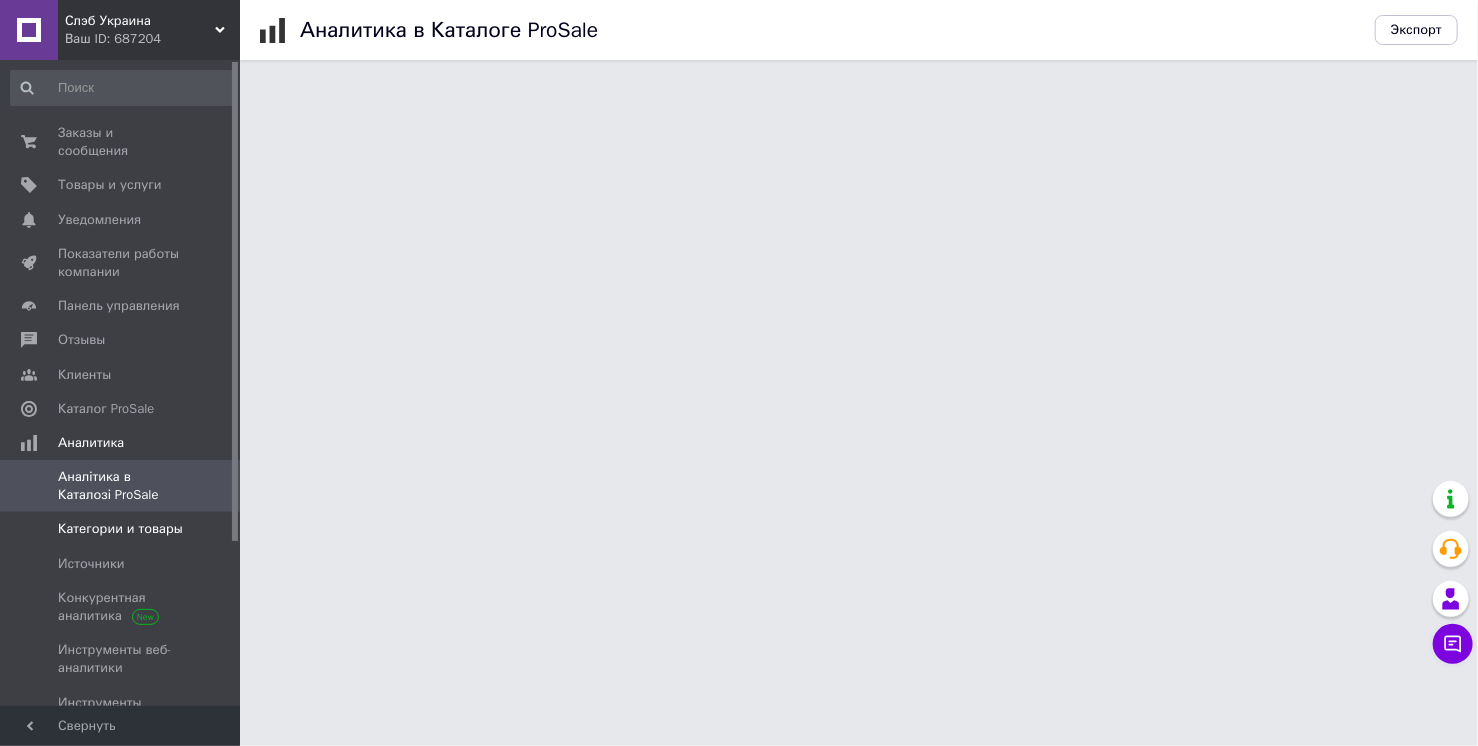click on "Категории и товары" at bounding box center [120, 529] 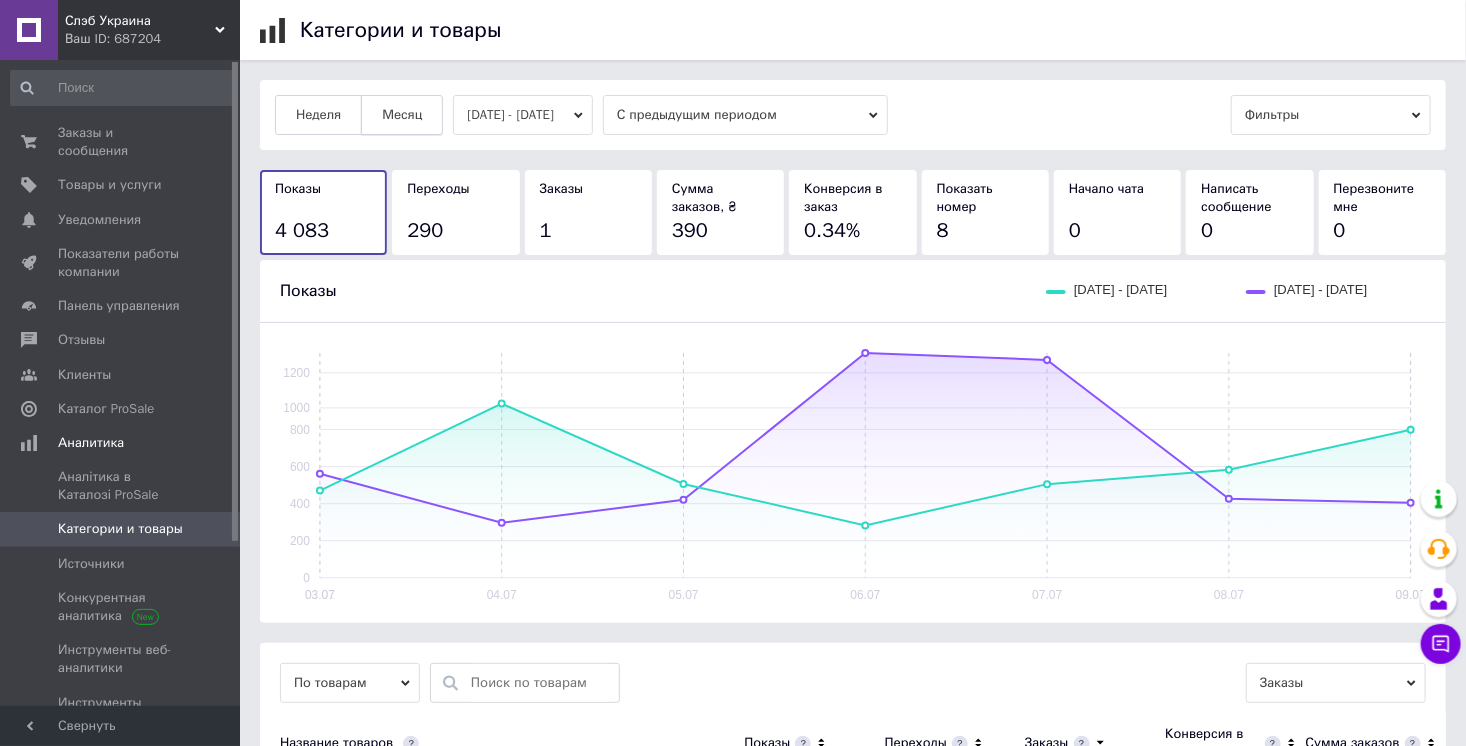 click on "Месяц" at bounding box center (402, 115) 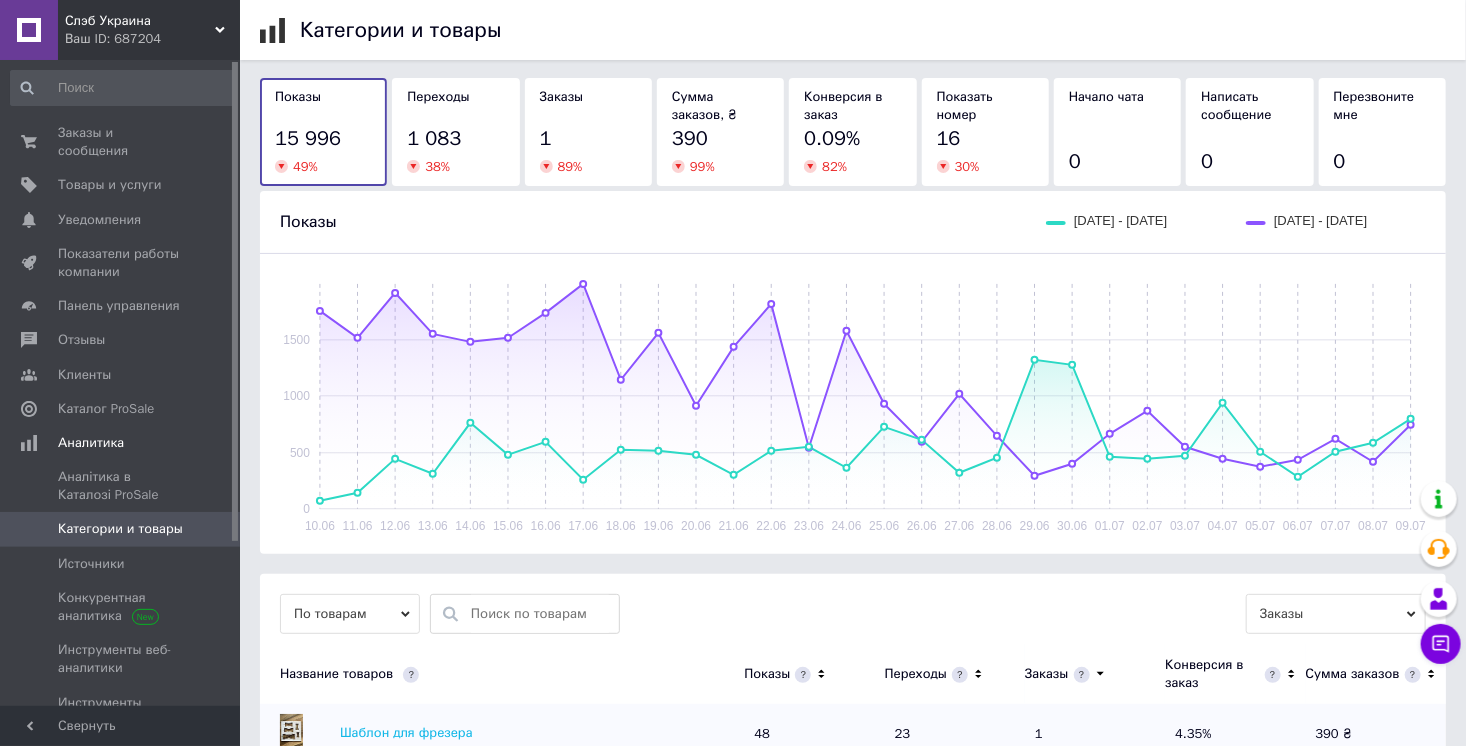 scroll, scrollTop: 192, scrollLeft: 0, axis: vertical 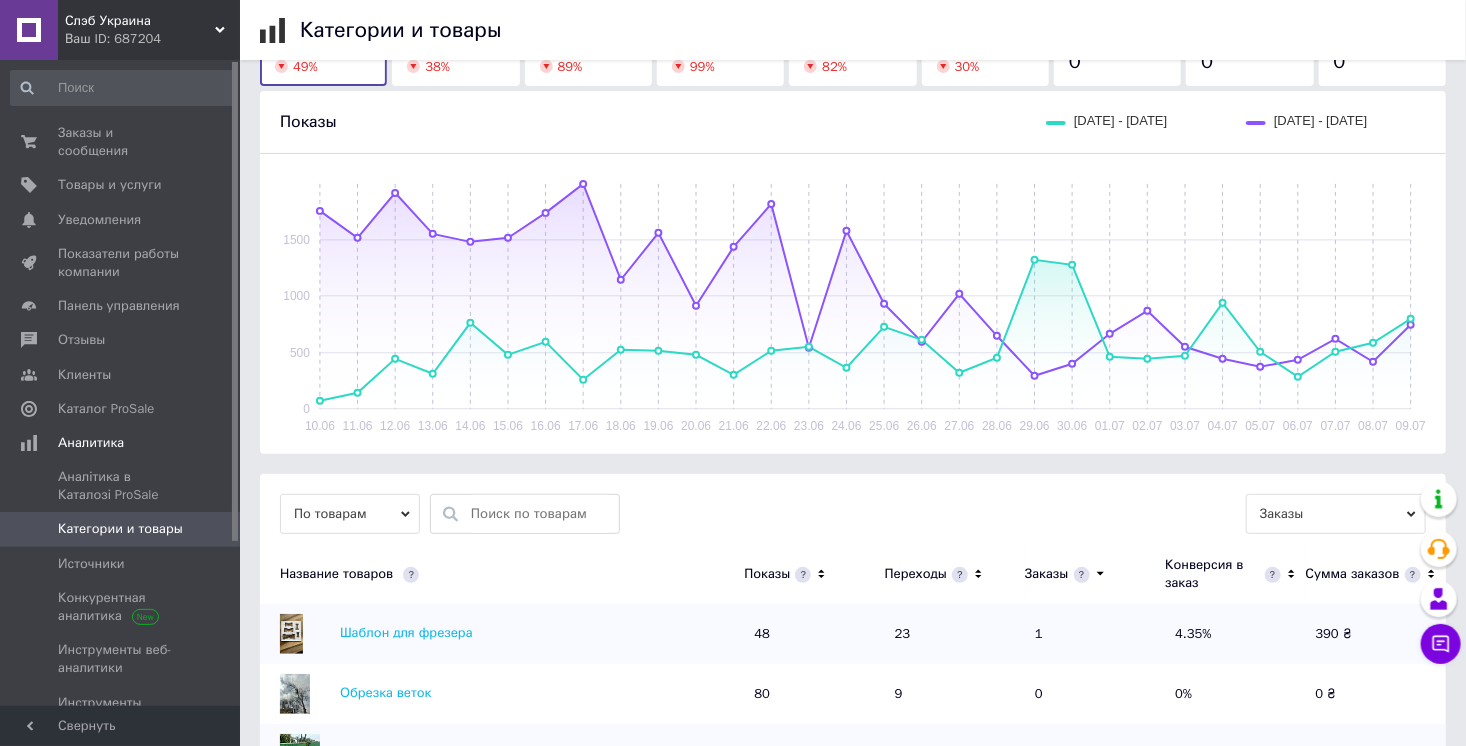 click on "По товарам" at bounding box center [350, 514] 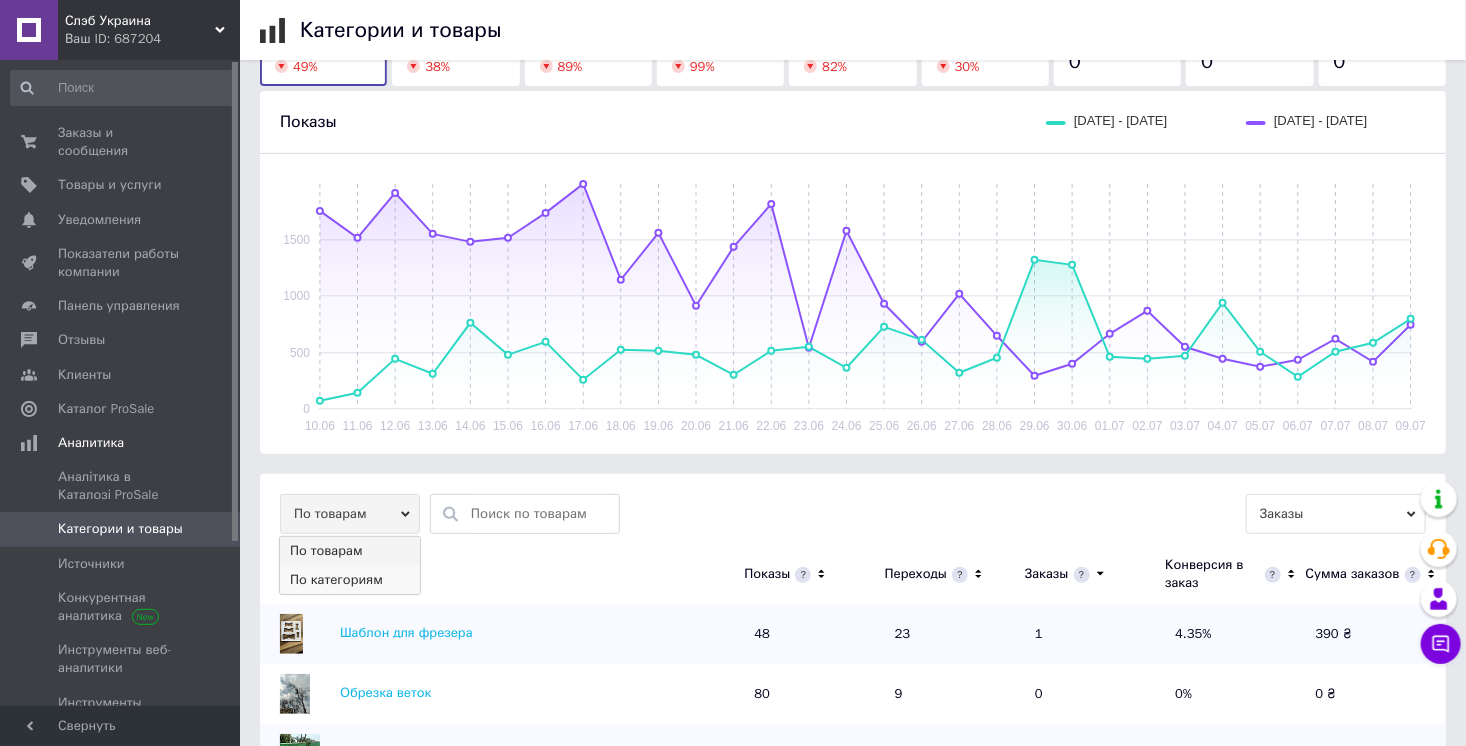 click on "По категориям" at bounding box center [350, 580] 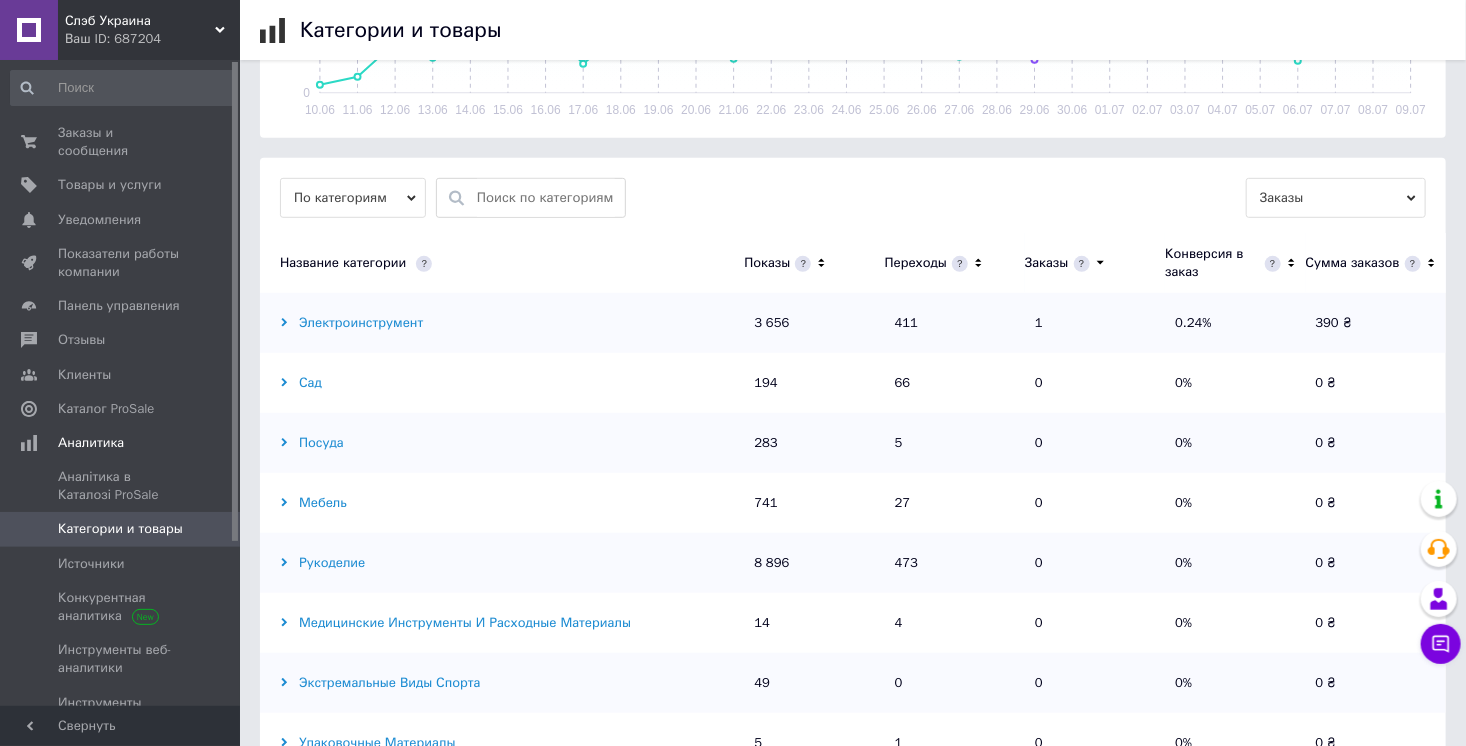 scroll, scrollTop: 576, scrollLeft: 0, axis: vertical 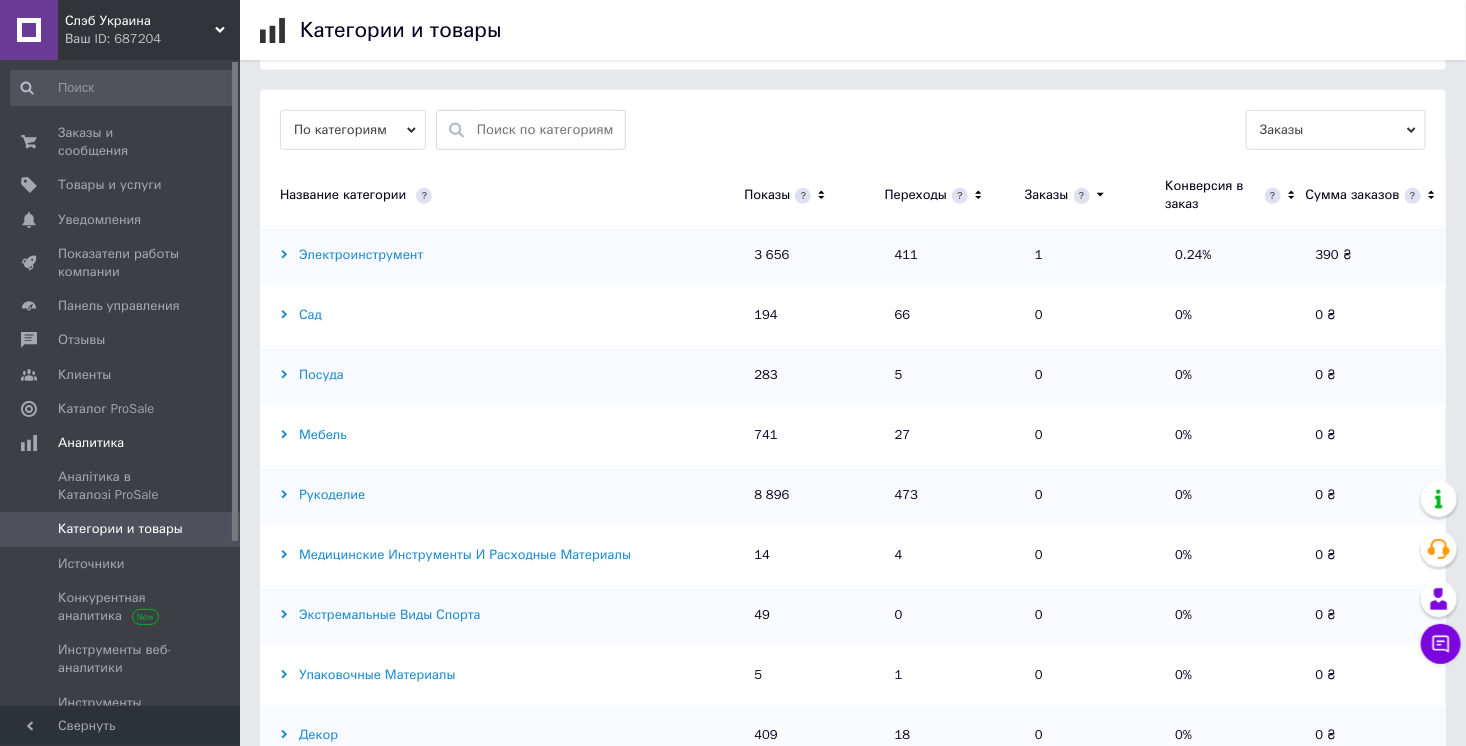 click on "Мебель" at bounding box center [497, 435] 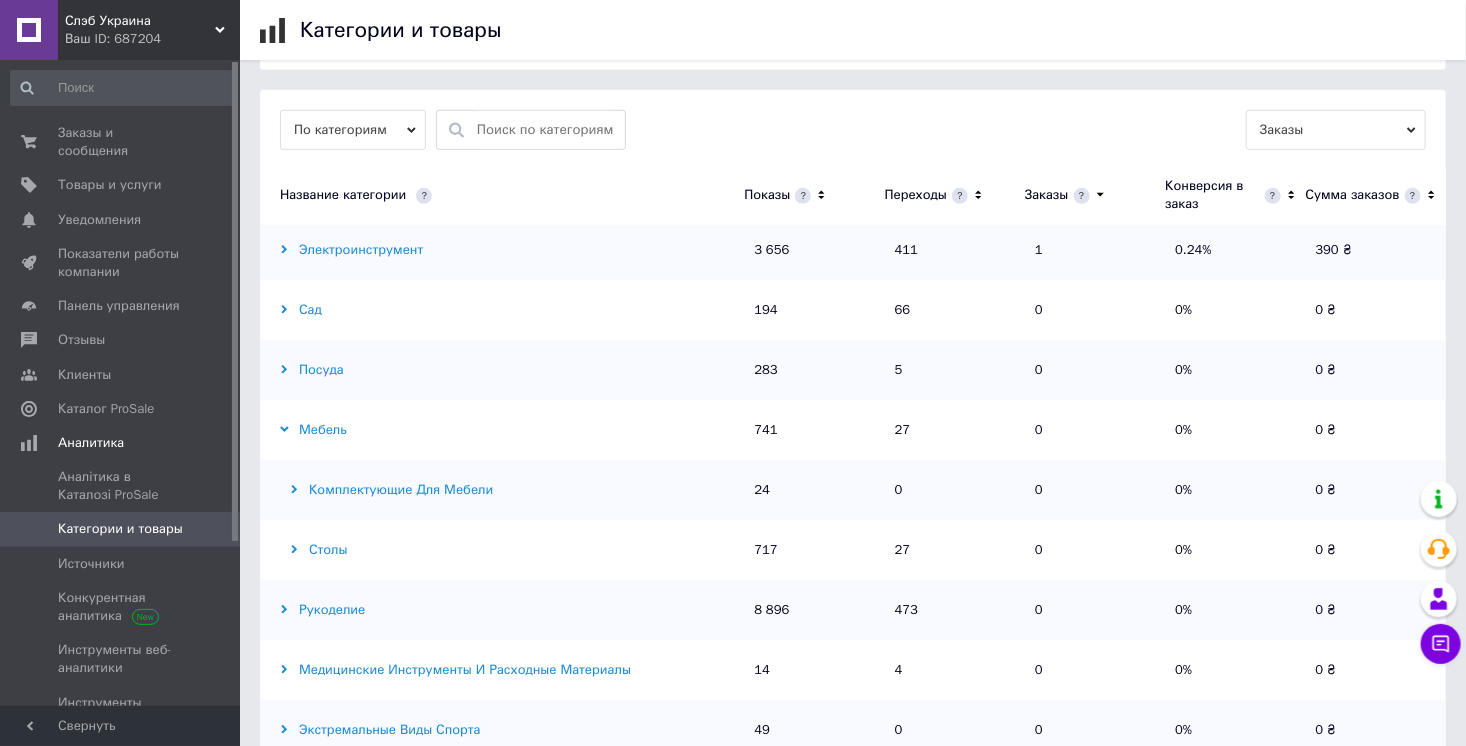 scroll, scrollTop: 0, scrollLeft: 0, axis: both 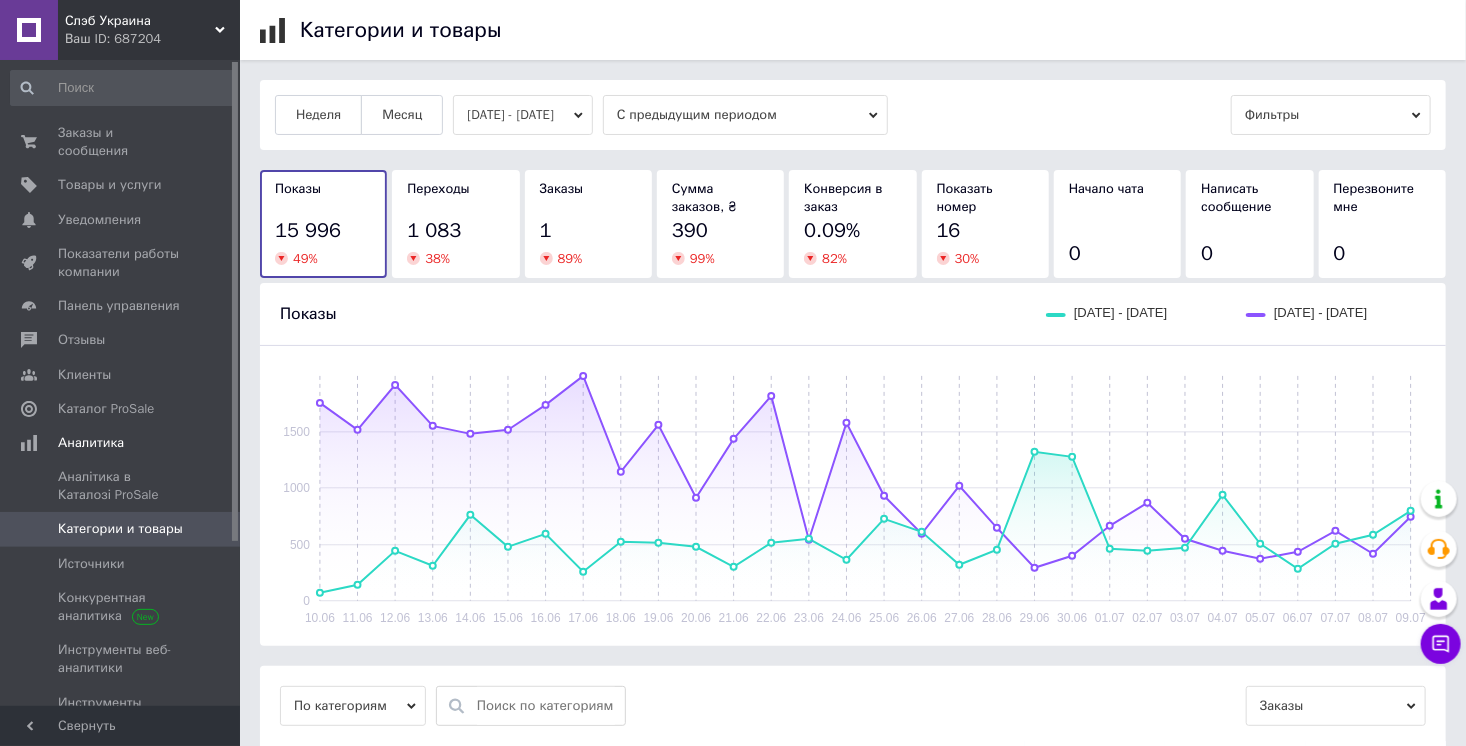 click on "Ваш ID: 687204" at bounding box center [152, 39] 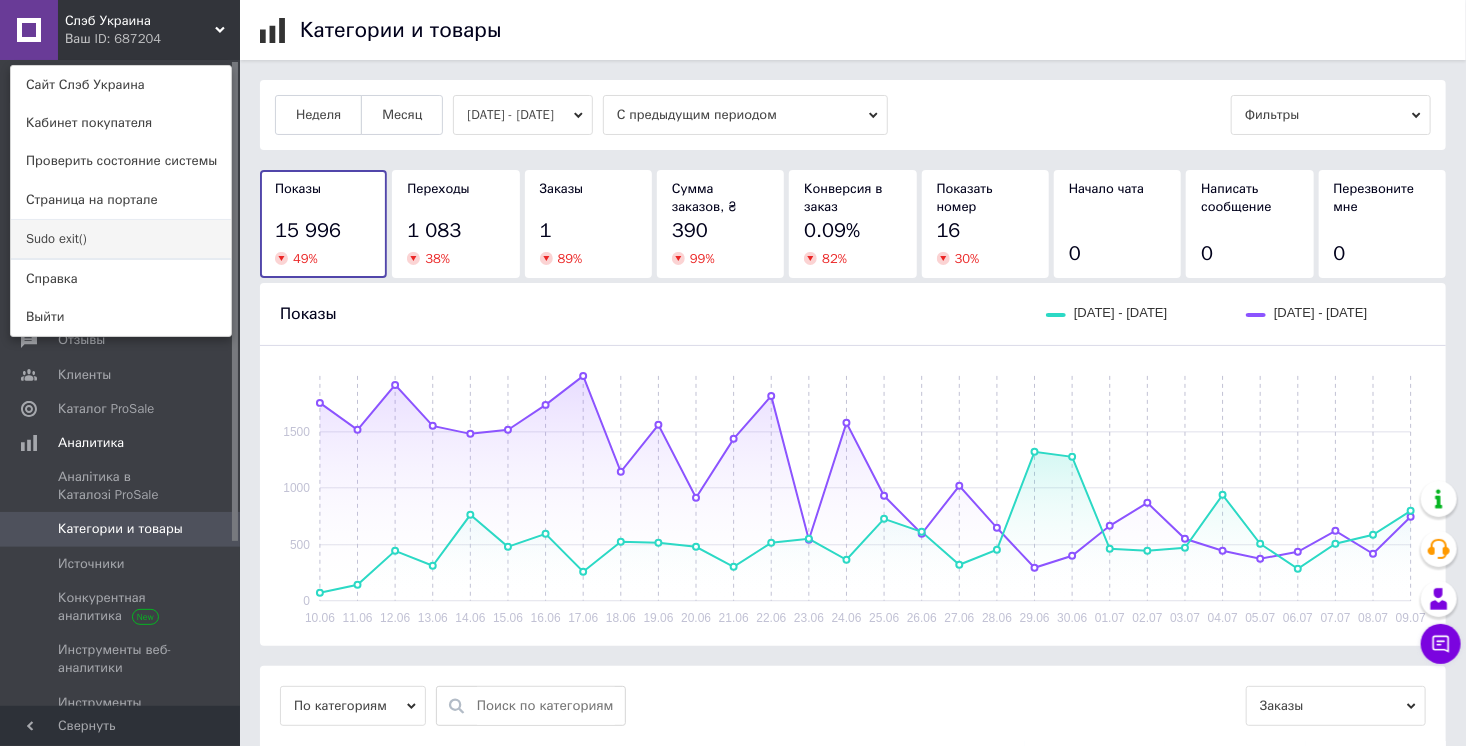 click on "Sudo exit()" at bounding box center [121, 239] 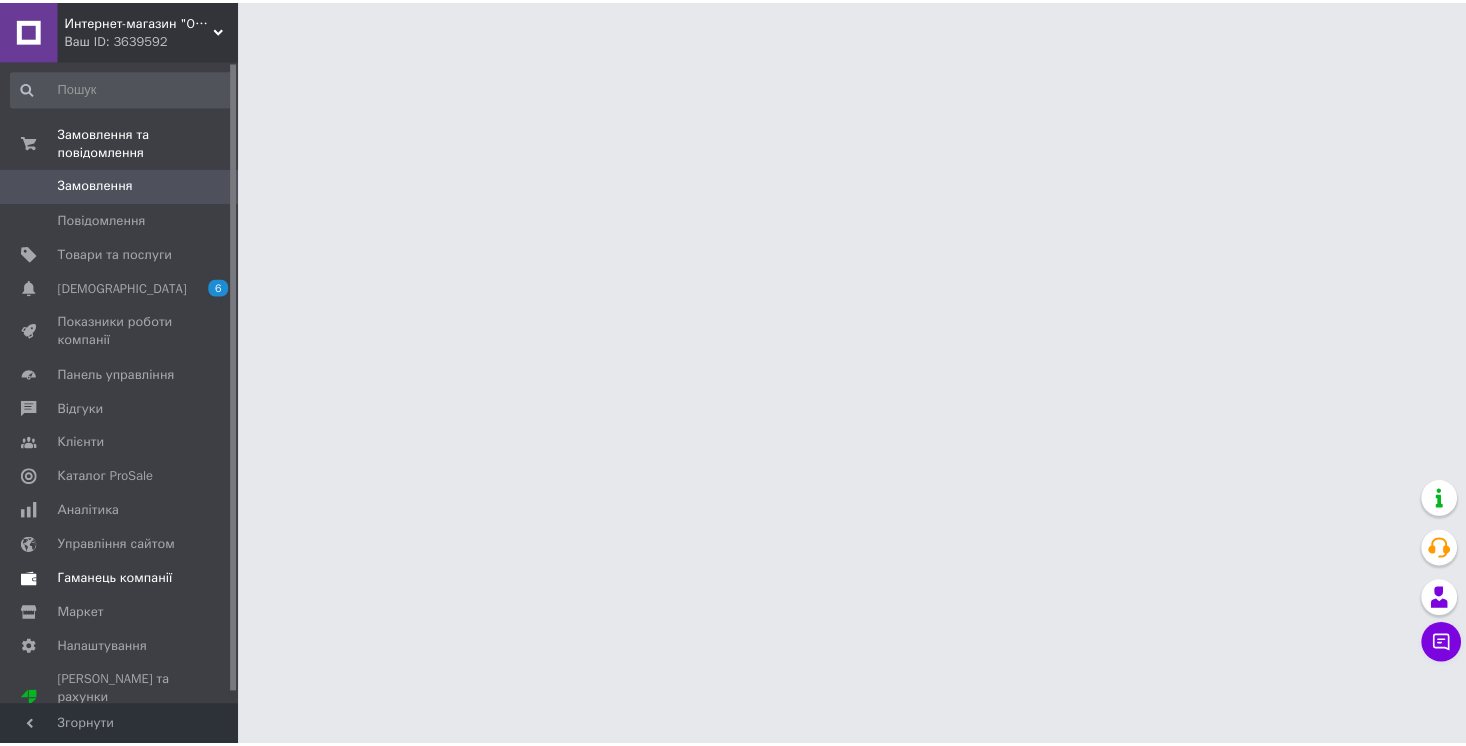 scroll, scrollTop: 0, scrollLeft: 0, axis: both 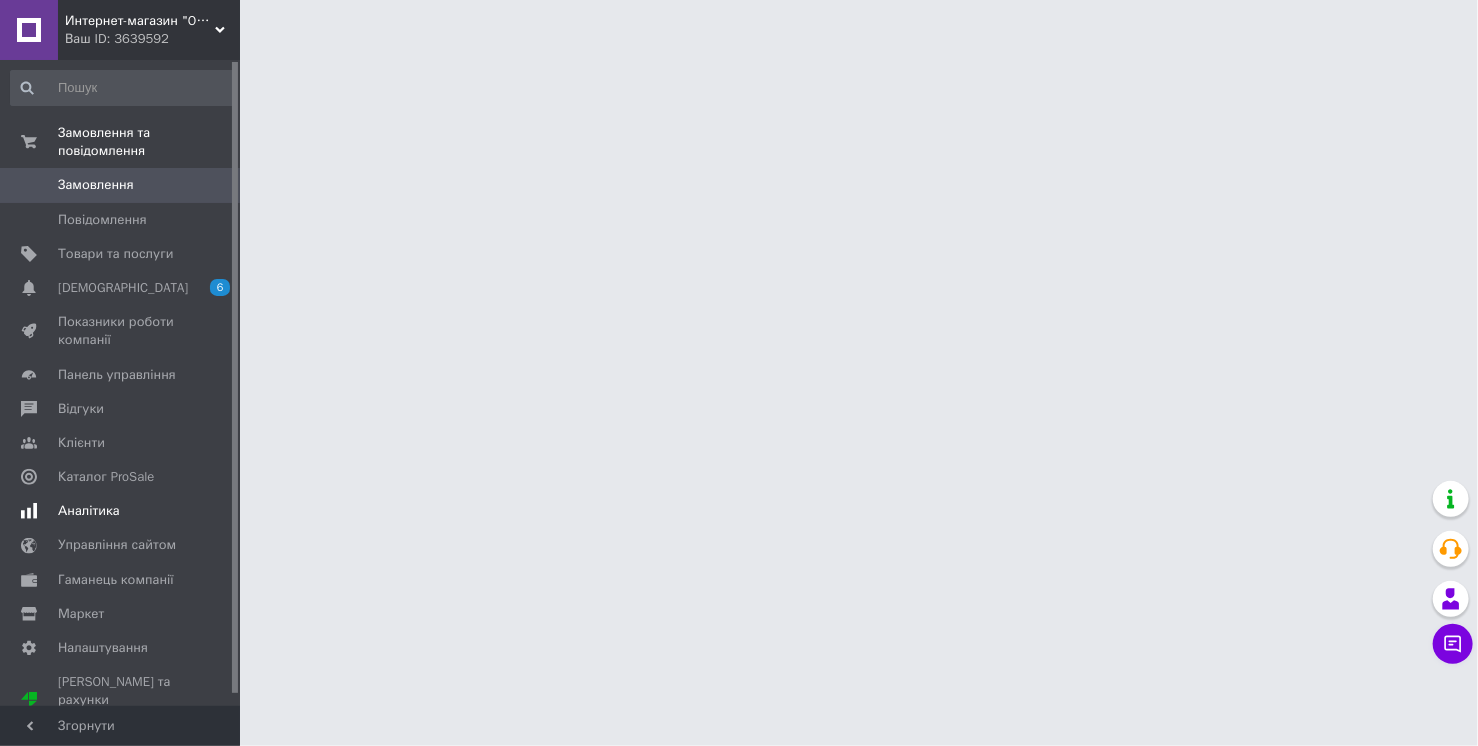 click on "Аналітика" at bounding box center (123, 511) 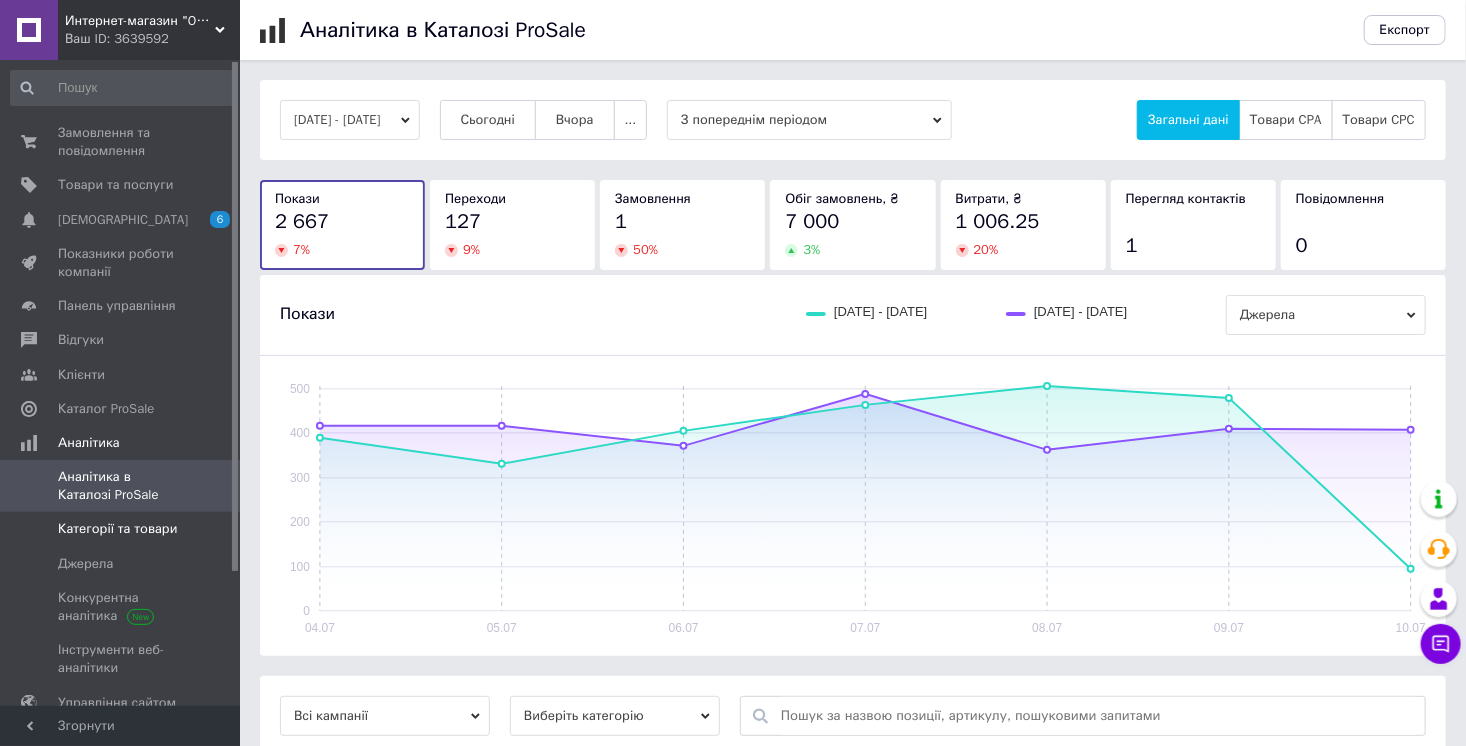 click on "Категорії та товари" at bounding box center [121, 529] 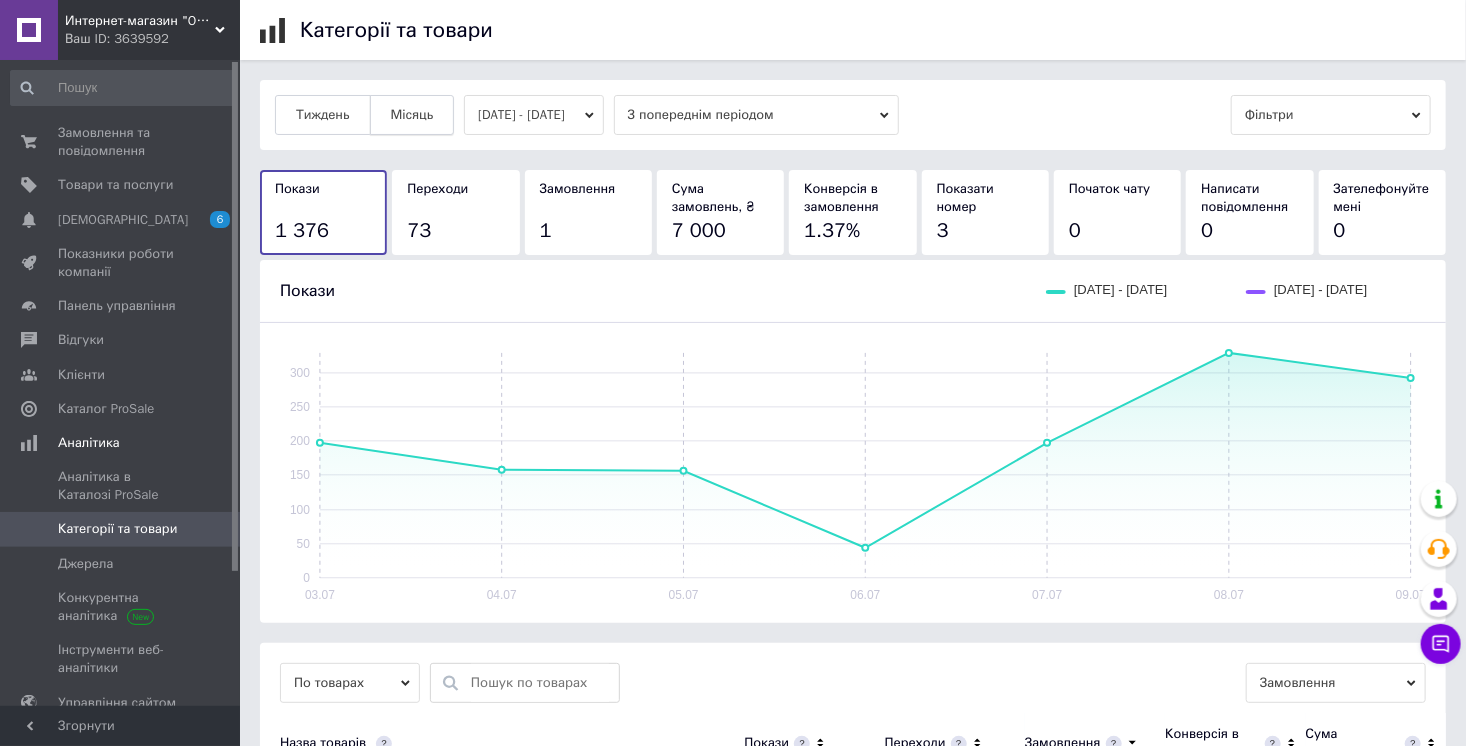 click on "Місяць" at bounding box center [412, 115] 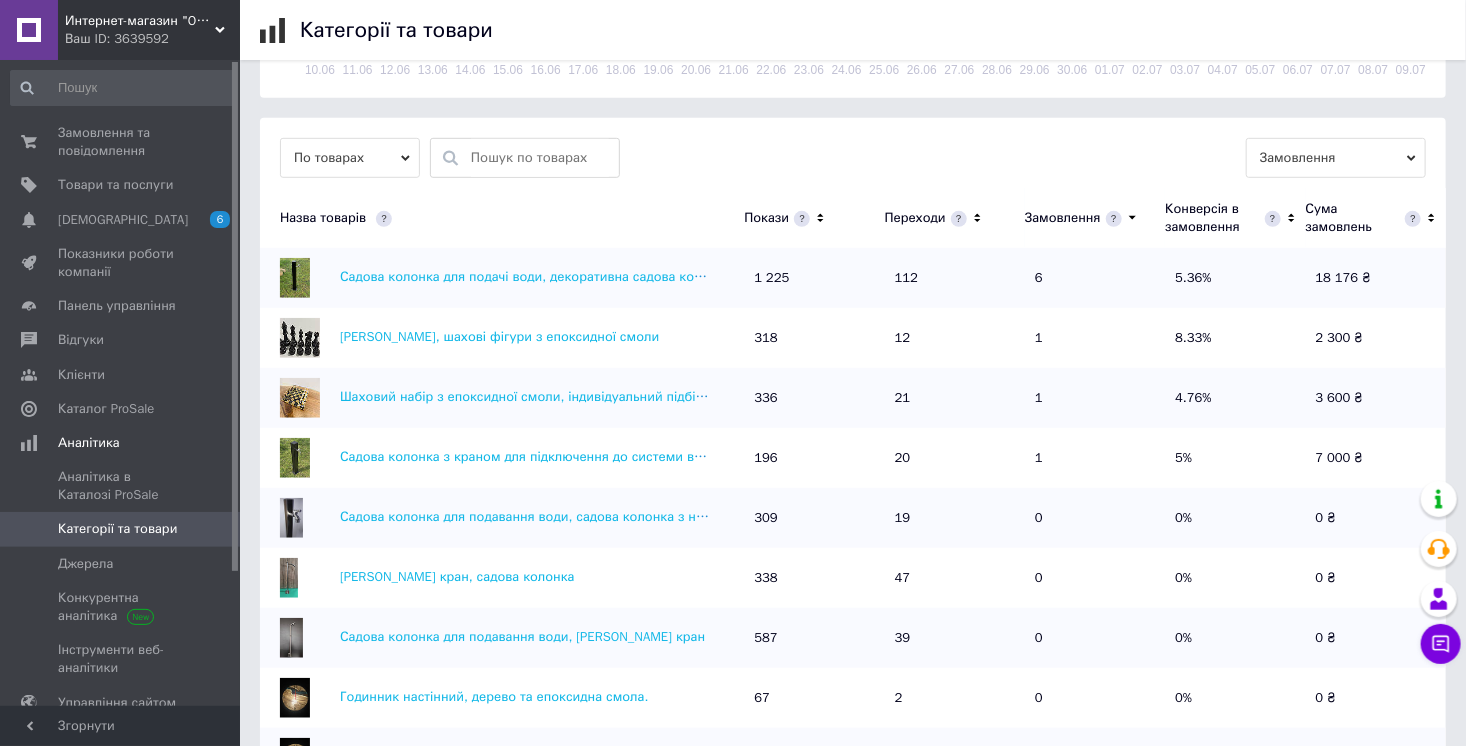 scroll, scrollTop: 576, scrollLeft: 0, axis: vertical 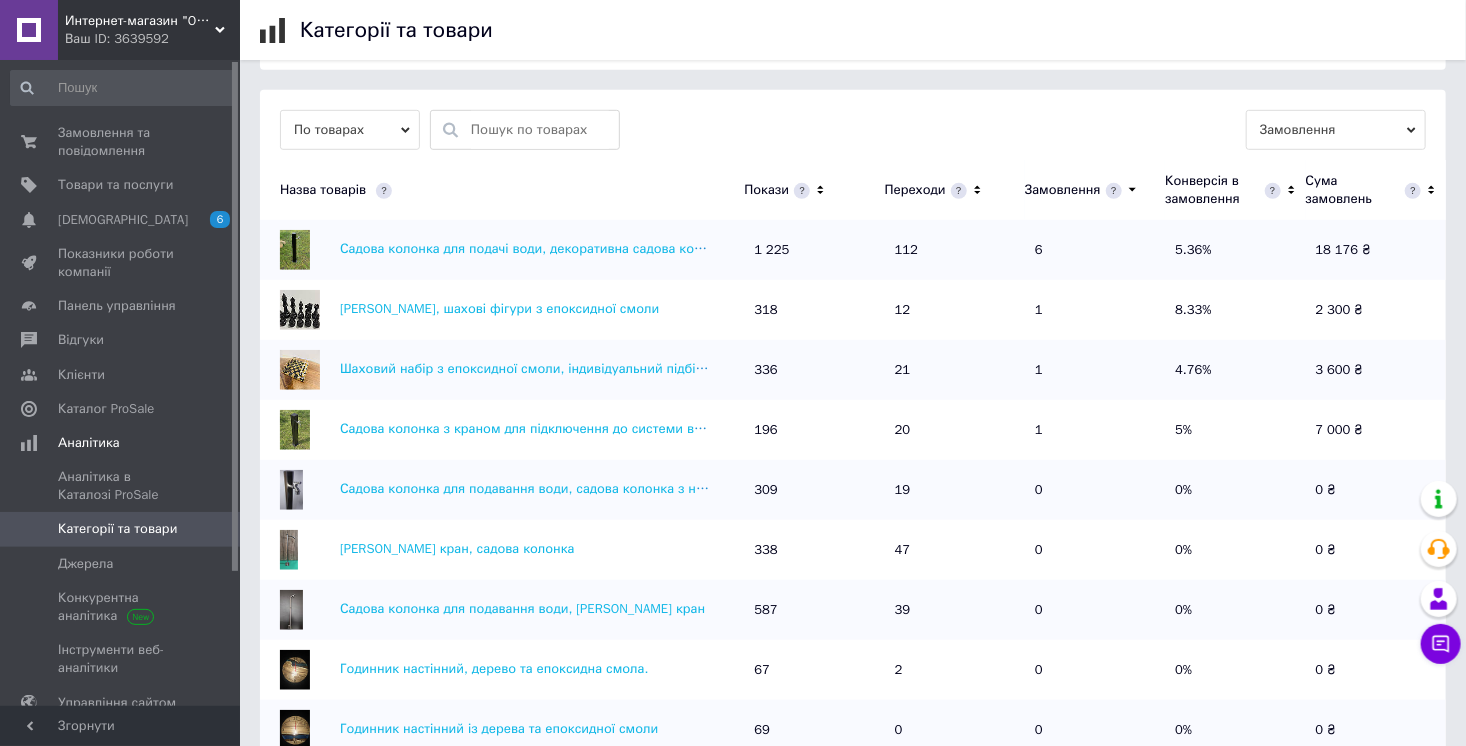 click on "По товарах" at bounding box center [350, 130] 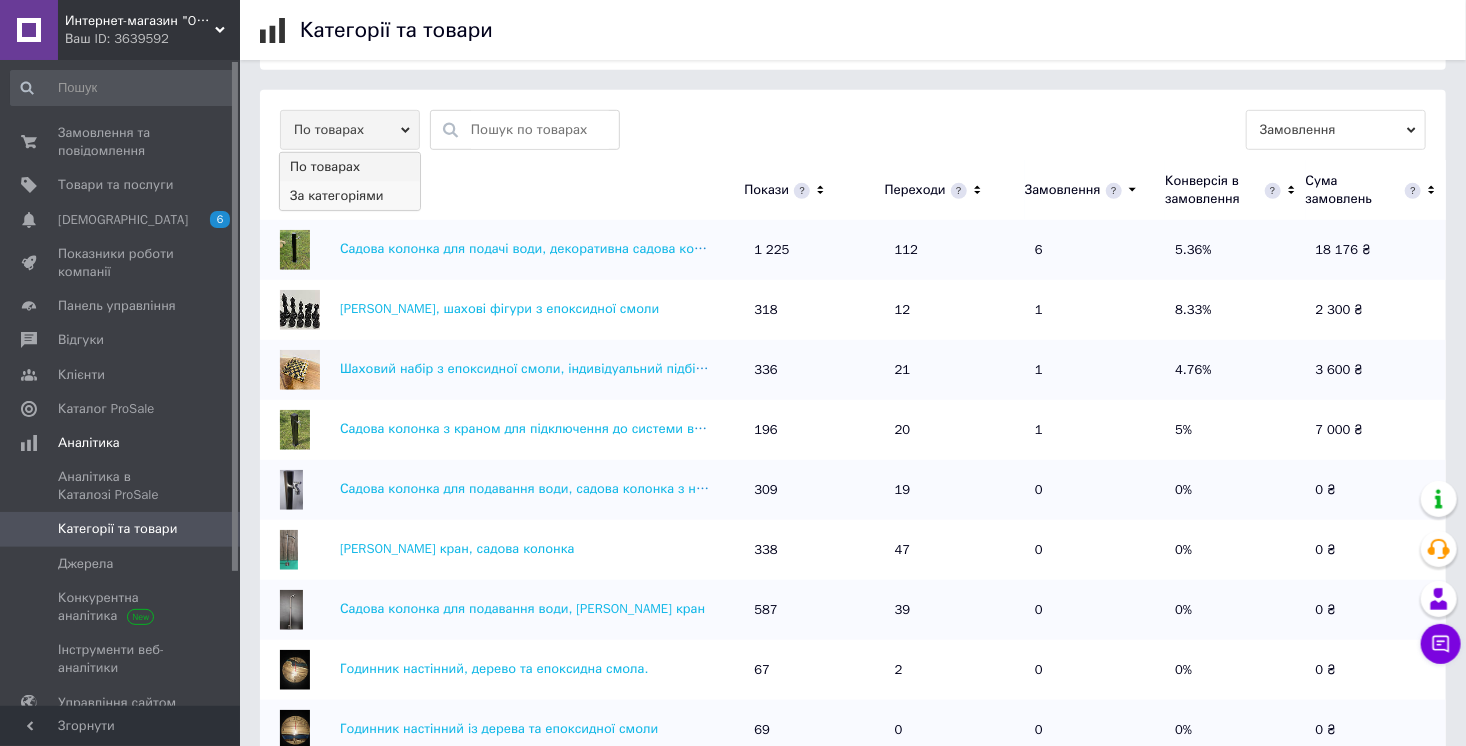 click on "За категоріями" at bounding box center [350, 196] 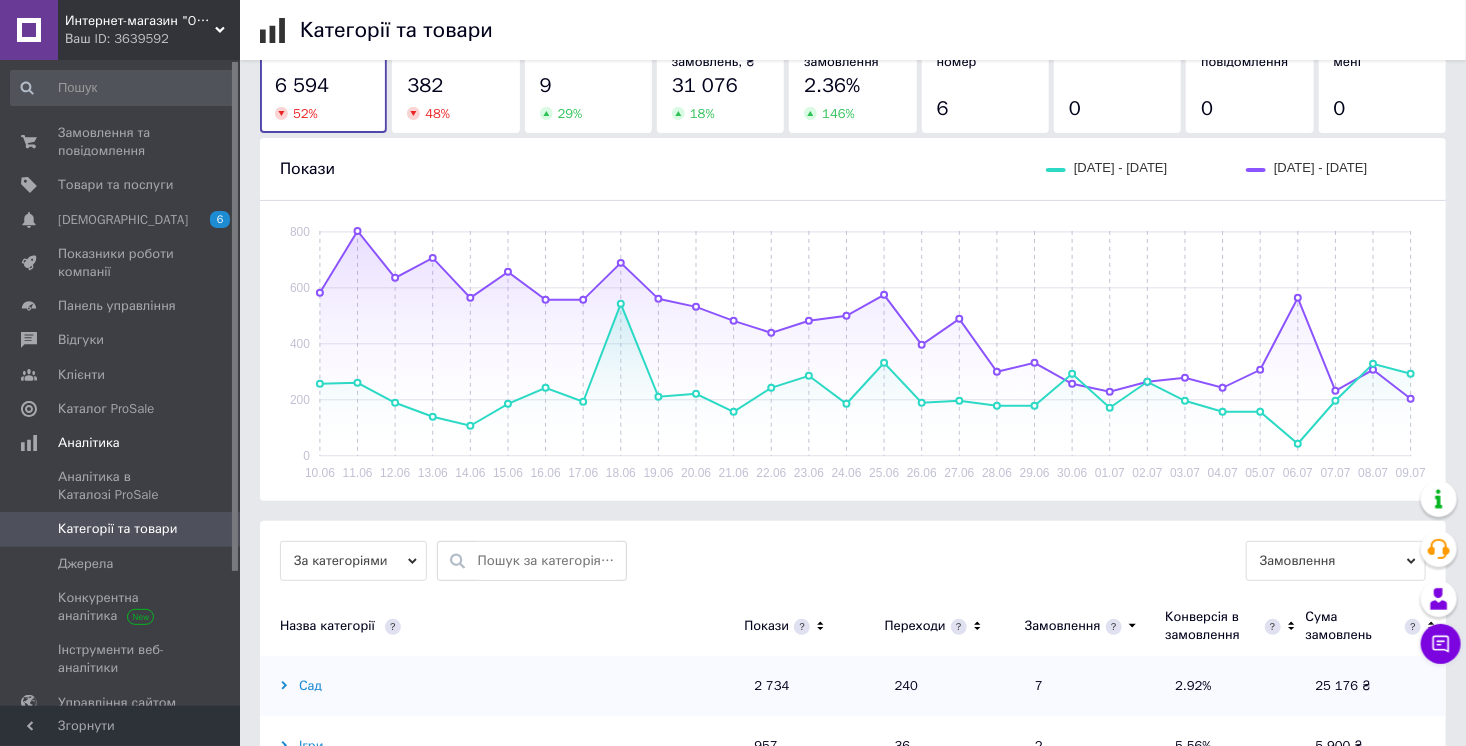 scroll, scrollTop: 455, scrollLeft: 0, axis: vertical 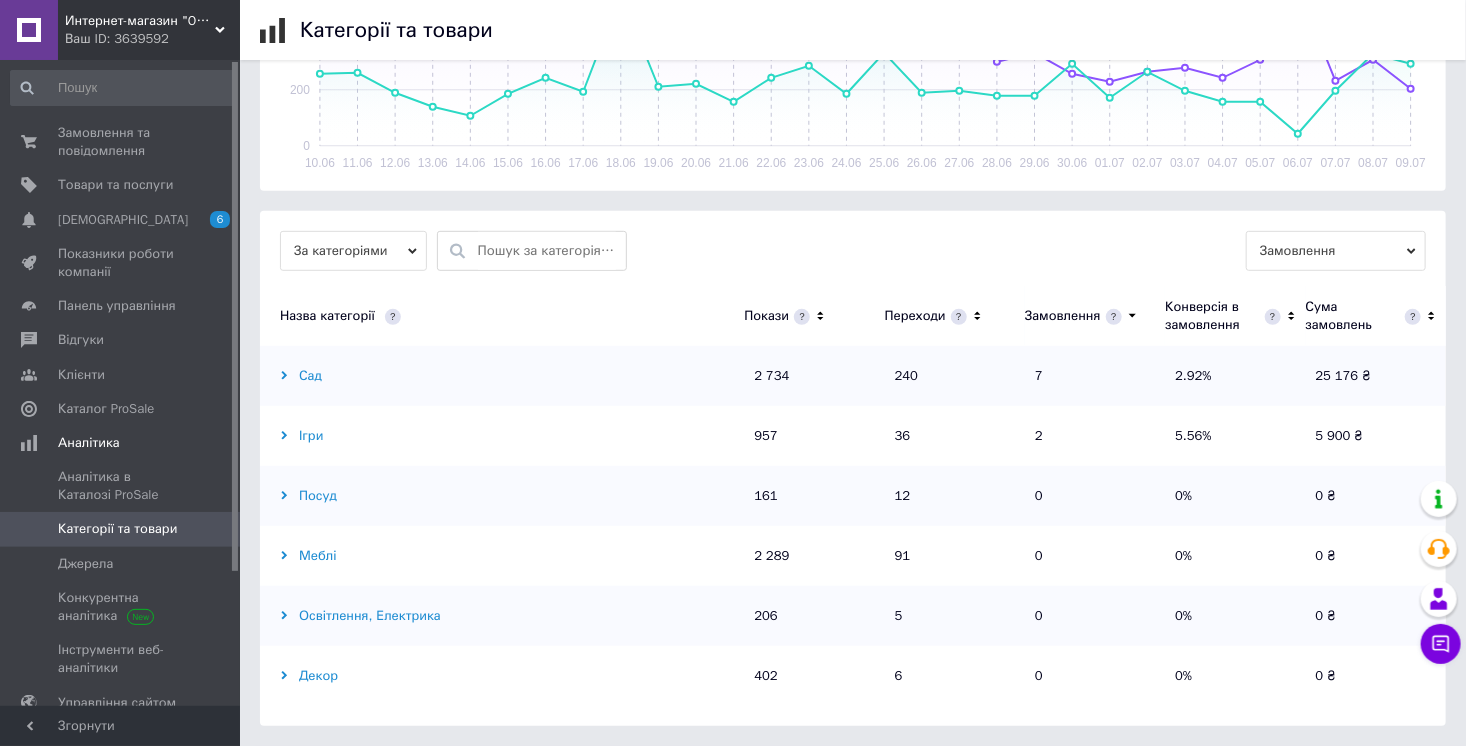 click on "Посуд" at bounding box center (497, 496) 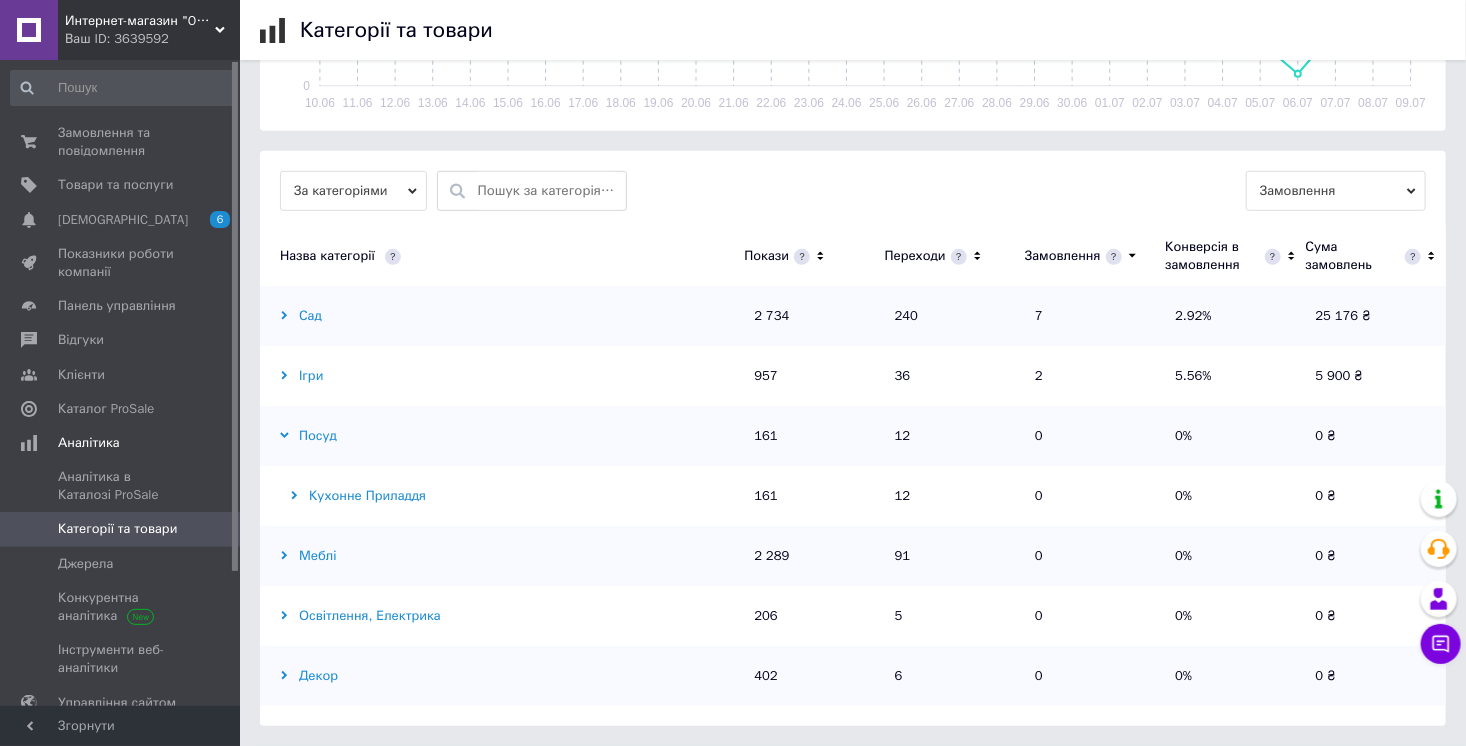 click on "Меблі" at bounding box center (497, 556) 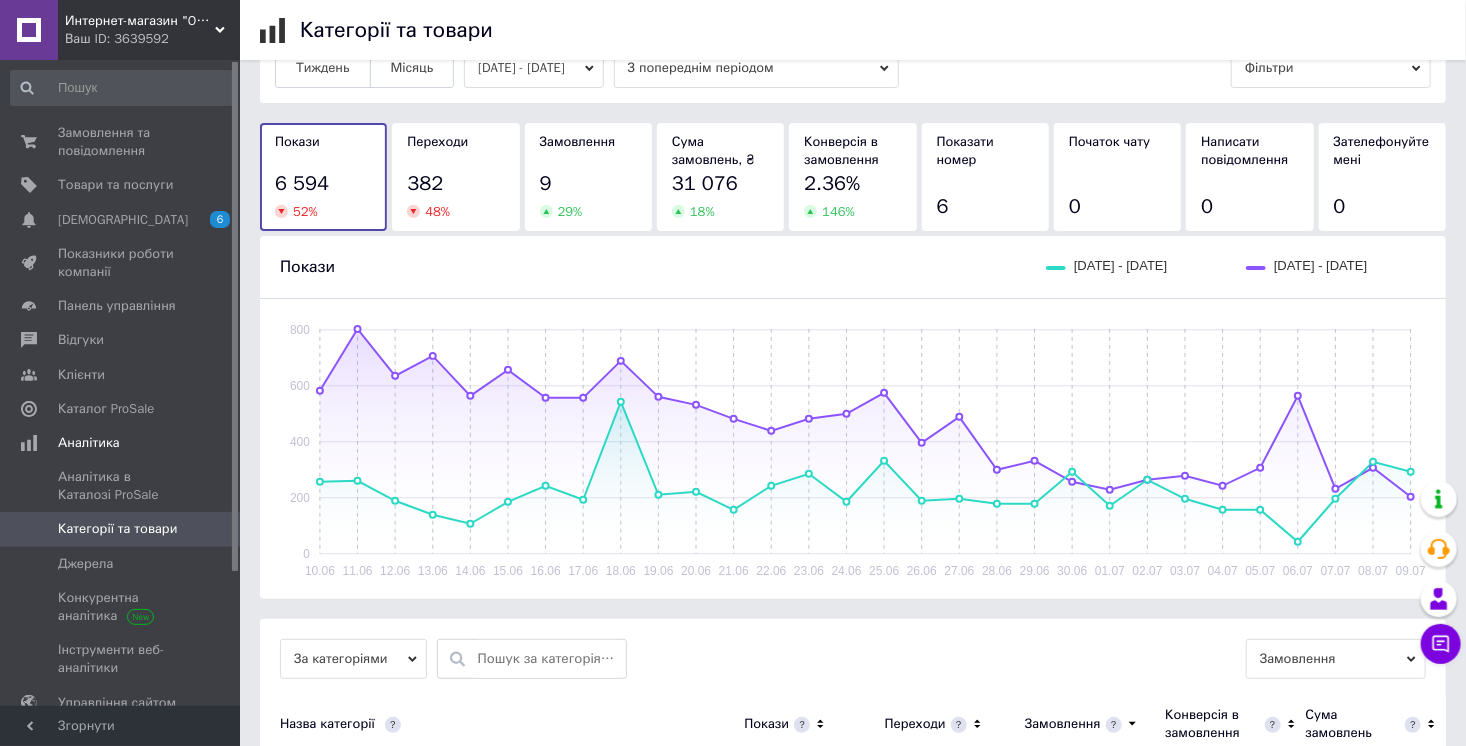 scroll, scrollTop: 0, scrollLeft: 0, axis: both 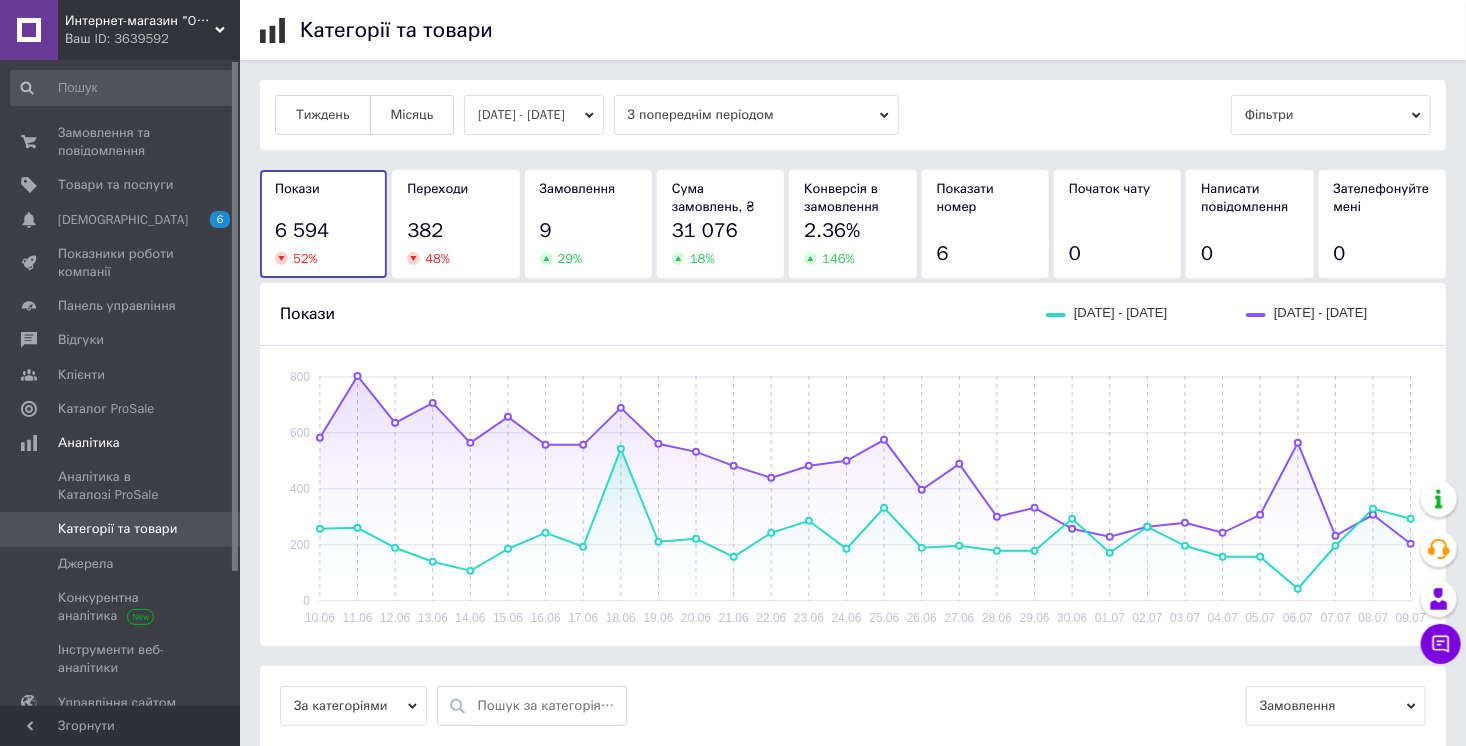 click on "Ваш ID: 3639592" at bounding box center [152, 39] 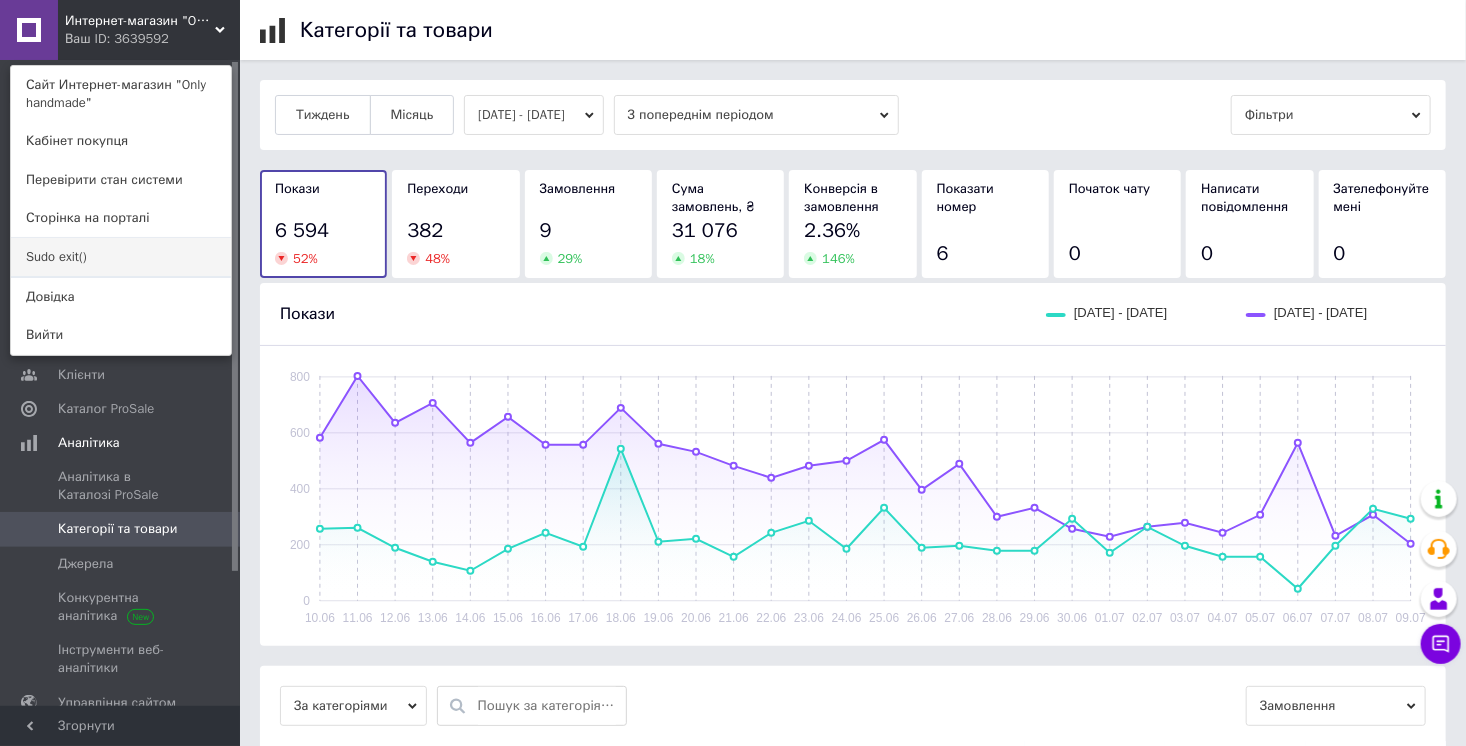 click on "Sudo exit()" at bounding box center (121, 257) 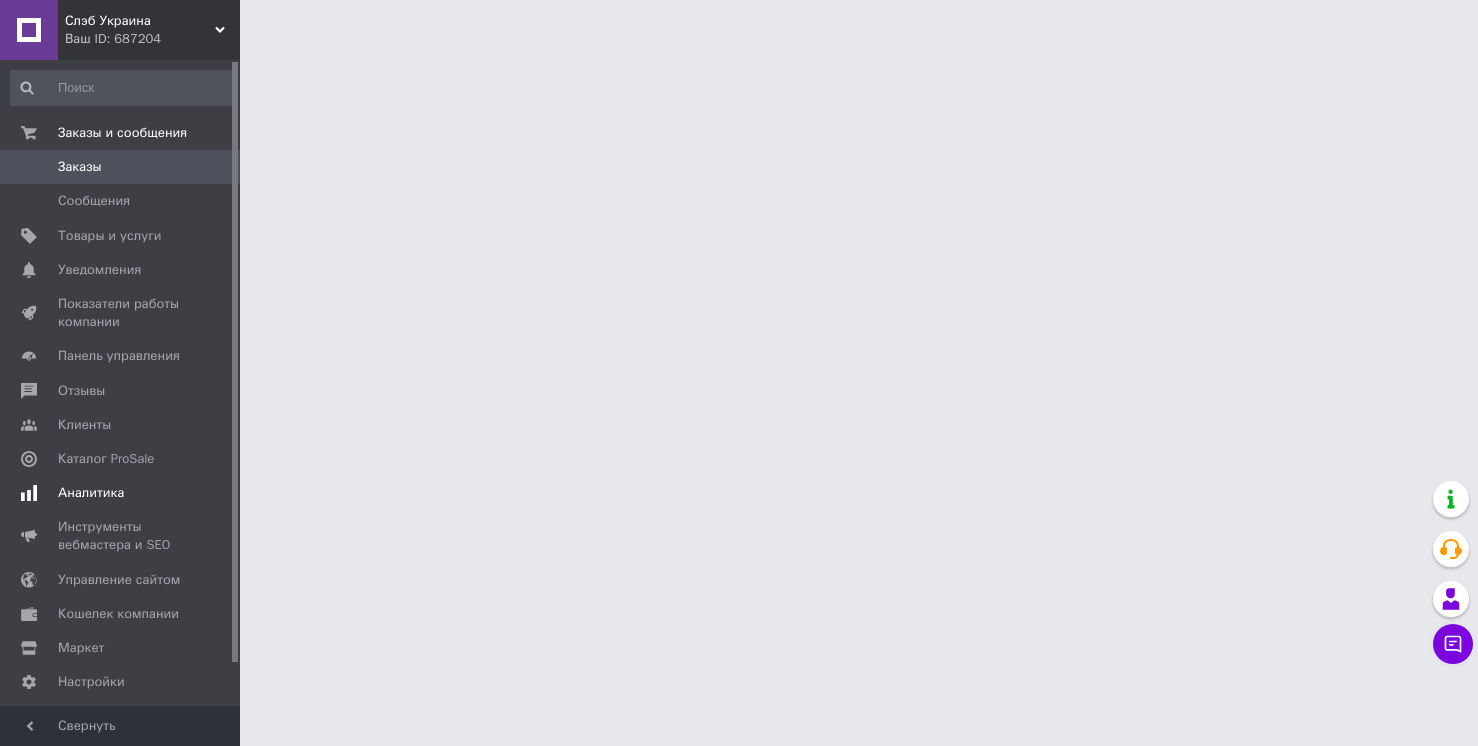scroll, scrollTop: 0, scrollLeft: 0, axis: both 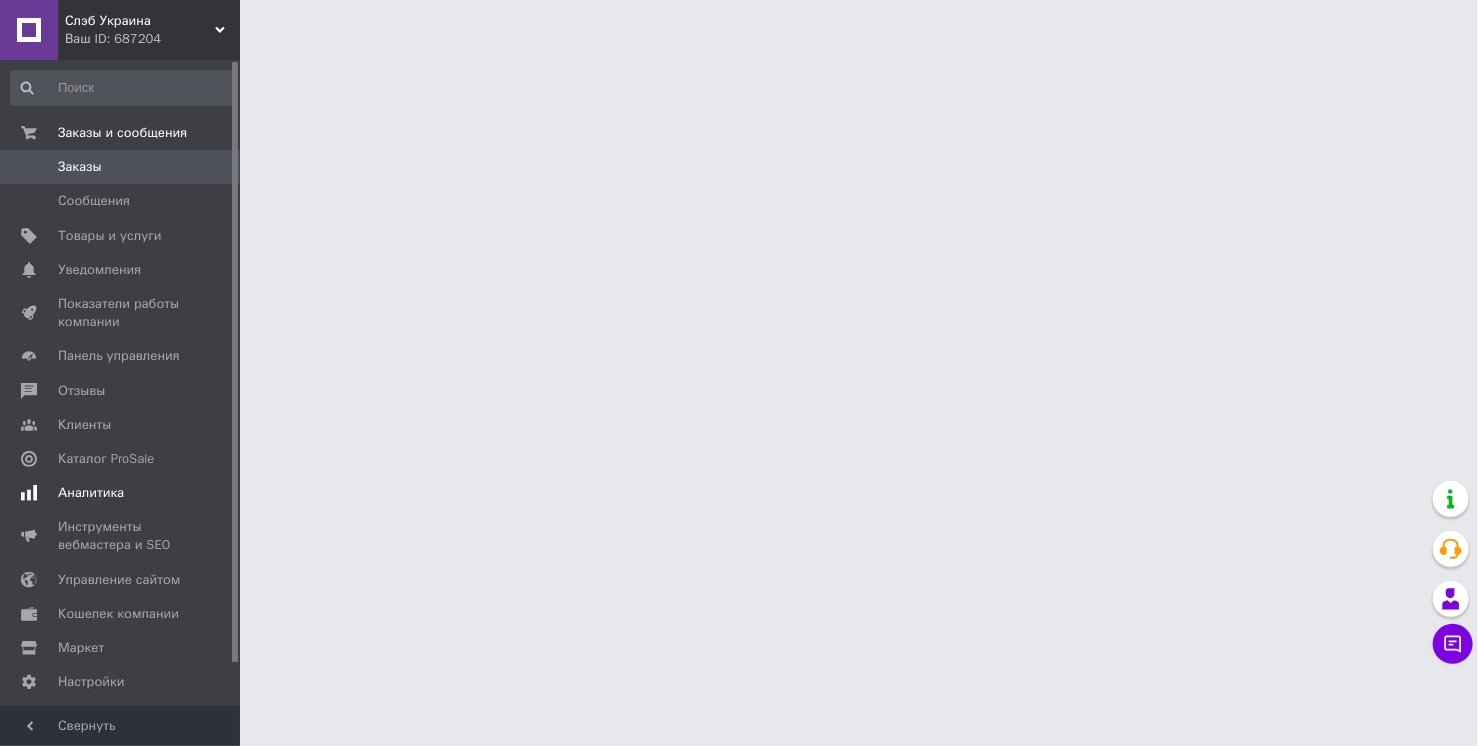 click on "Аналитика" at bounding box center [91, 493] 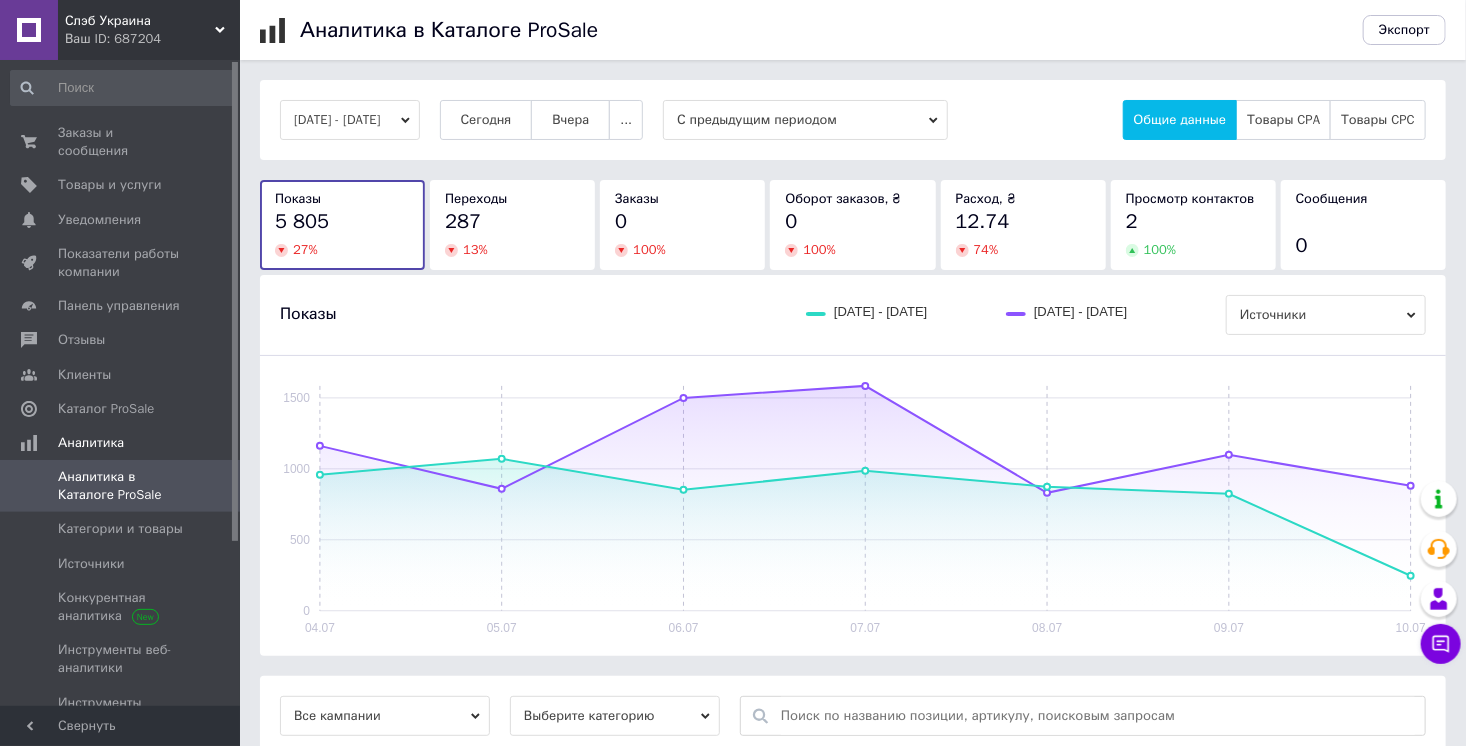 click on "[DATE] - [DATE]" at bounding box center [350, 120] 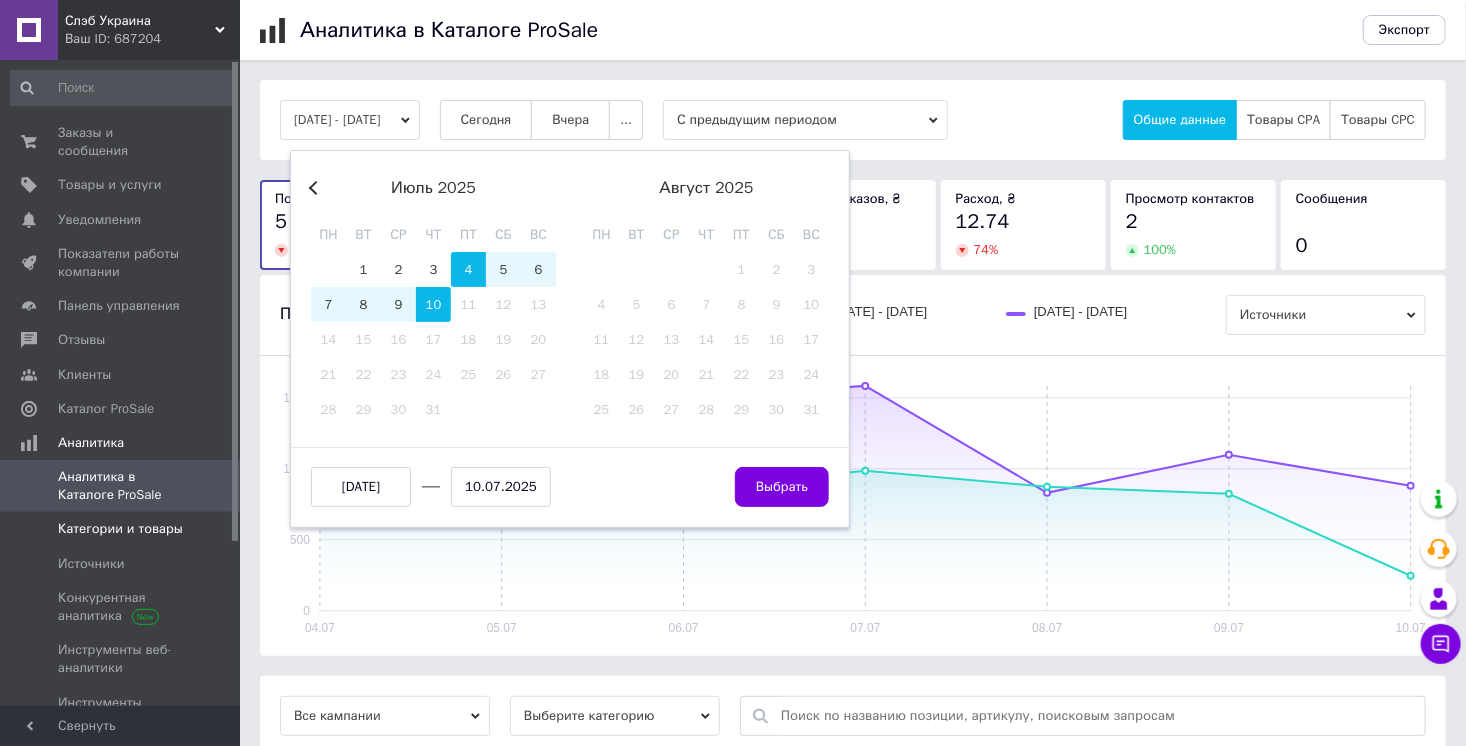 click on "Категории и товары" at bounding box center [120, 529] 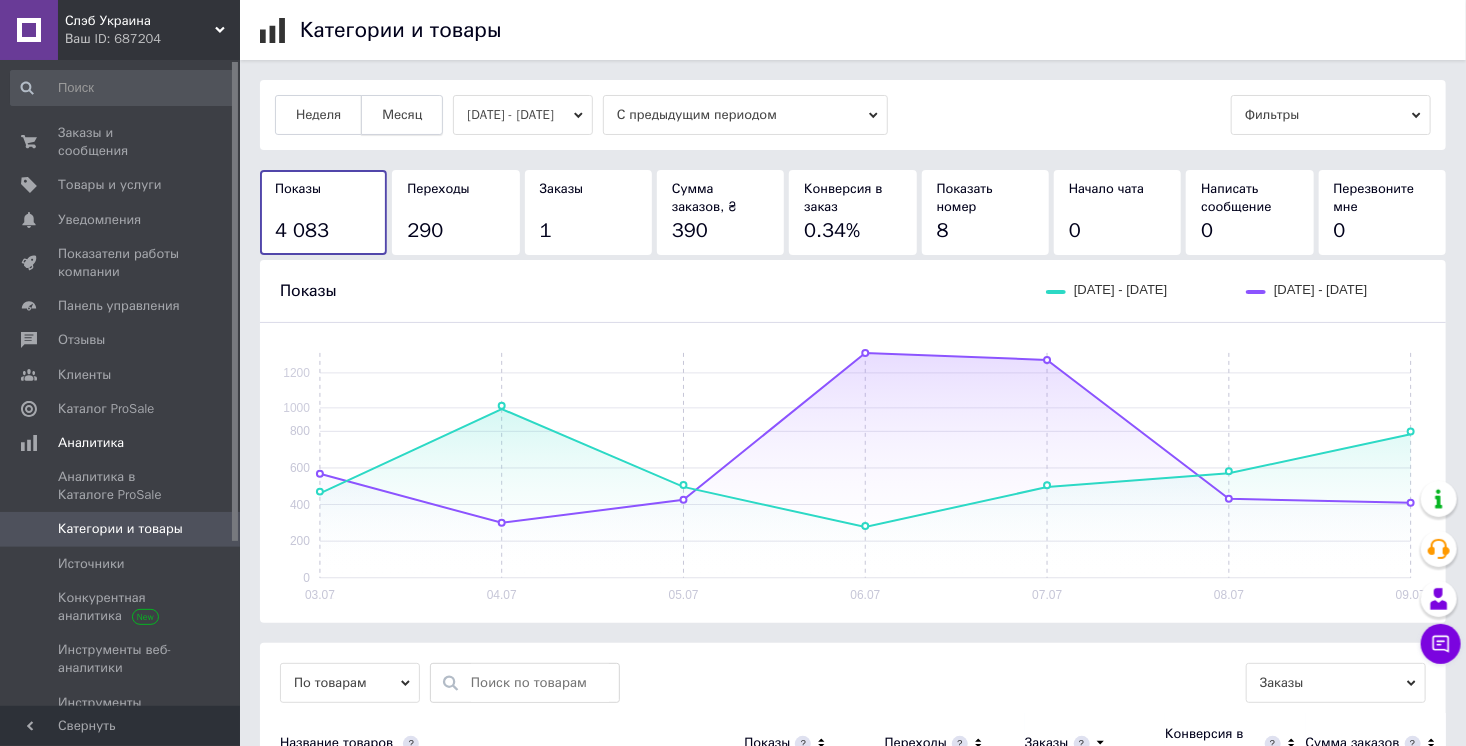 click on "Месяц" at bounding box center (402, 115) 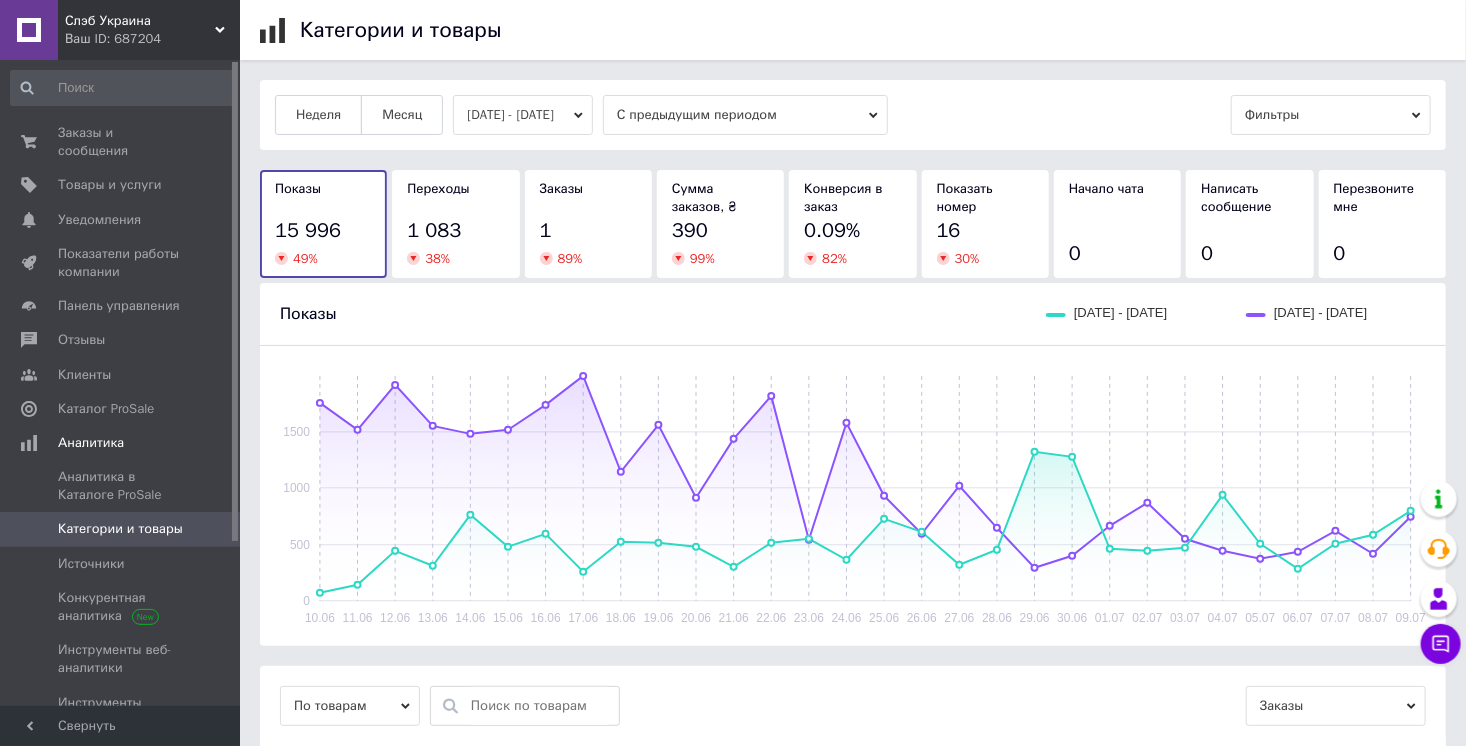 click on "Слэб Украина" at bounding box center [140, 21] 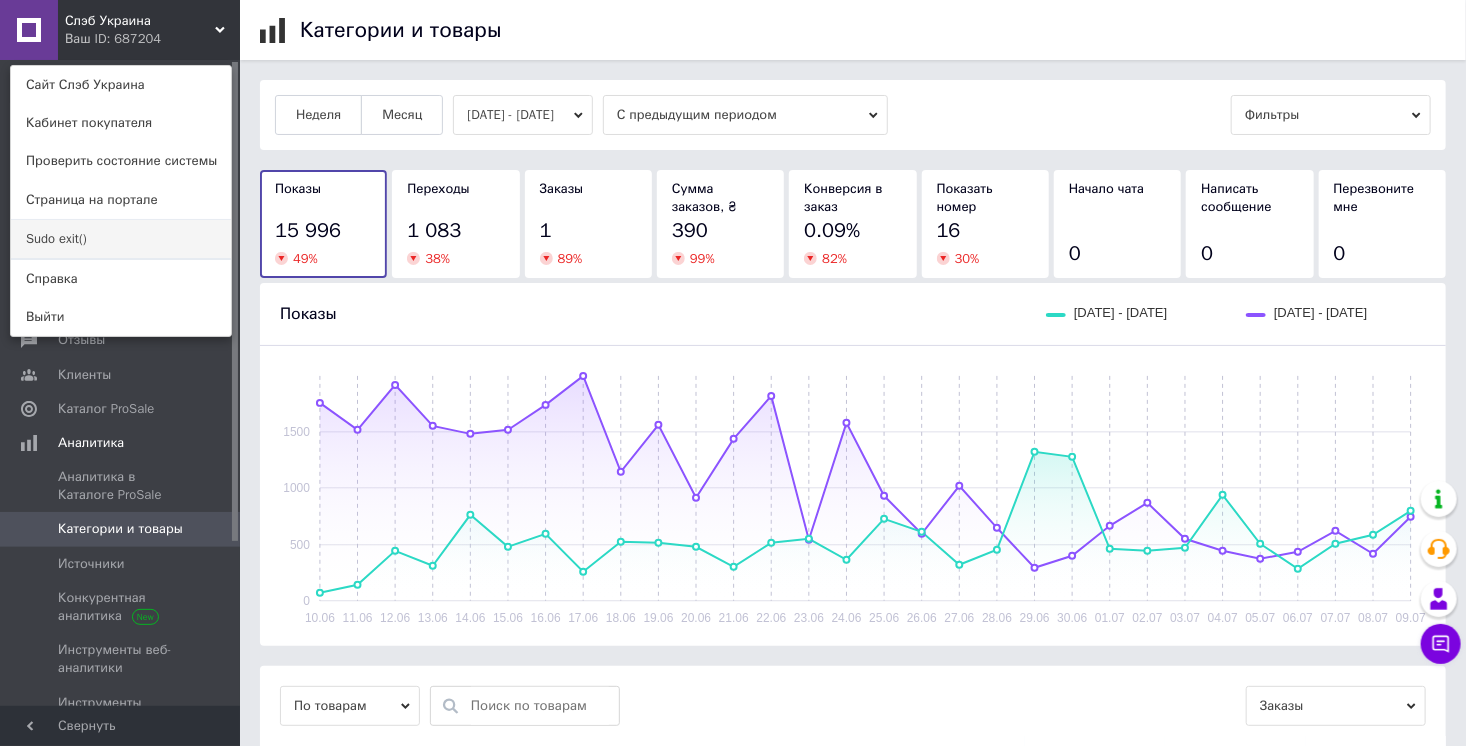 click on "Sudo exit()" at bounding box center (121, 239) 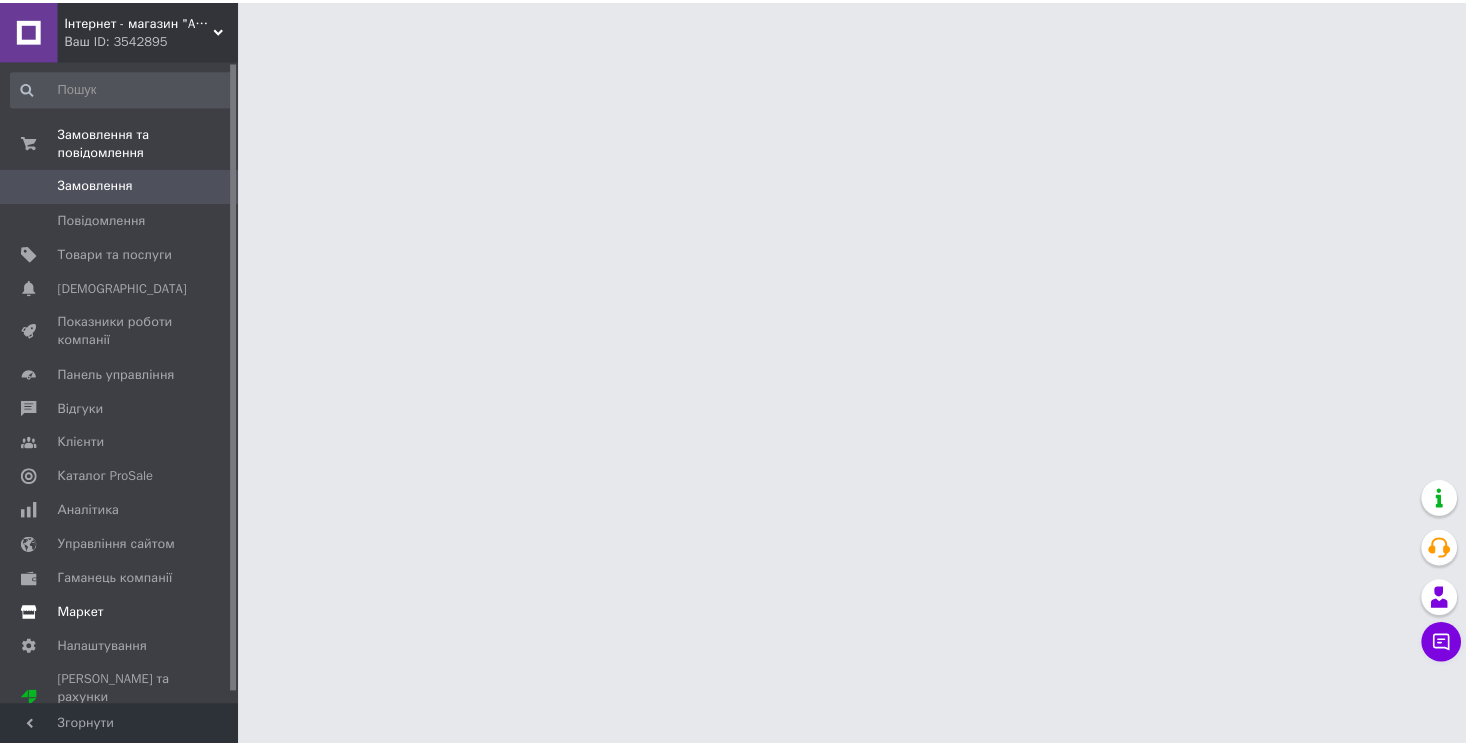scroll, scrollTop: 0, scrollLeft: 0, axis: both 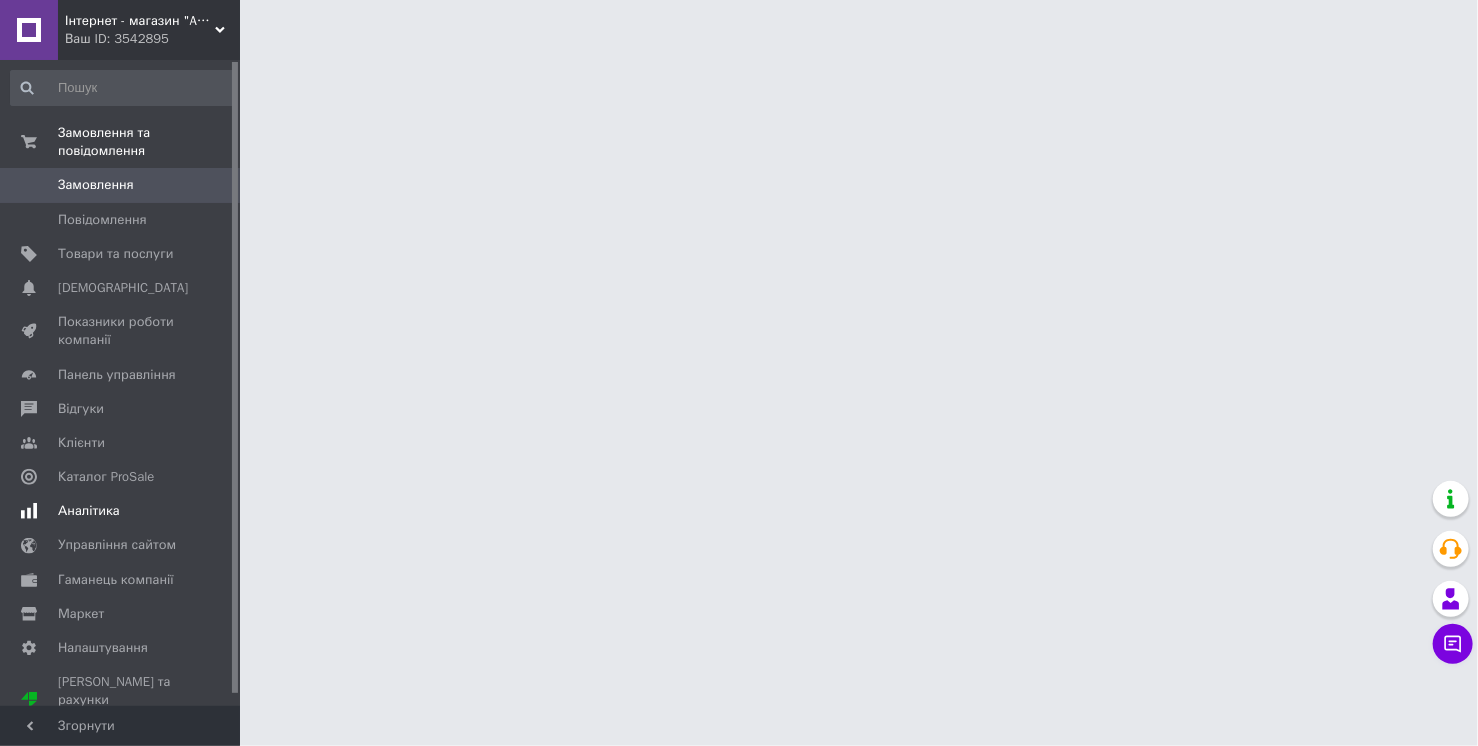 click on "Аналітика" at bounding box center [89, 511] 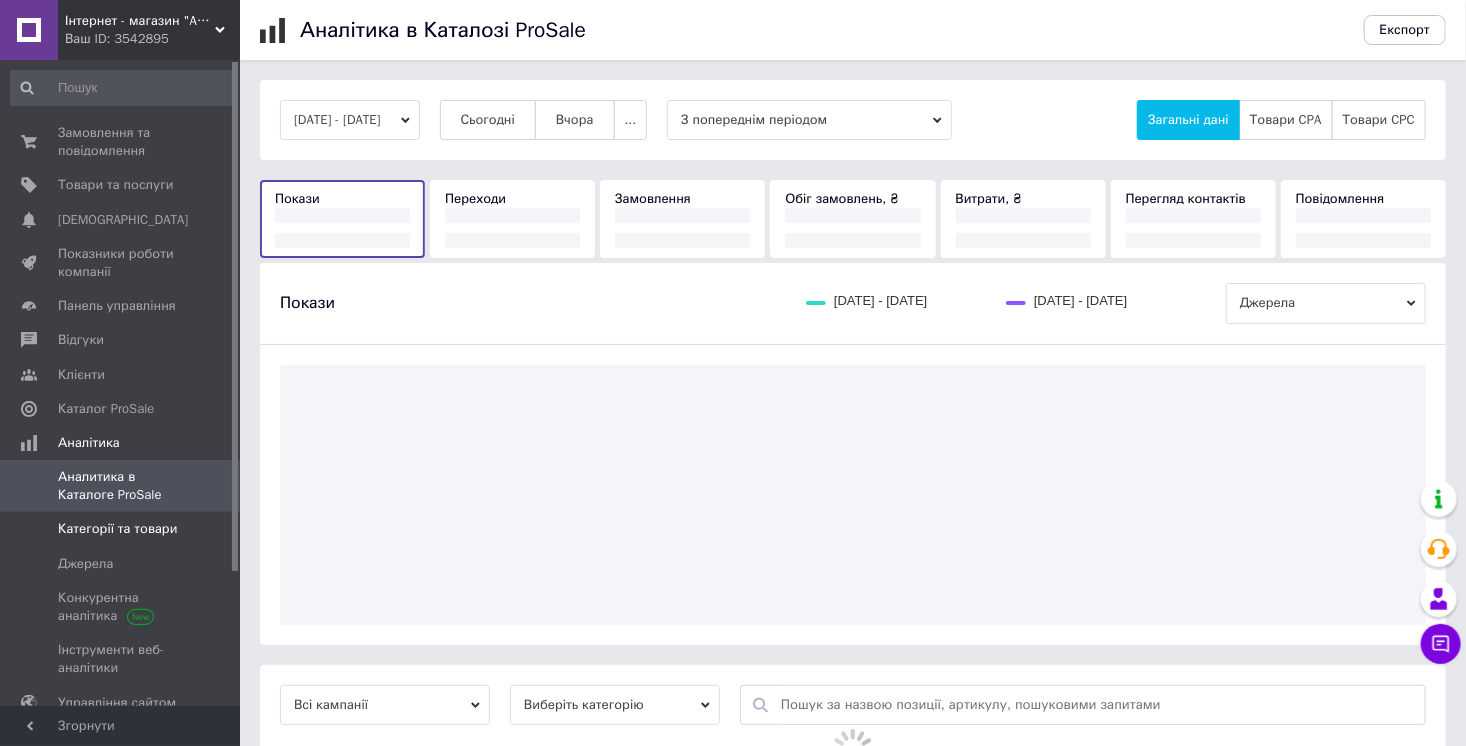 click on "Категорії та товари" at bounding box center (117, 529) 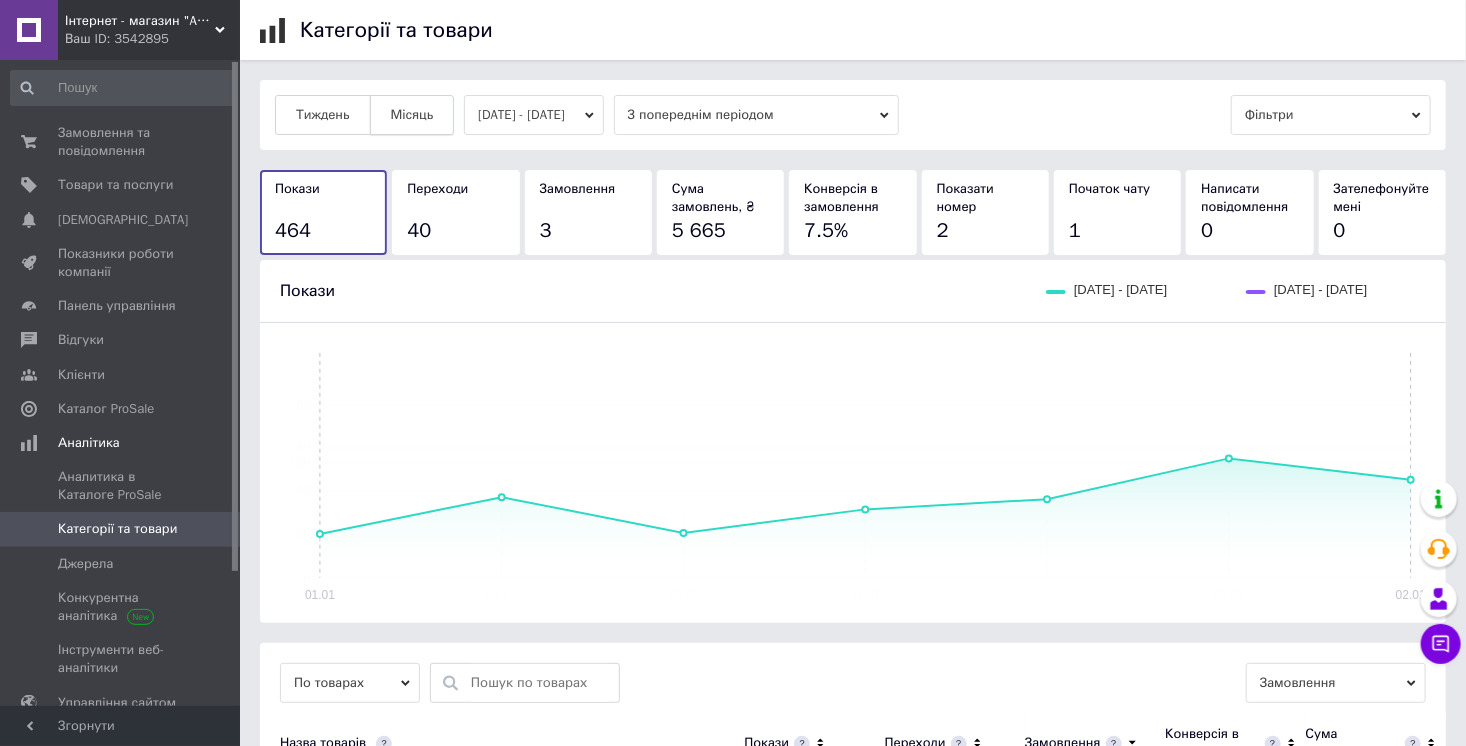 click on "Місяць" at bounding box center [412, 115] 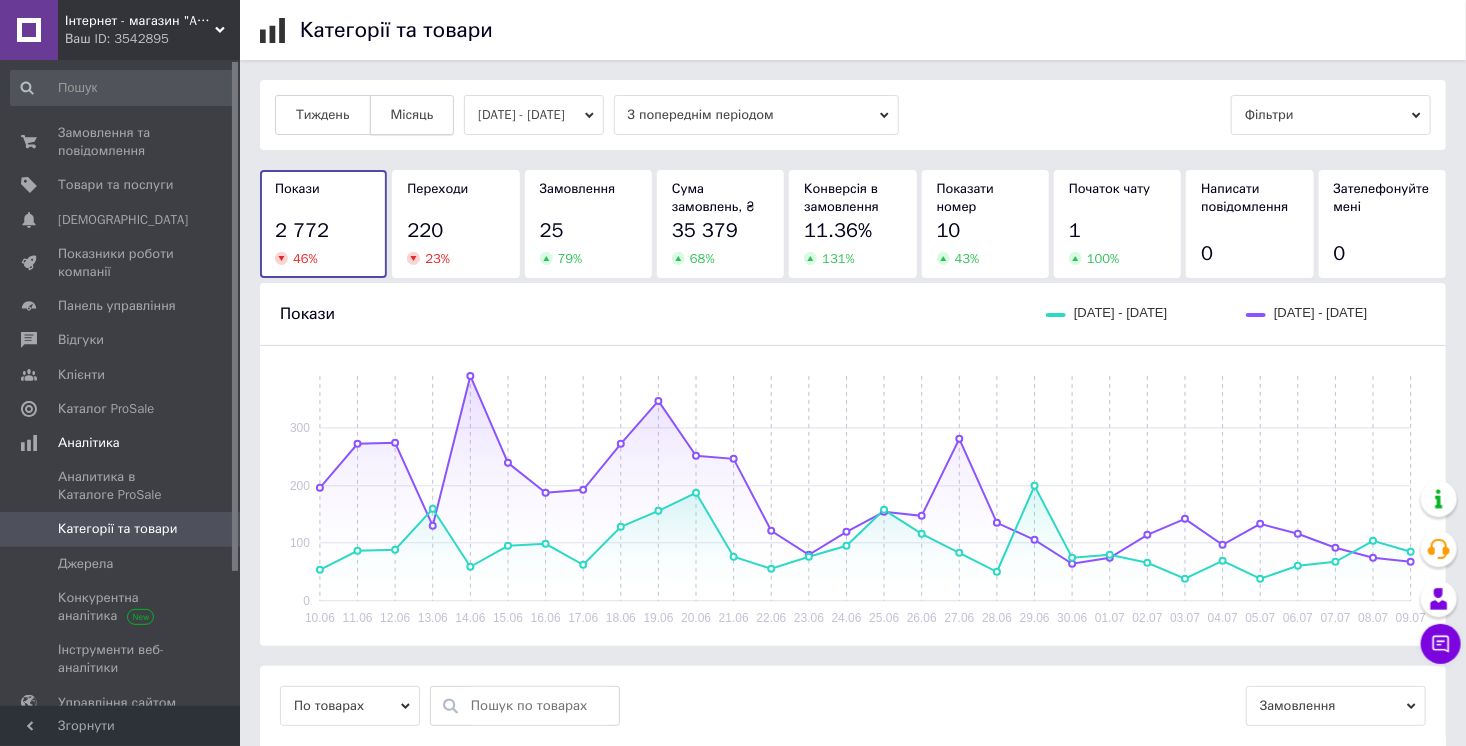 click on "Місяць" at bounding box center (412, 115) 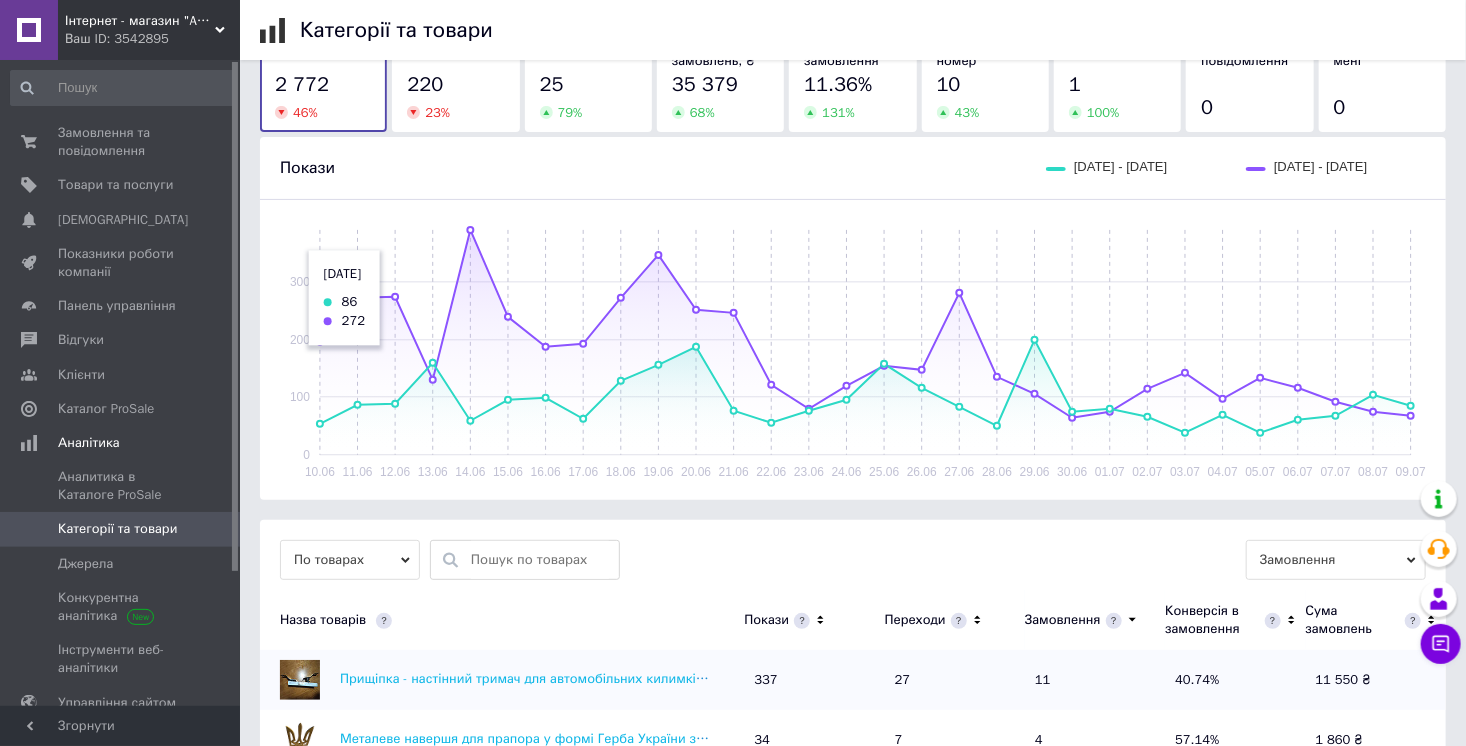 scroll, scrollTop: 192, scrollLeft: 0, axis: vertical 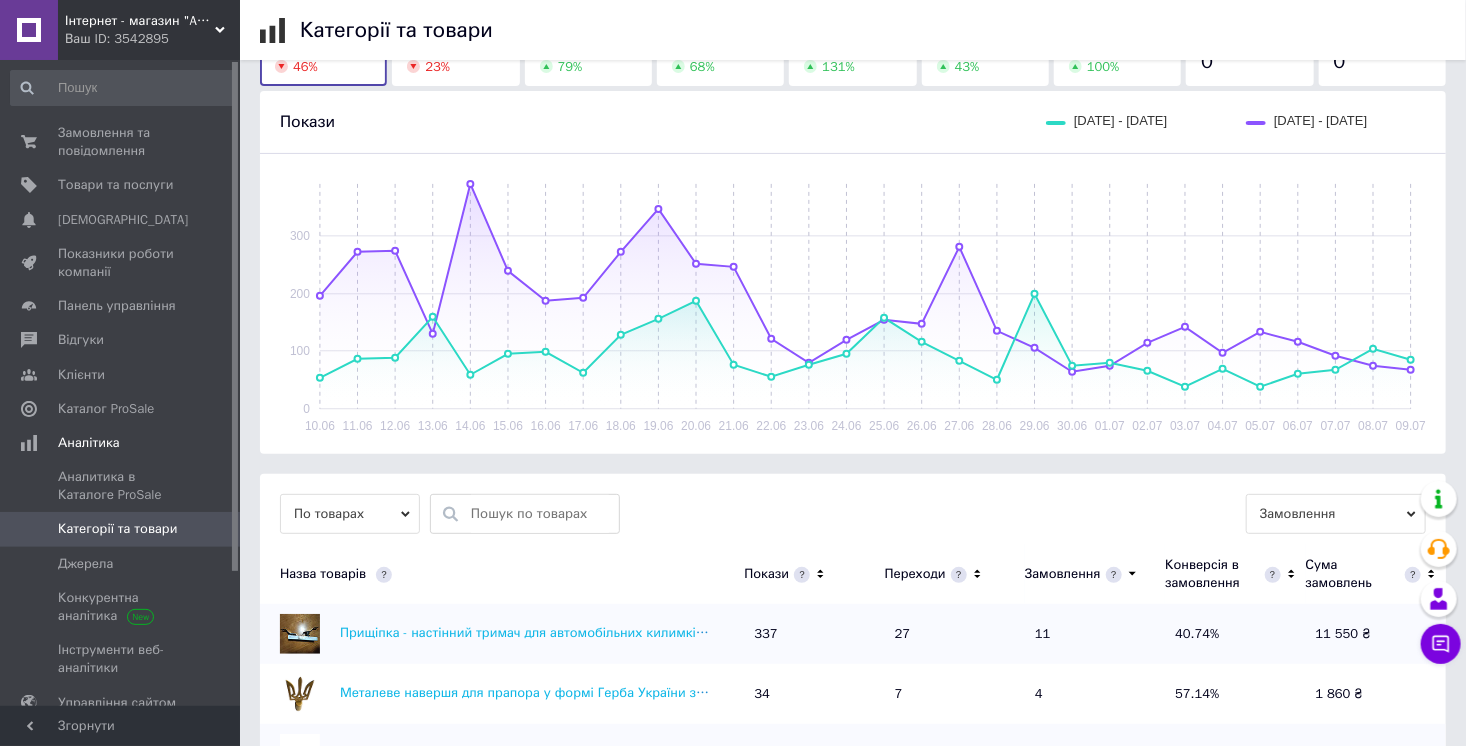 click on "По товарах" at bounding box center (350, 514) 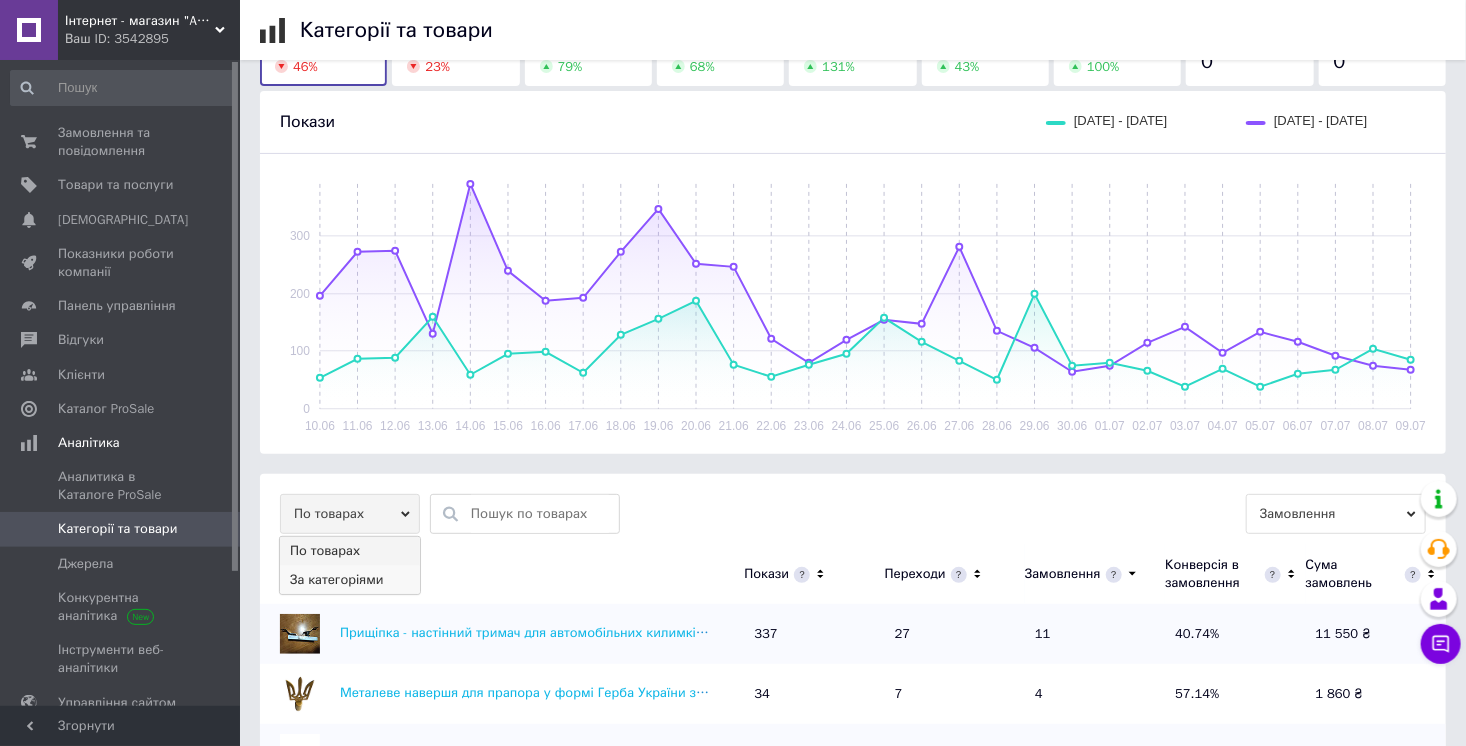 click on "За категоріями" at bounding box center (350, 580) 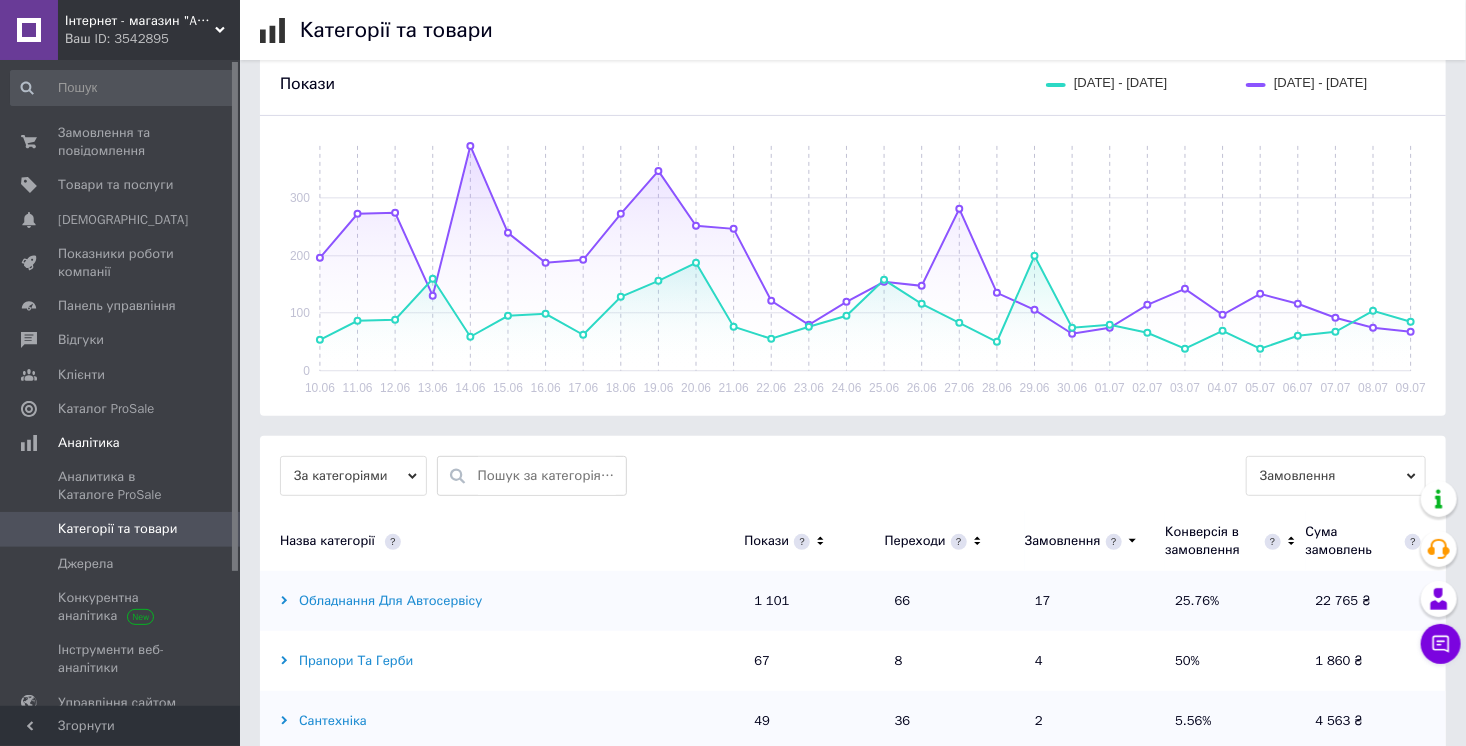scroll, scrollTop: 480, scrollLeft: 0, axis: vertical 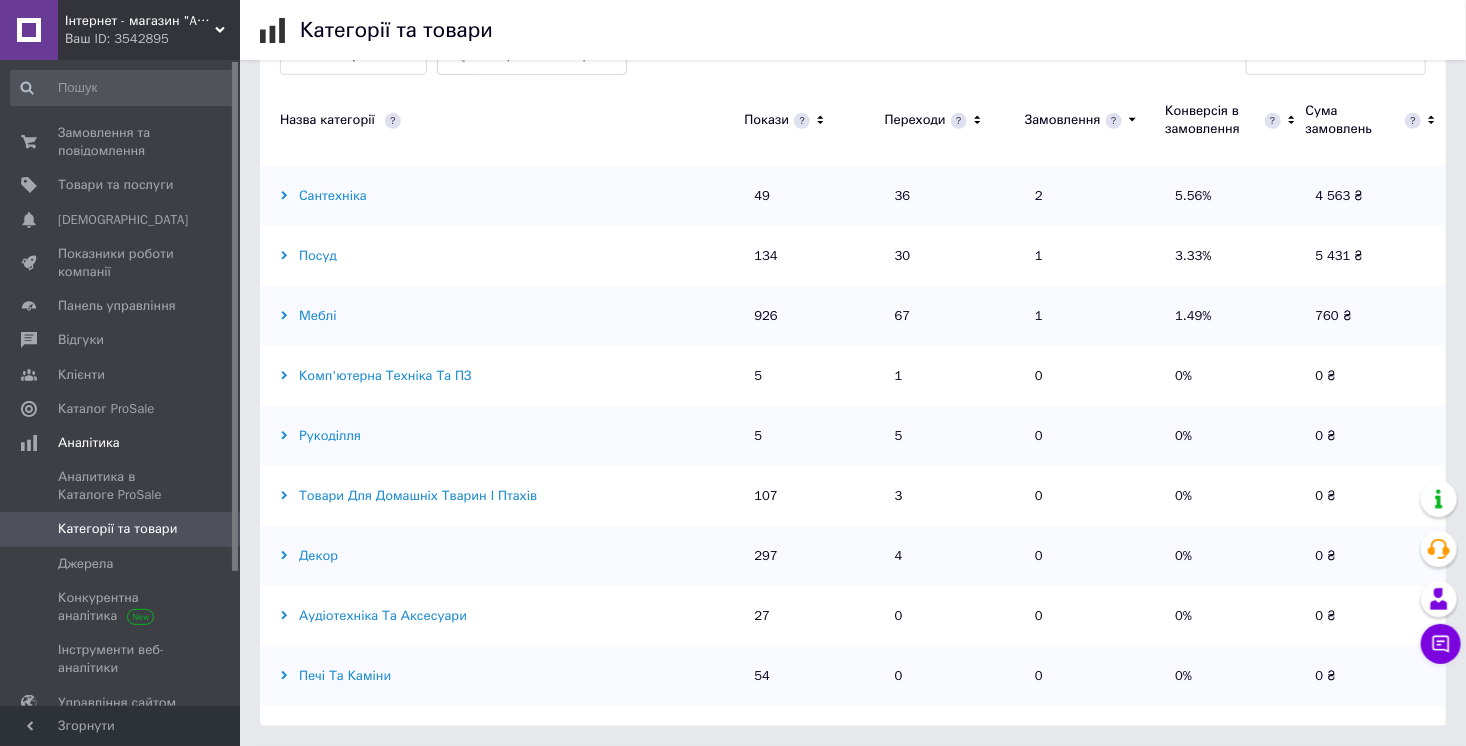 click on "Меблі" at bounding box center [497, 316] 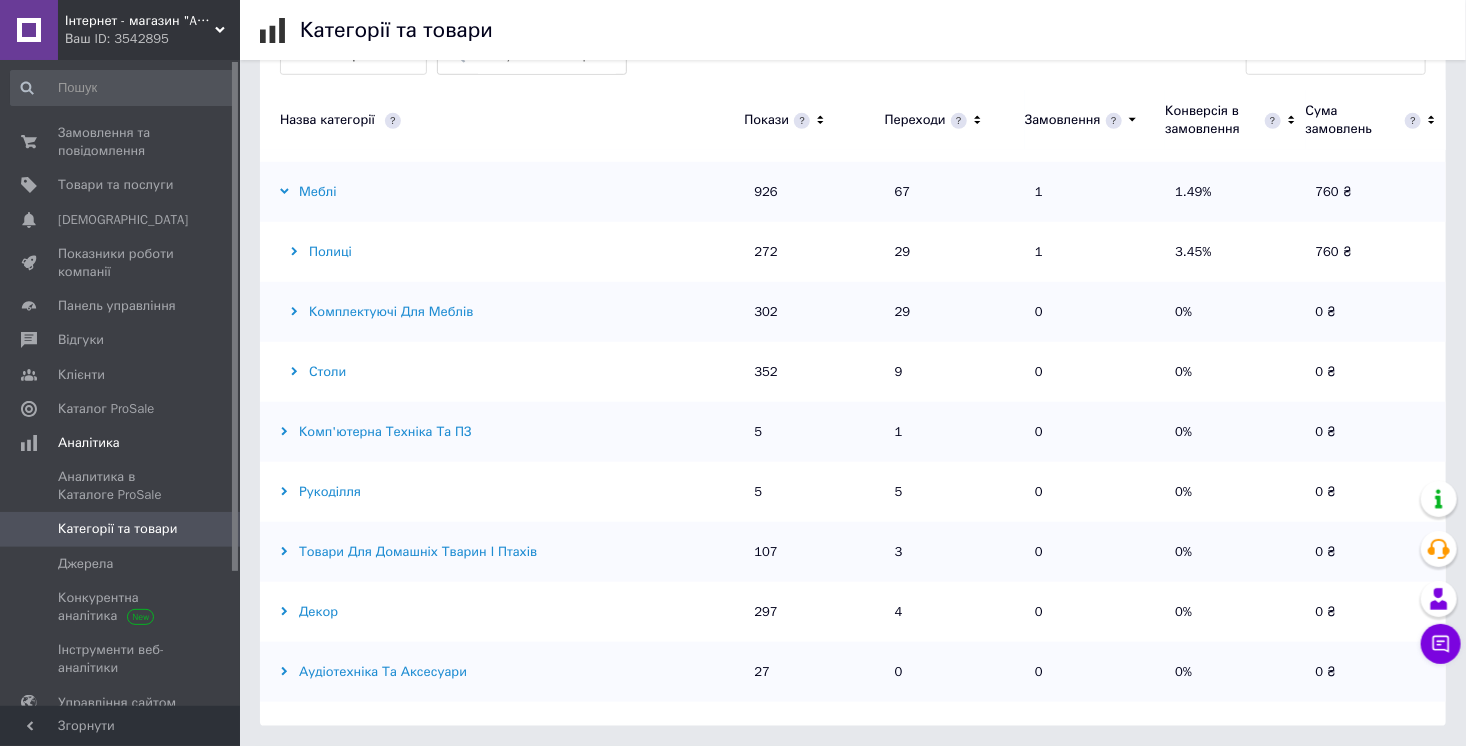 scroll, scrollTop: 188, scrollLeft: 0, axis: vertical 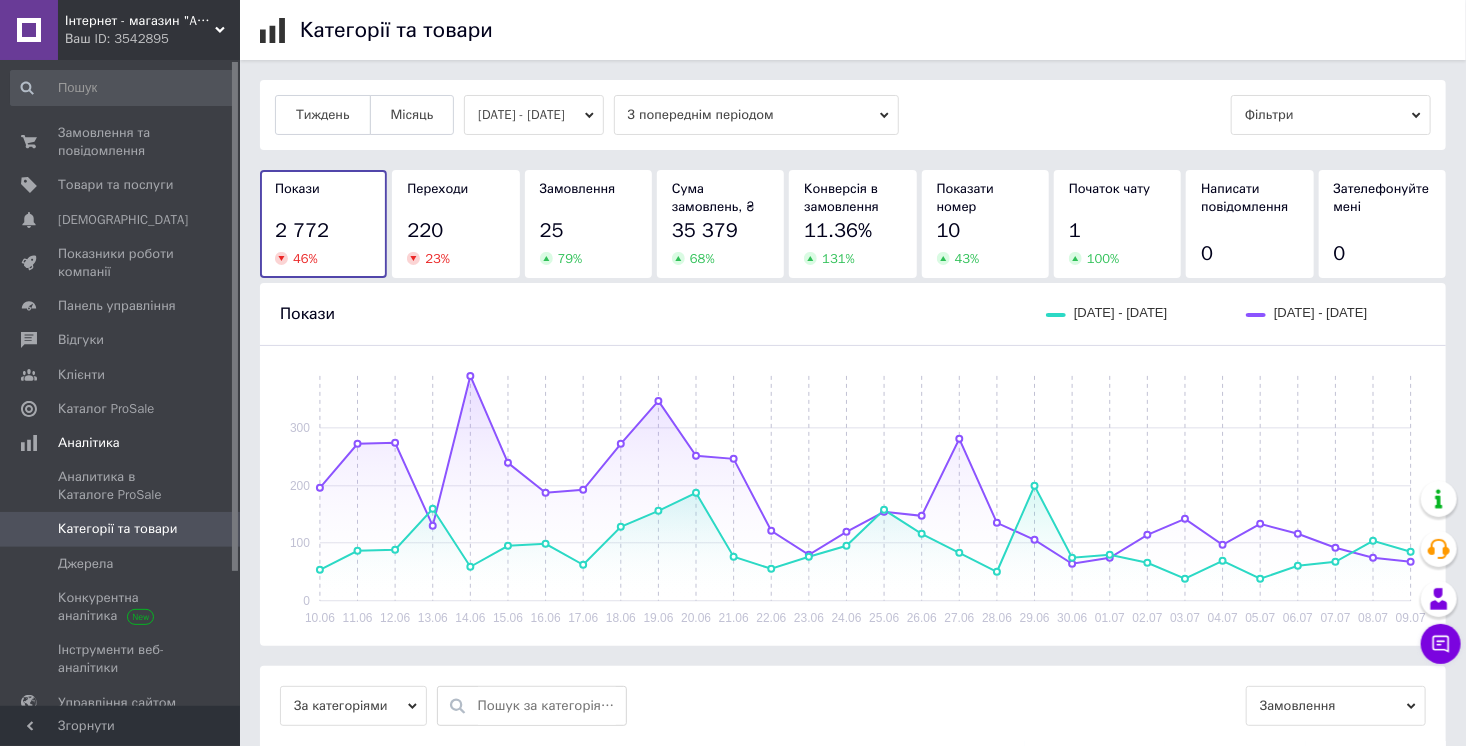 click on "Інтернет - магазин "ALLSTUFF"" at bounding box center (140, 21) 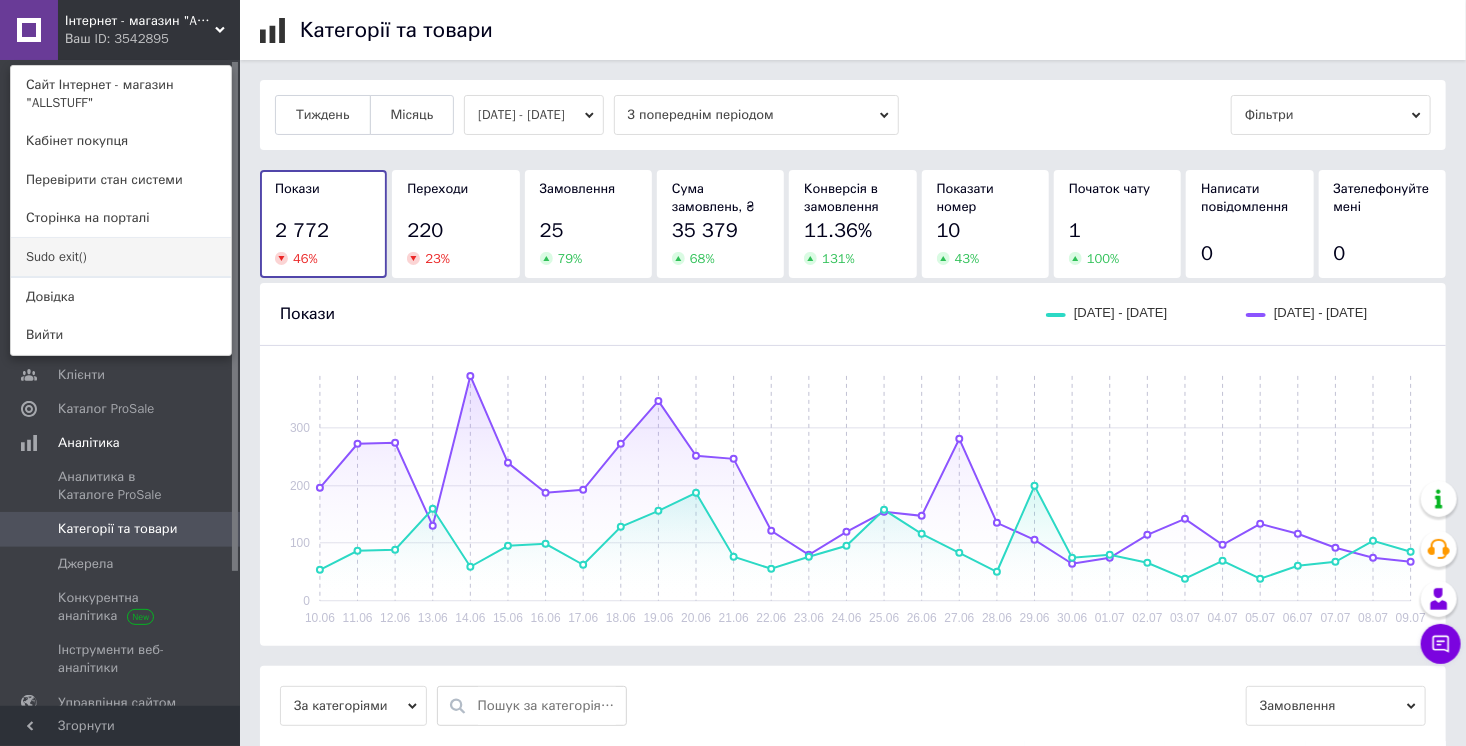 click on "Sudo exit()" at bounding box center [121, 257] 